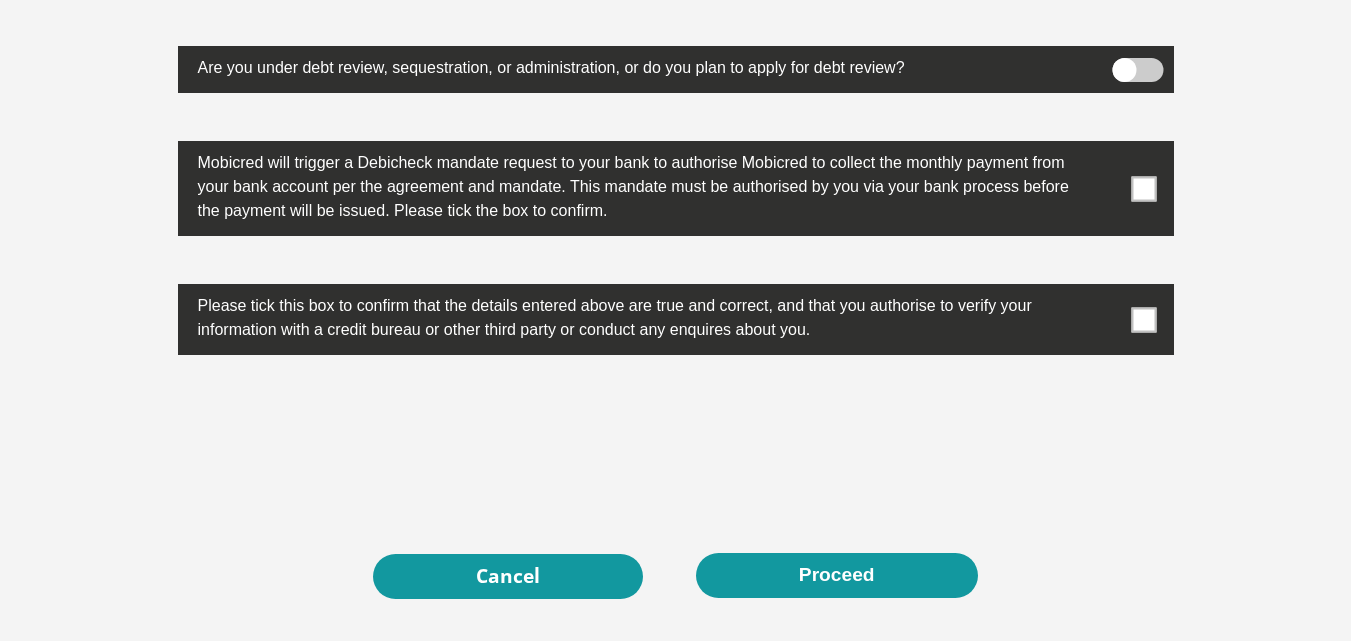 scroll, scrollTop: 6534, scrollLeft: 0, axis: vertical 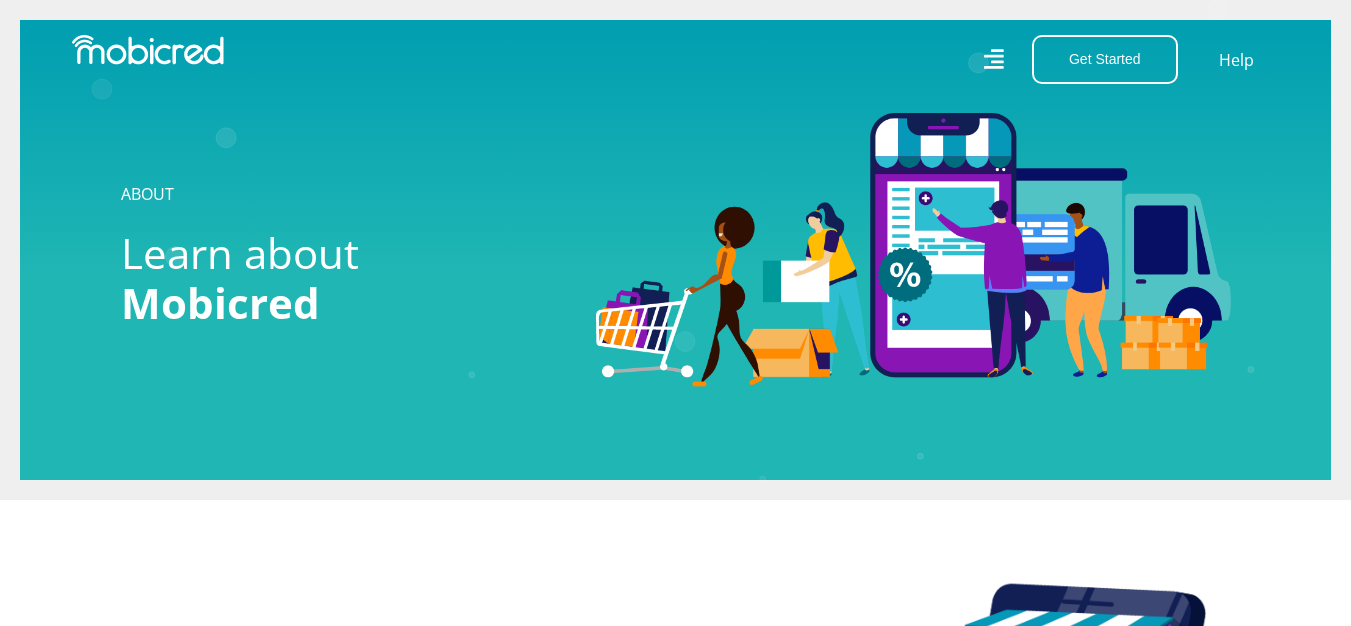 click 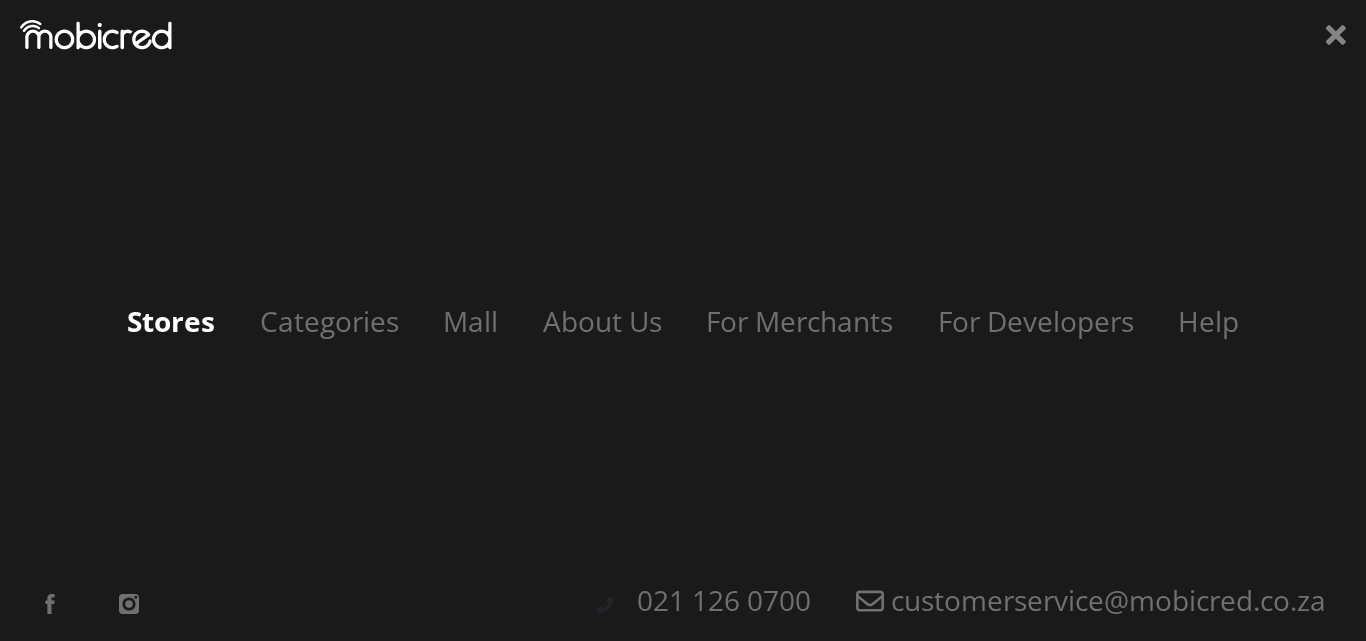 click on "Stores" at bounding box center (171, 321) 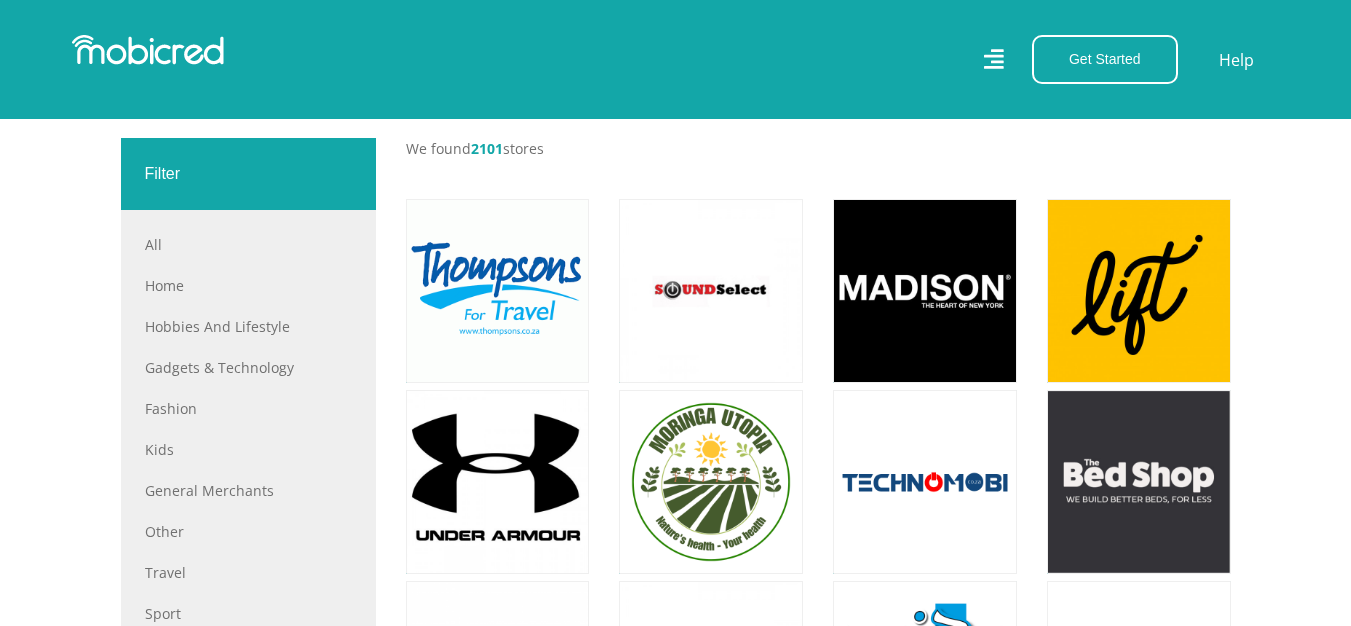 scroll, scrollTop: 600, scrollLeft: 0, axis: vertical 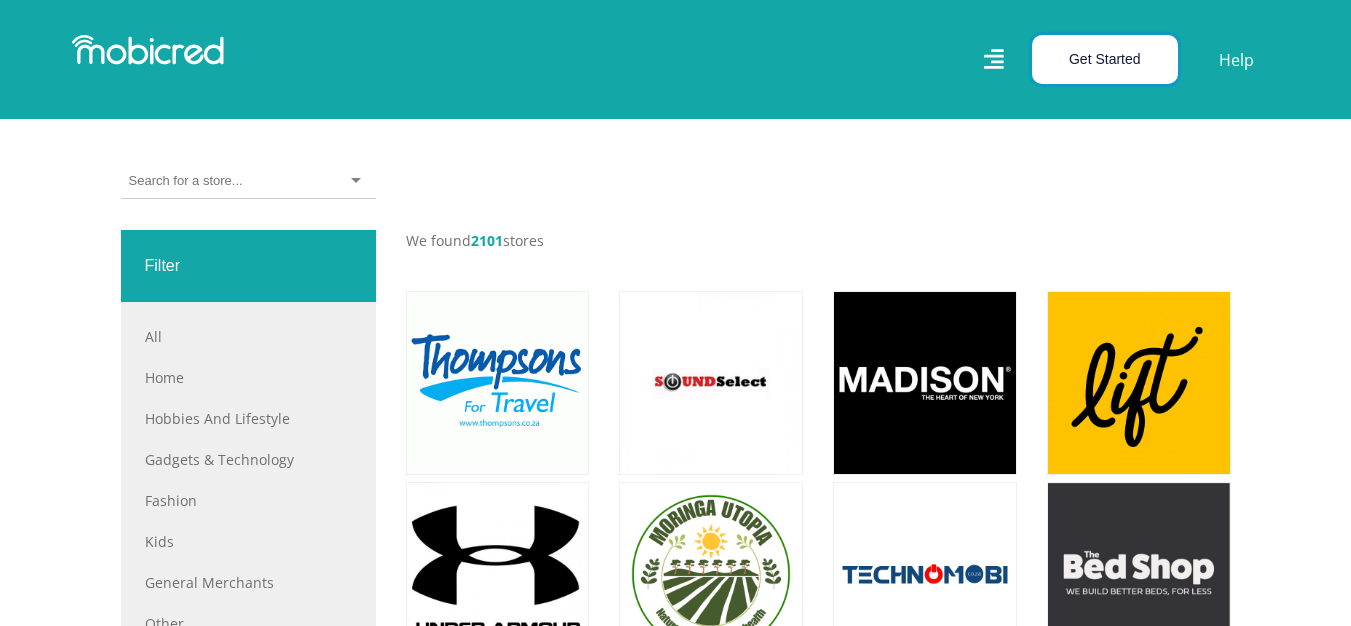 click on "Get Started" at bounding box center (1105, 59) 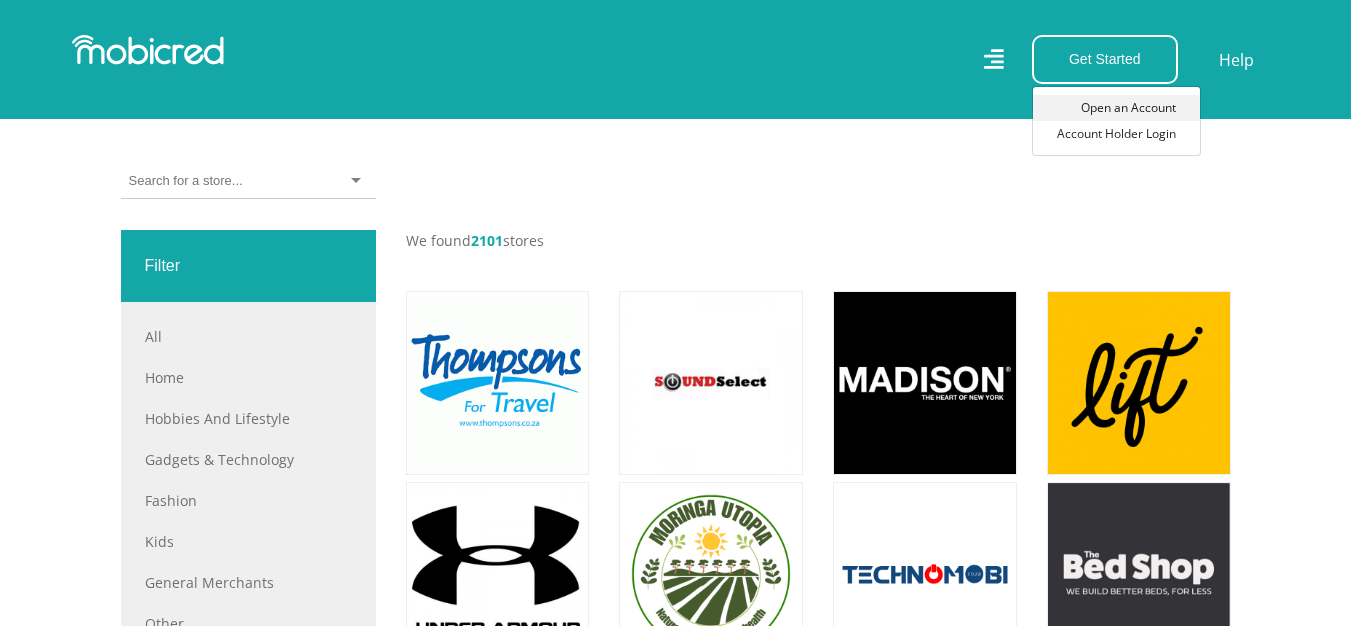 click on "Open an Account" at bounding box center (1116, 108) 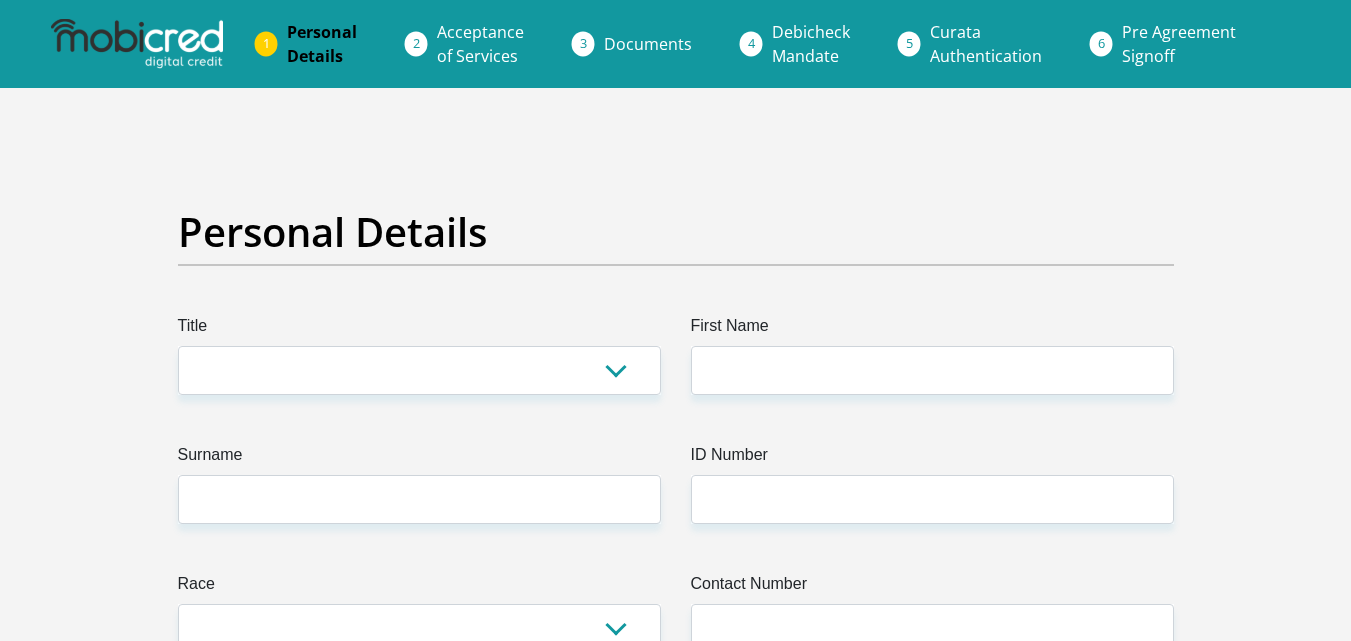 scroll, scrollTop: 0, scrollLeft: 0, axis: both 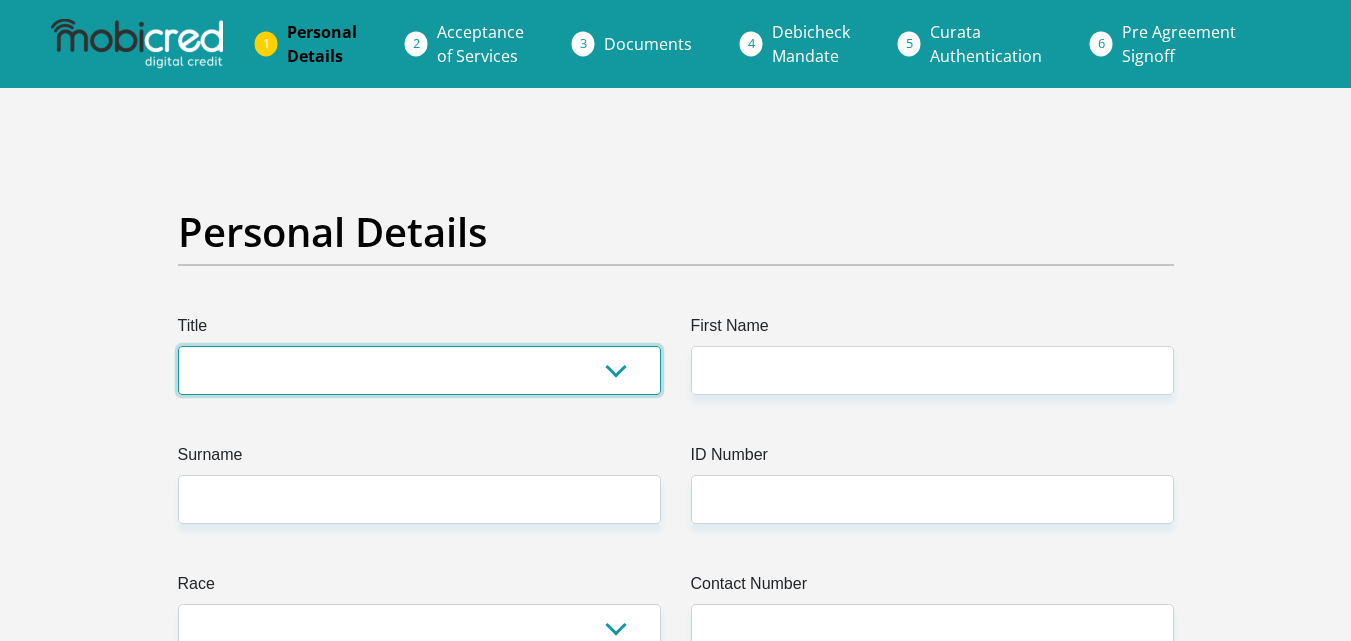 click on "Mr
Ms
Mrs
Dr
Other" at bounding box center (419, 370) 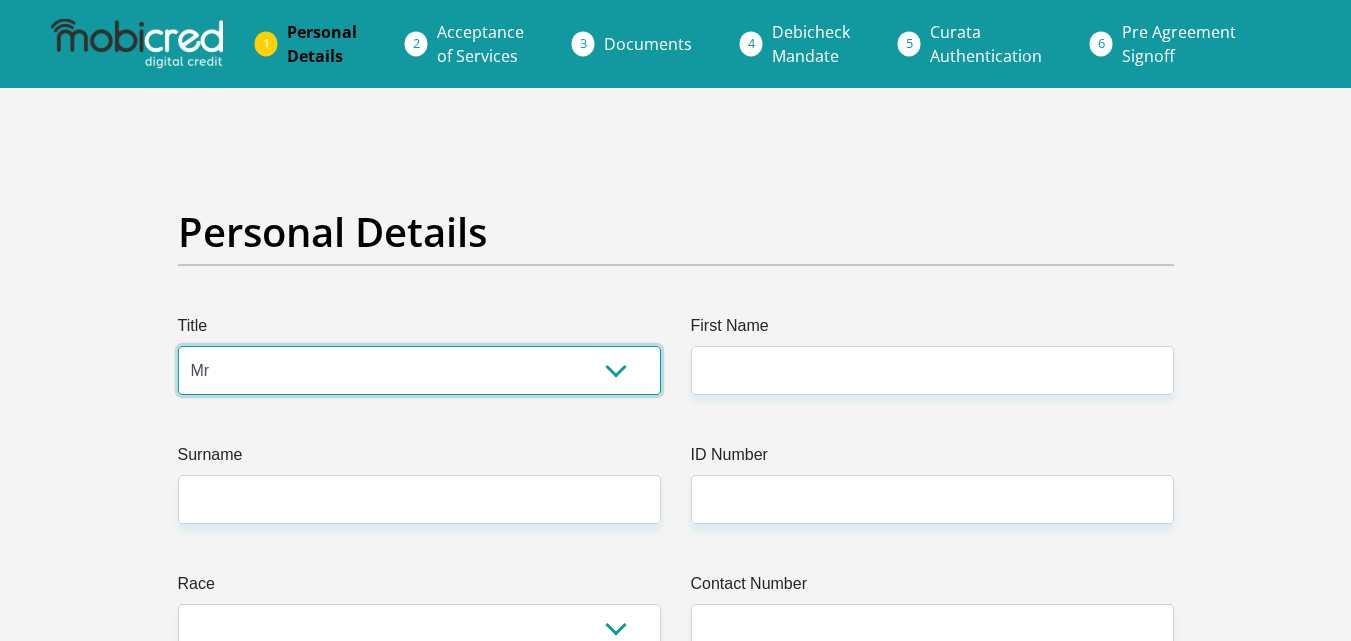 click on "Mr
Ms
Mrs
Dr
Other" at bounding box center (419, 370) 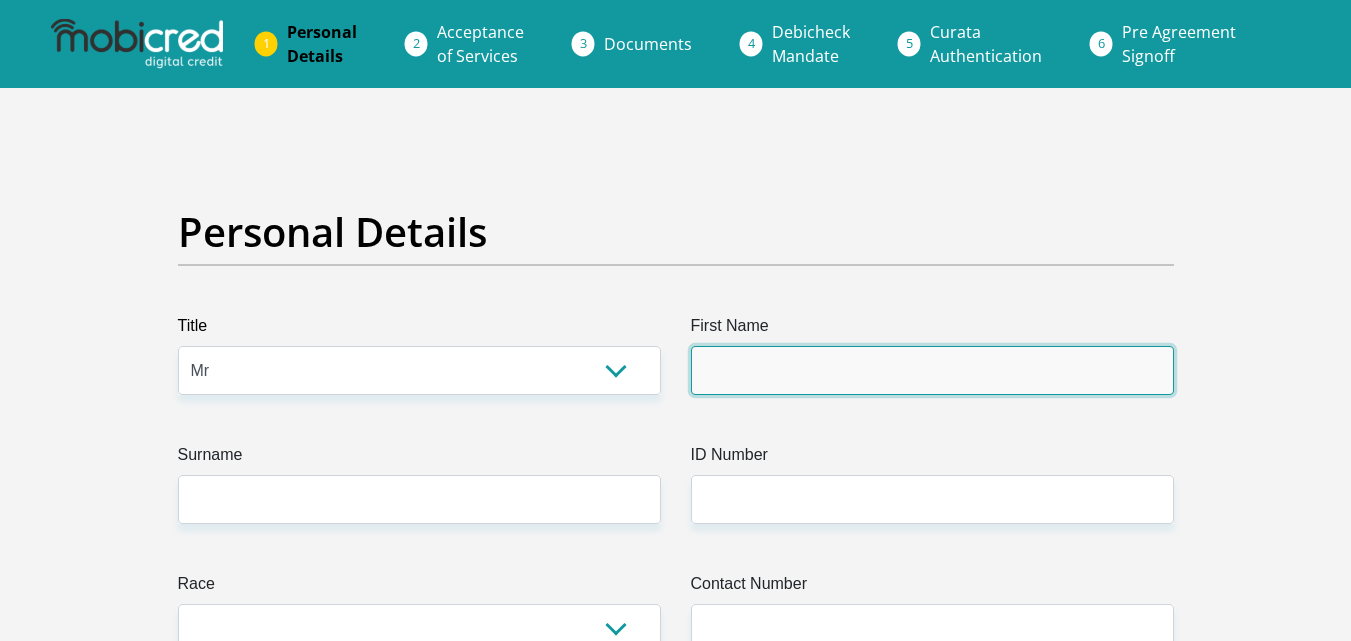 click on "First Name" at bounding box center [932, 370] 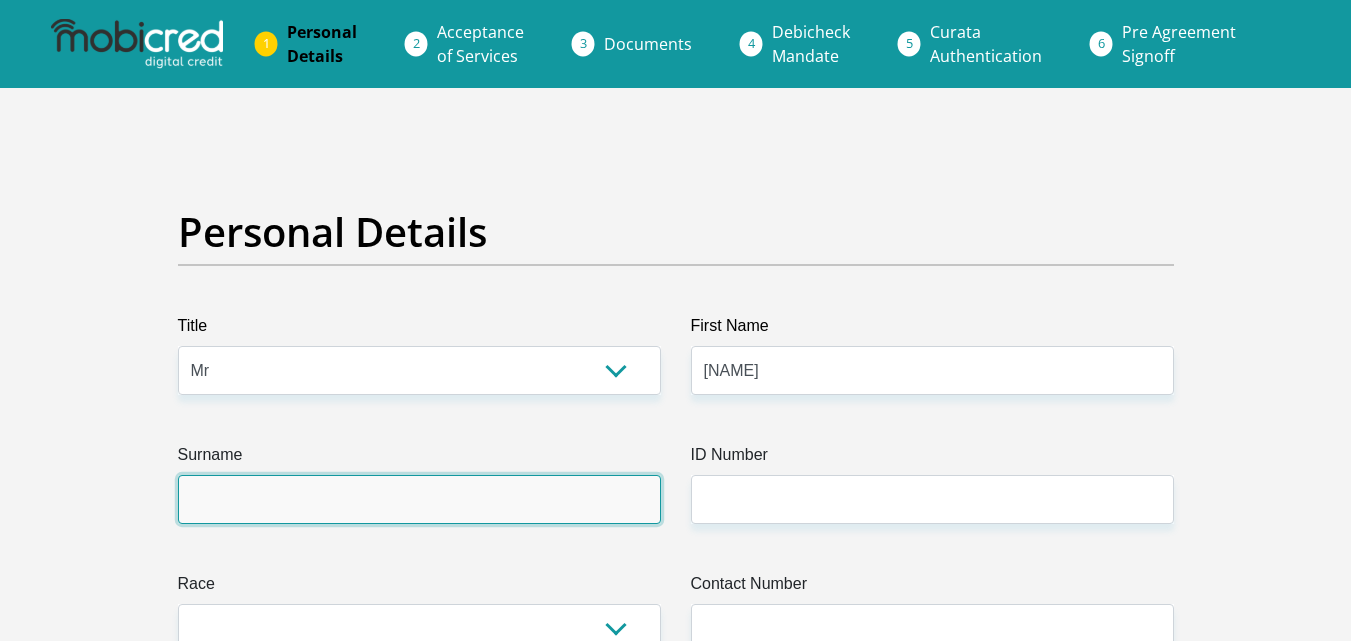 click on "Surname" at bounding box center [419, 499] 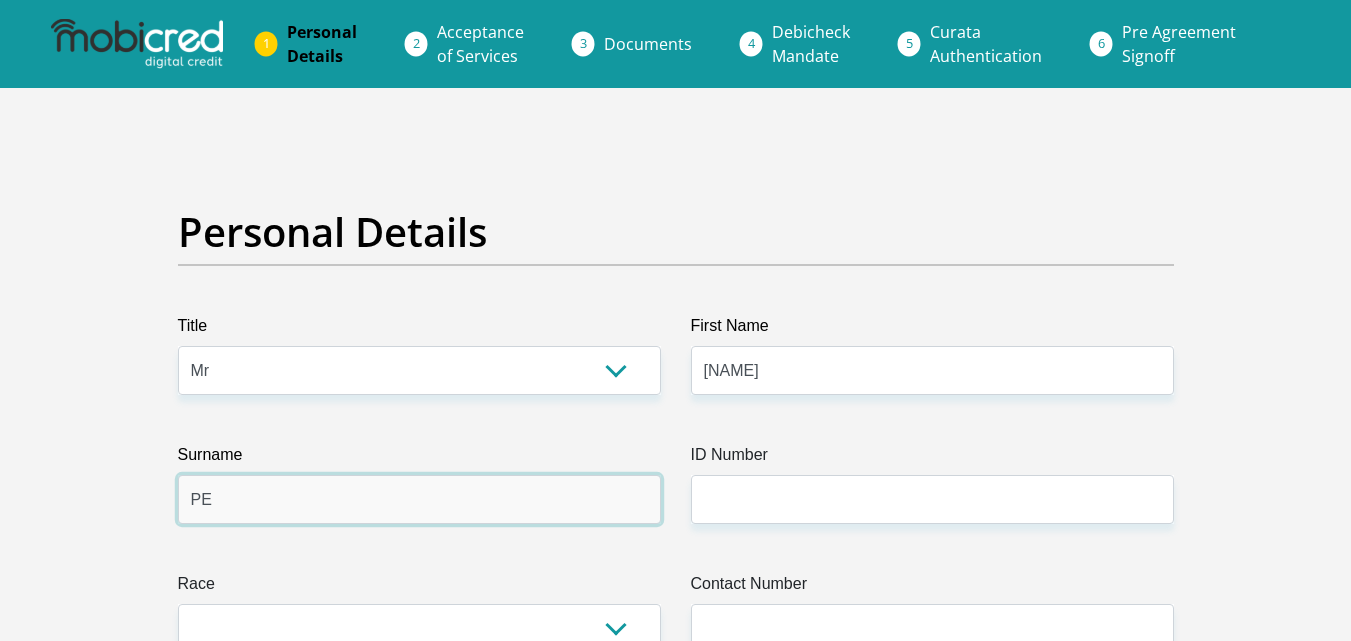 type on "P" 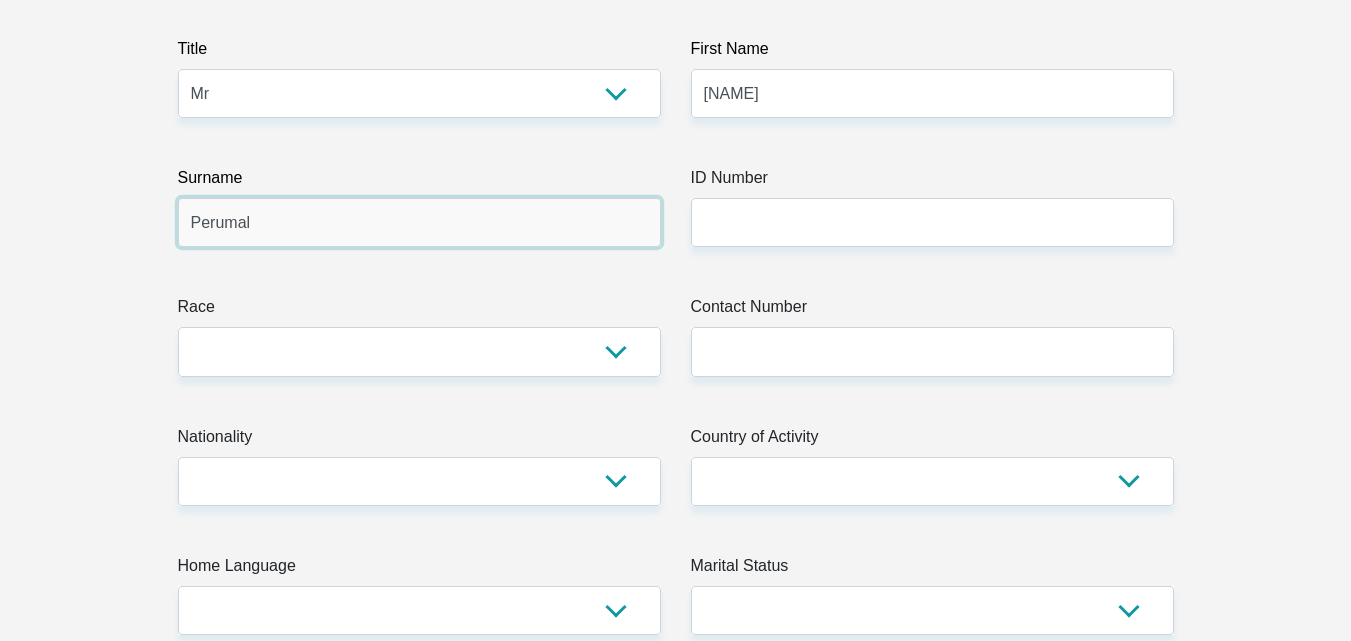 scroll, scrollTop: 300, scrollLeft: 0, axis: vertical 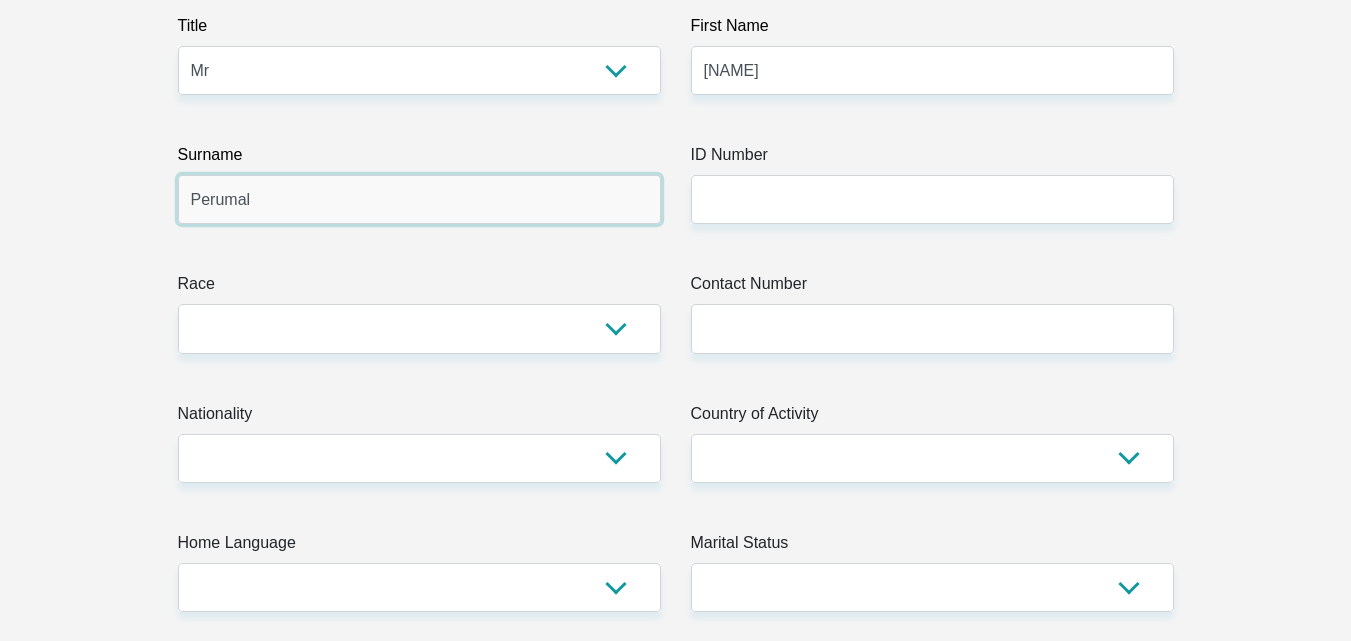 type on "Perumal" 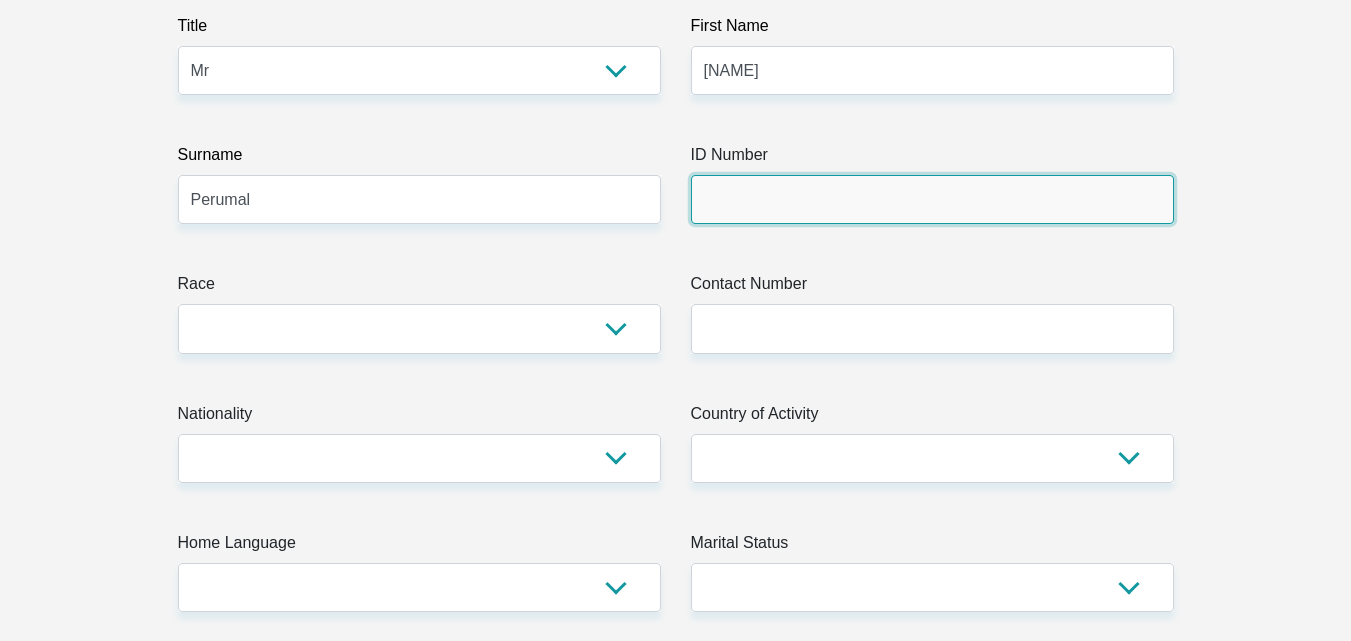 click on "ID Number" at bounding box center [932, 199] 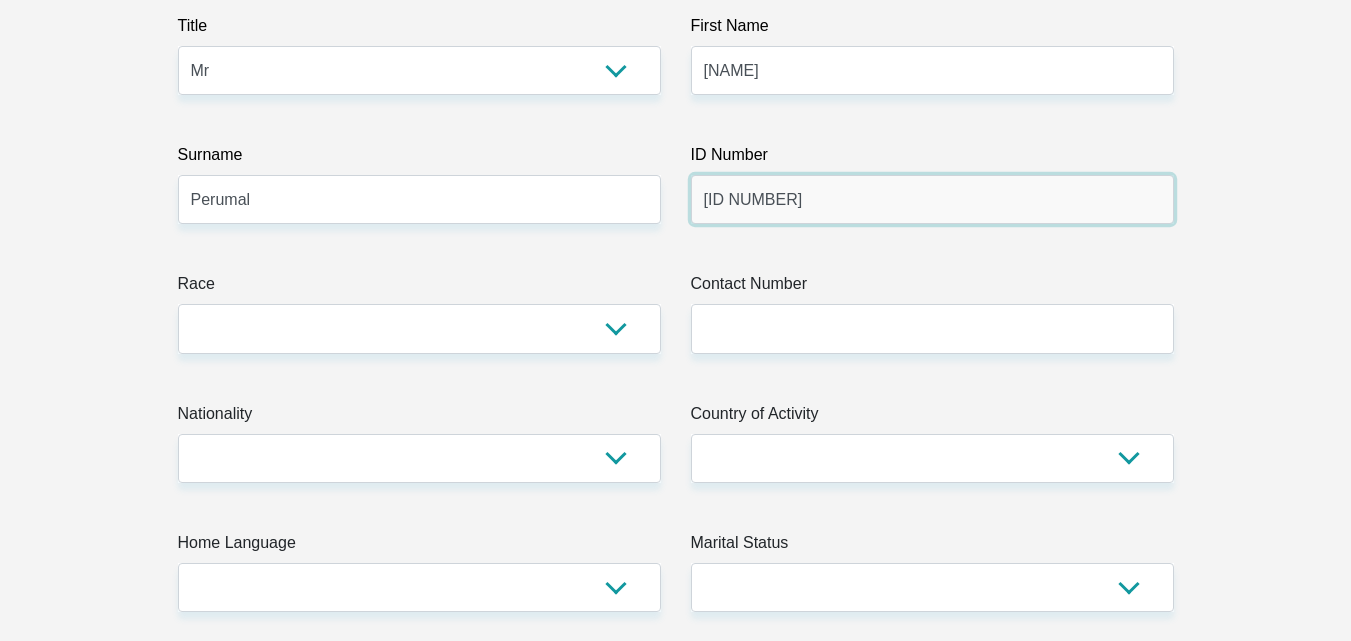 type on "[ID NUMBER]" 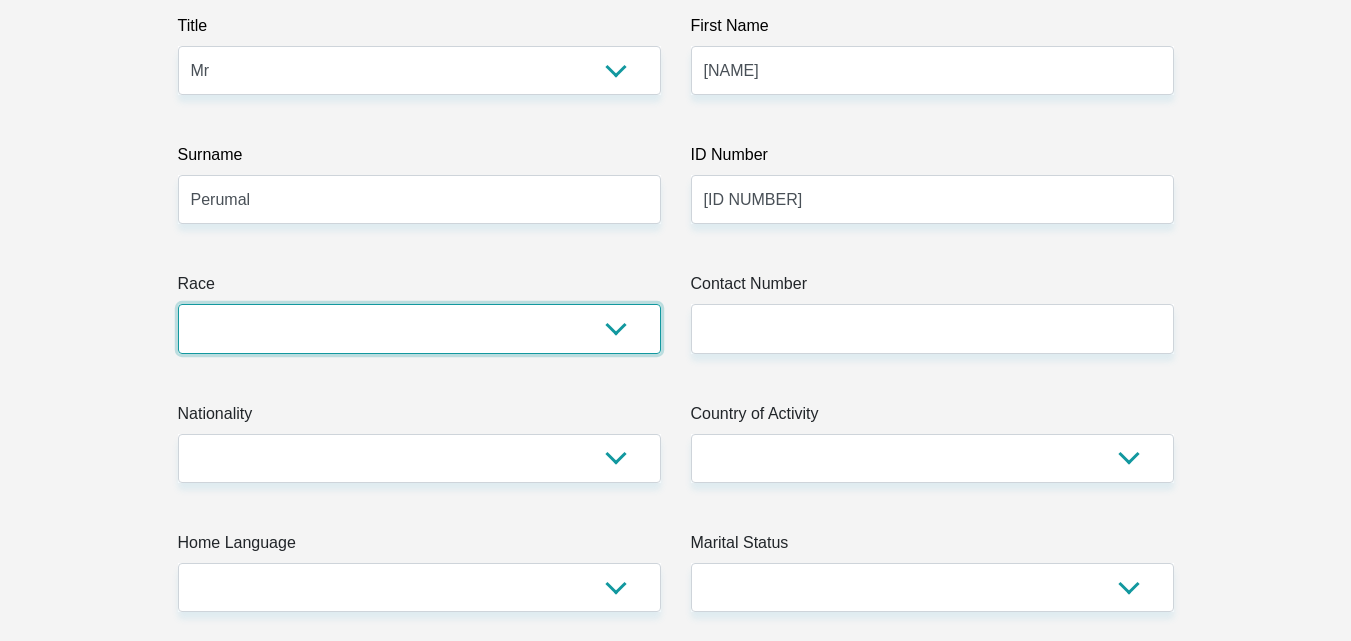 click on "Black
Coloured
Indian
White
Other" at bounding box center (419, 328) 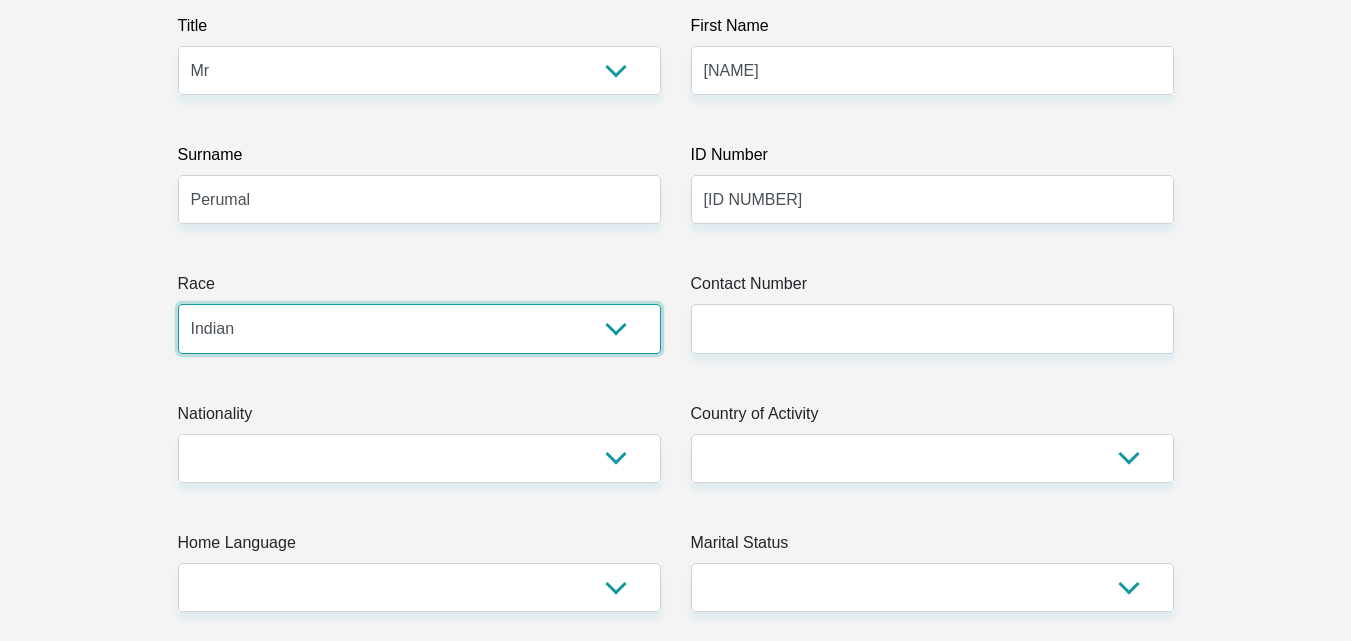 click on "Black
Coloured
Indian
White
Other" at bounding box center (419, 328) 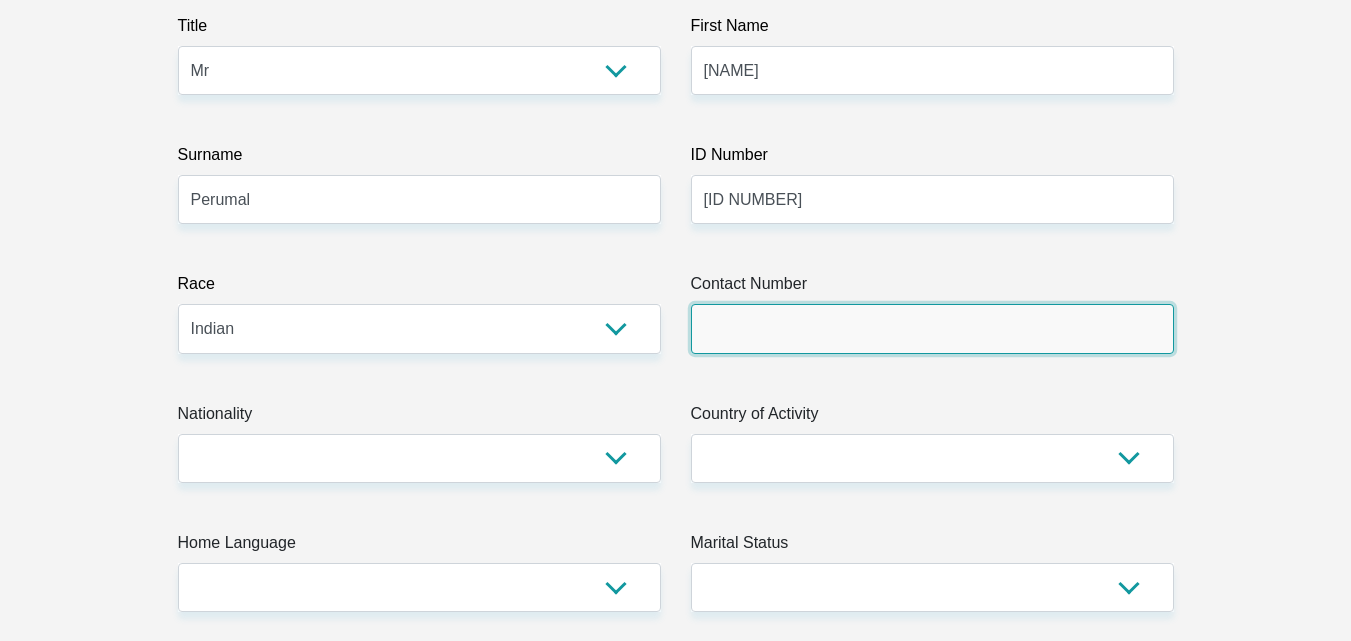 click on "Contact Number" at bounding box center (932, 328) 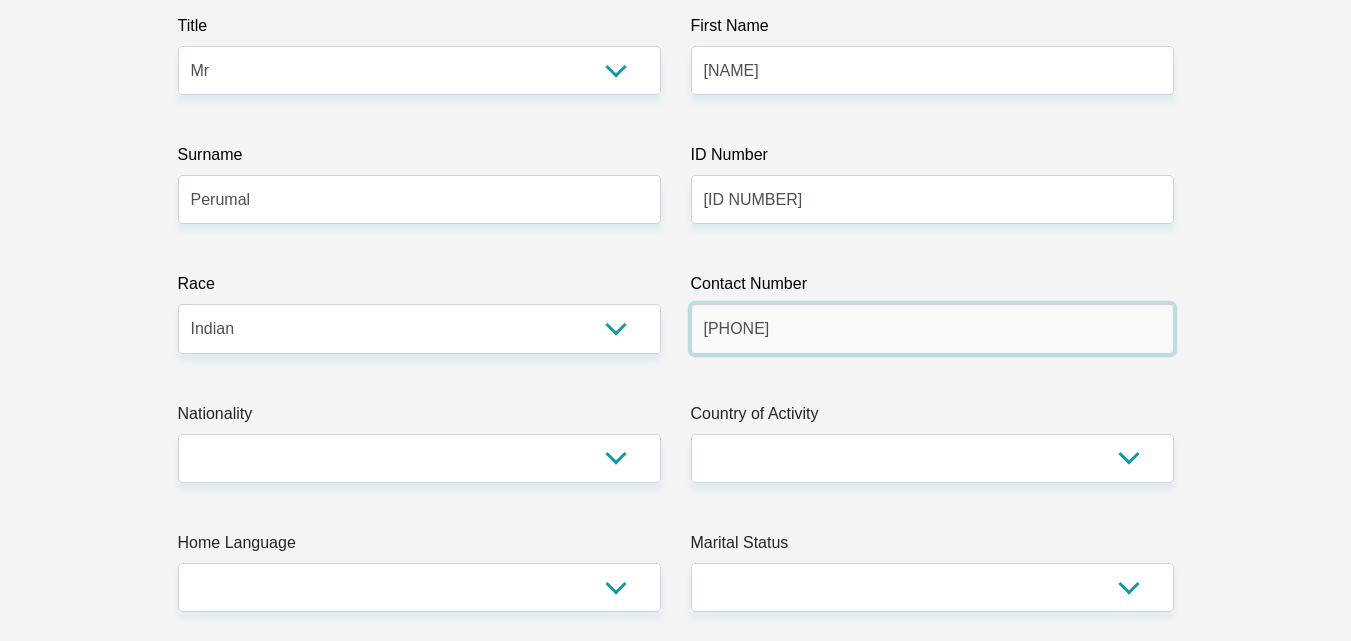 type on "[PHONE]" 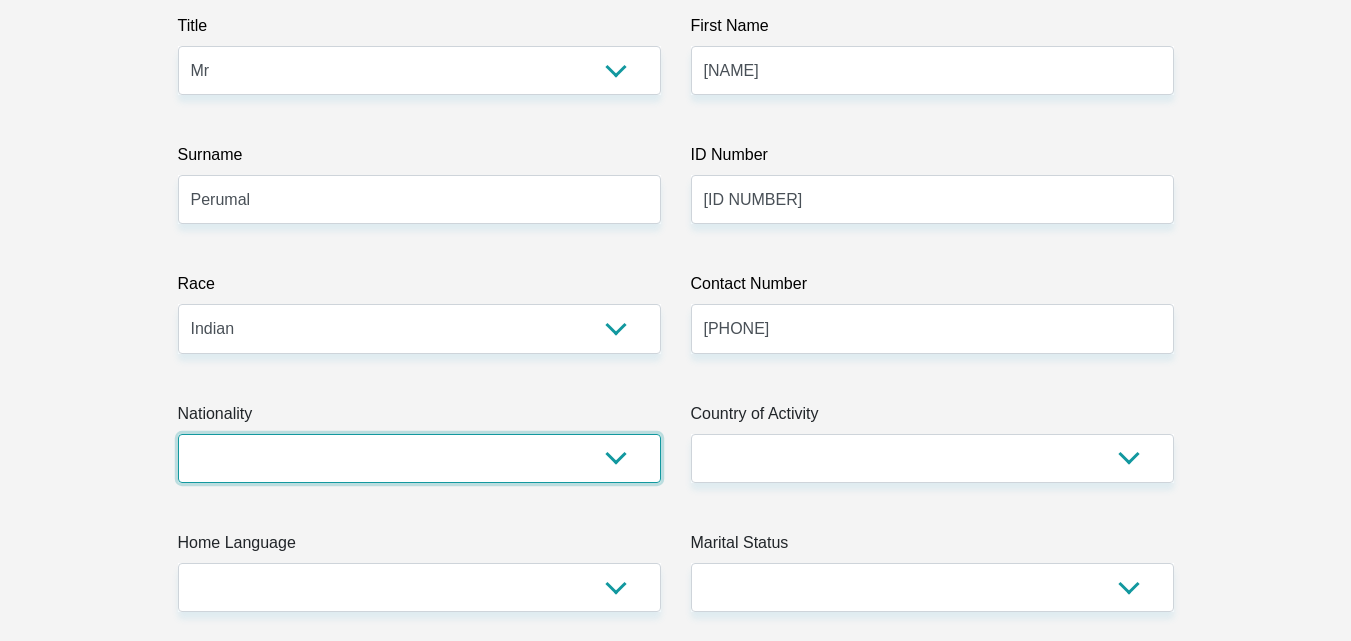 click on "South Africa
Afghanistan
Aland Islands
Albania
Algeria
America Samoa
American Virgin Islands
Andorra
Angola
Anguilla
Antarctica
Antigua and Barbuda
Argentina
Armenia
Aruba
Ascension Island
Australia
Austria
Azerbaijan
Bahamas
Bahrain
Bangladesh
Barbados
Chad" at bounding box center (419, 458) 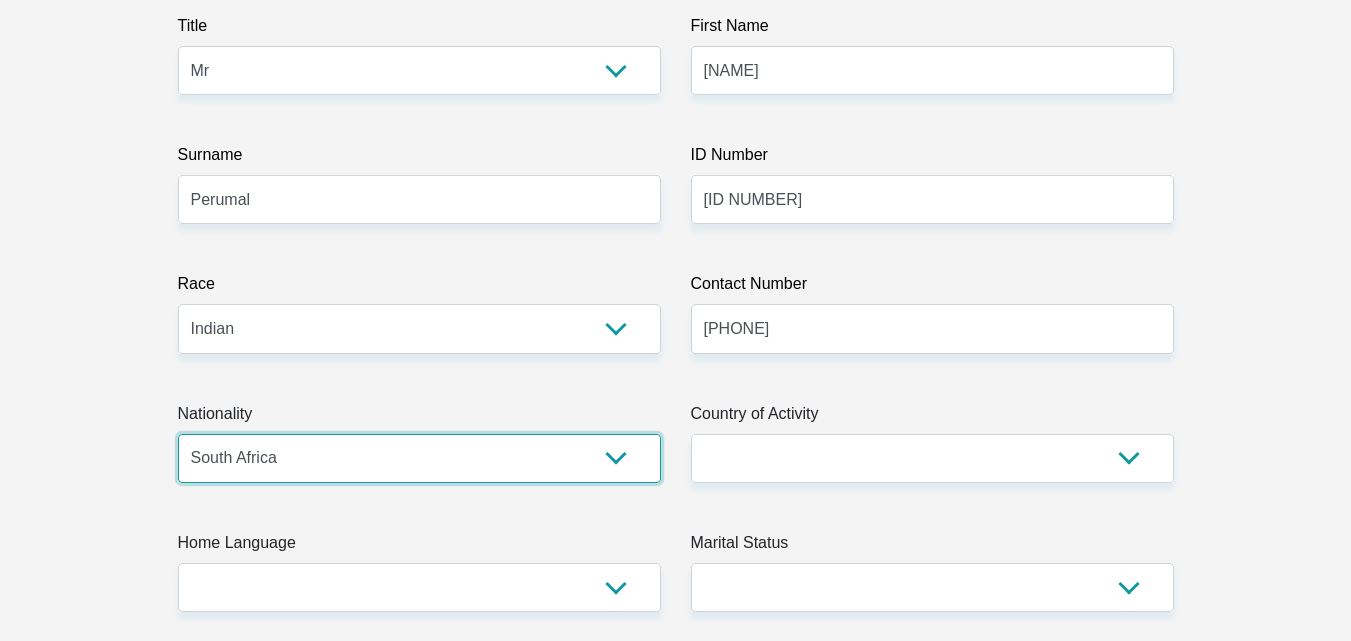 click on "South Africa
Afghanistan
Aland Islands
Albania
Algeria
America Samoa
American Virgin Islands
Andorra
Angola
Anguilla
Antarctica
Antigua and Barbuda
Argentina
Armenia
Aruba
Ascension Island
Australia
Austria
Azerbaijan
Bahamas
Bahrain
Bangladesh
Barbados
Chad" at bounding box center (419, 458) 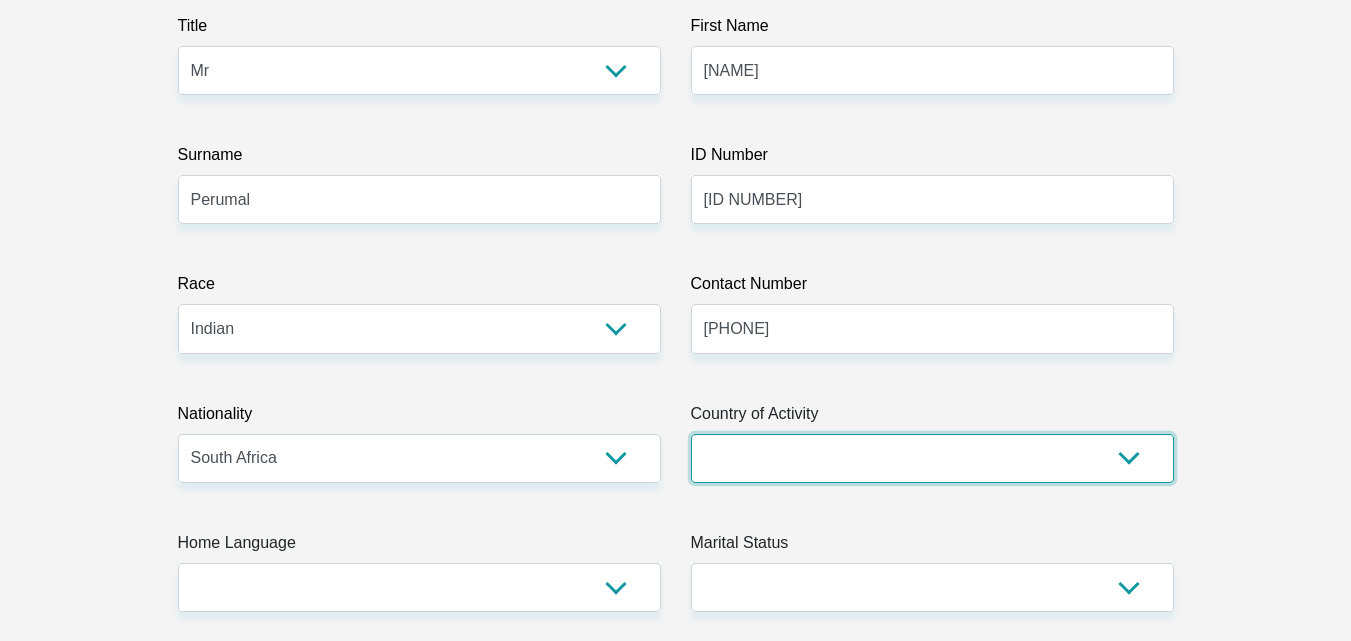 click on "South Africa
Afghanistan
Aland Islands
Albania
Algeria
America Samoa
American Virgin Islands
Andorra
Angola
Anguilla
Antarctica
Antigua and Barbuda
Argentina
Armenia
Aruba
Ascension Island
Australia
Austria
Azerbaijan
Chad" at bounding box center (932, 458) 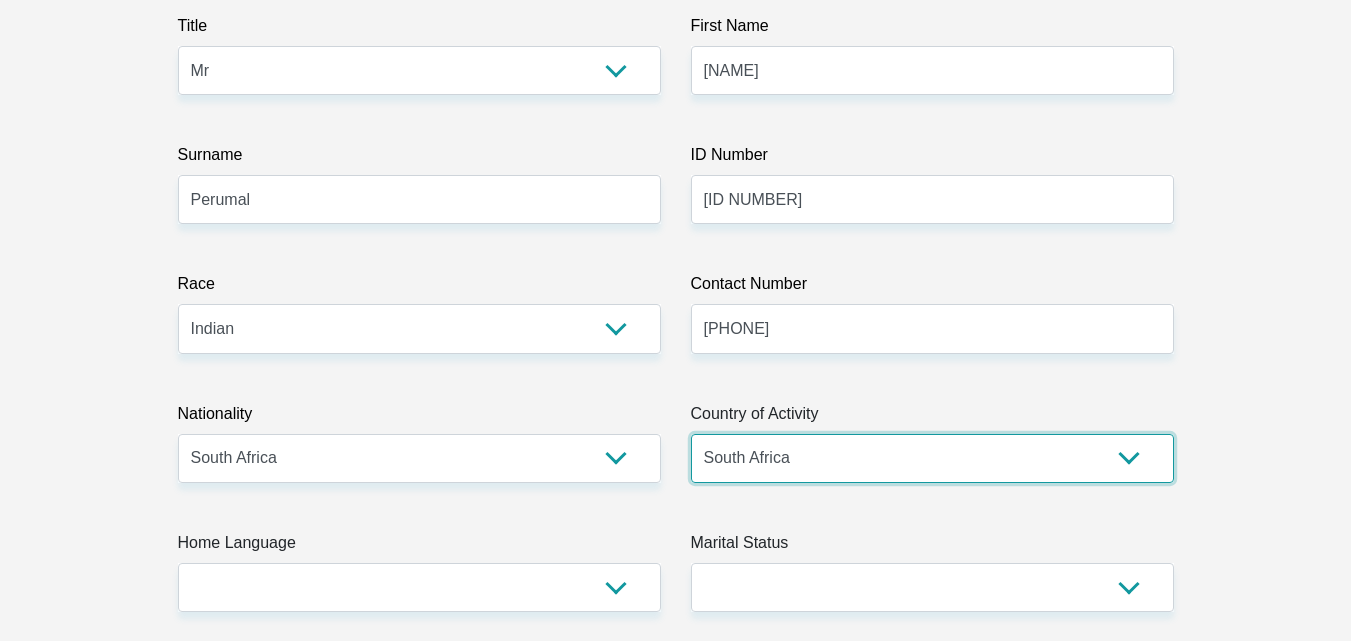 click on "South Africa
Afghanistan
Aland Islands
Albania
Algeria
America Samoa
American Virgin Islands
Andorra
Angola
Anguilla
Antarctica
Antigua and Barbuda
Argentina
Armenia
Aruba
Ascension Island
Australia
Austria
Azerbaijan
Chad" at bounding box center [932, 458] 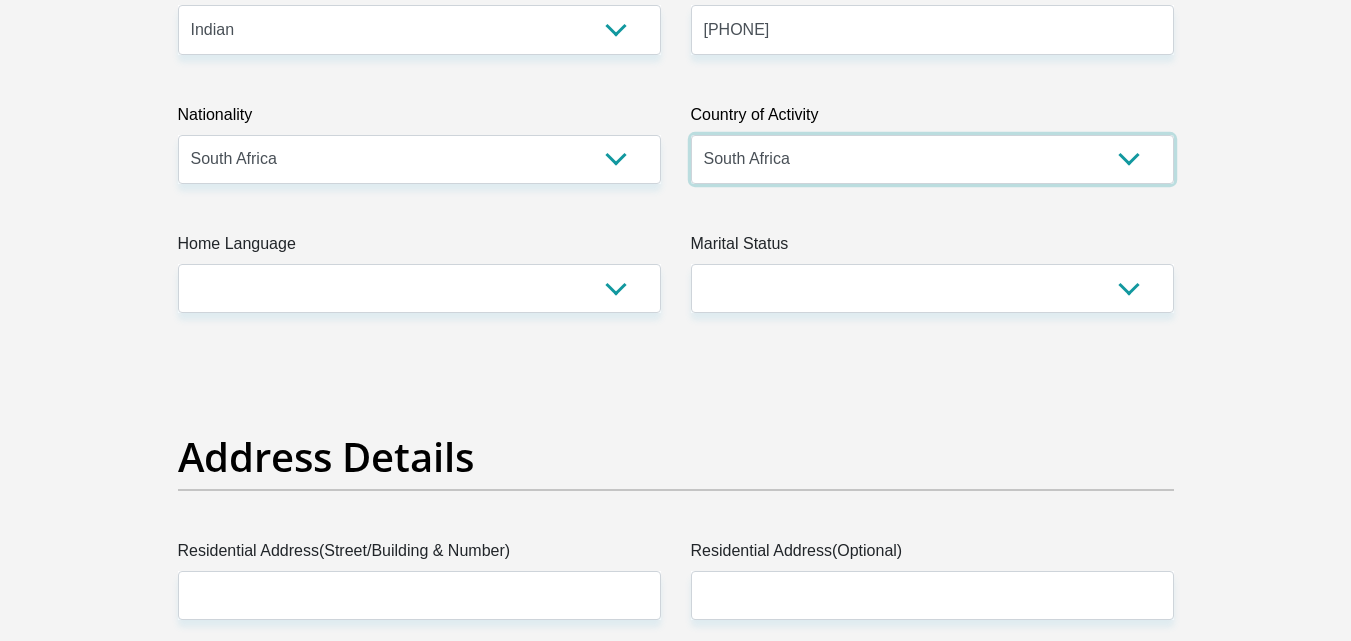scroll, scrollTop: 600, scrollLeft: 0, axis: vertical 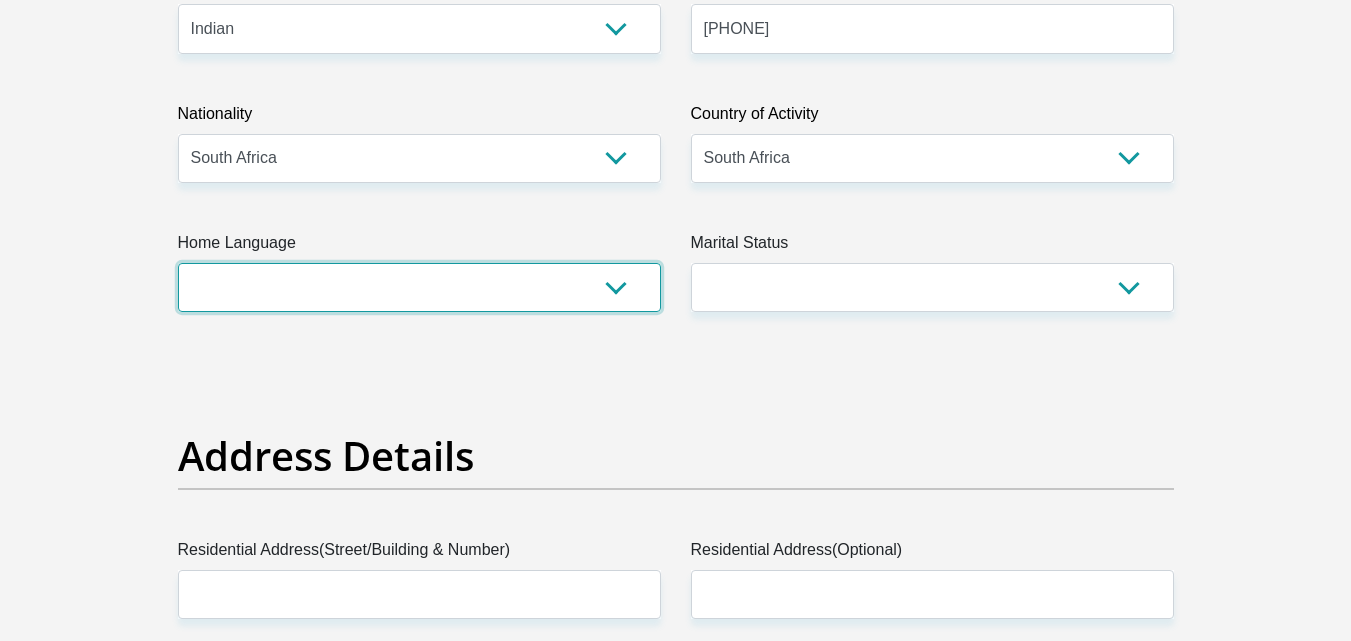click on "Afrikaans
English
Sepedi
South Ndebele
Southern Sotho
Swati
Tsonga
Tswana
Venda
Xhosa
Zulu
Other" at bounding box center [419, 287] 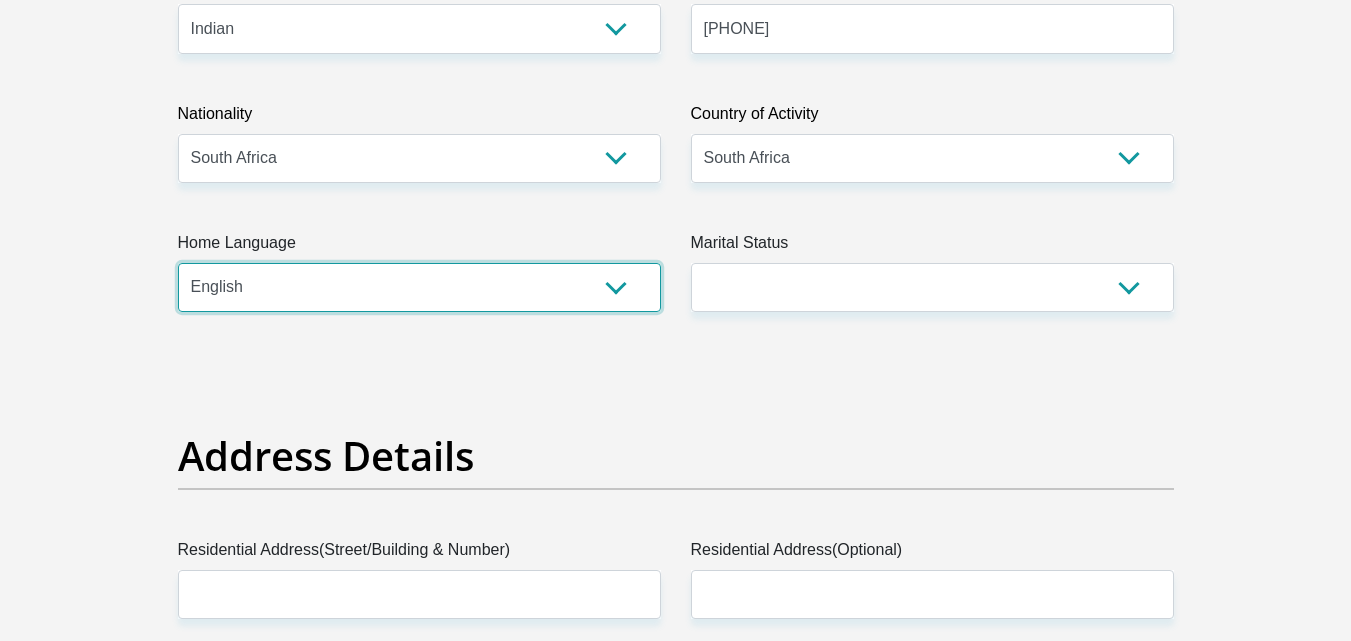 click on "Afrikaans
English
Sepedi
South Ndebele
Southern Sotho
Swati
Tsonga
Tswana
Venda
Xhosa
Zulu
Other" at bounding box center [419, 287] 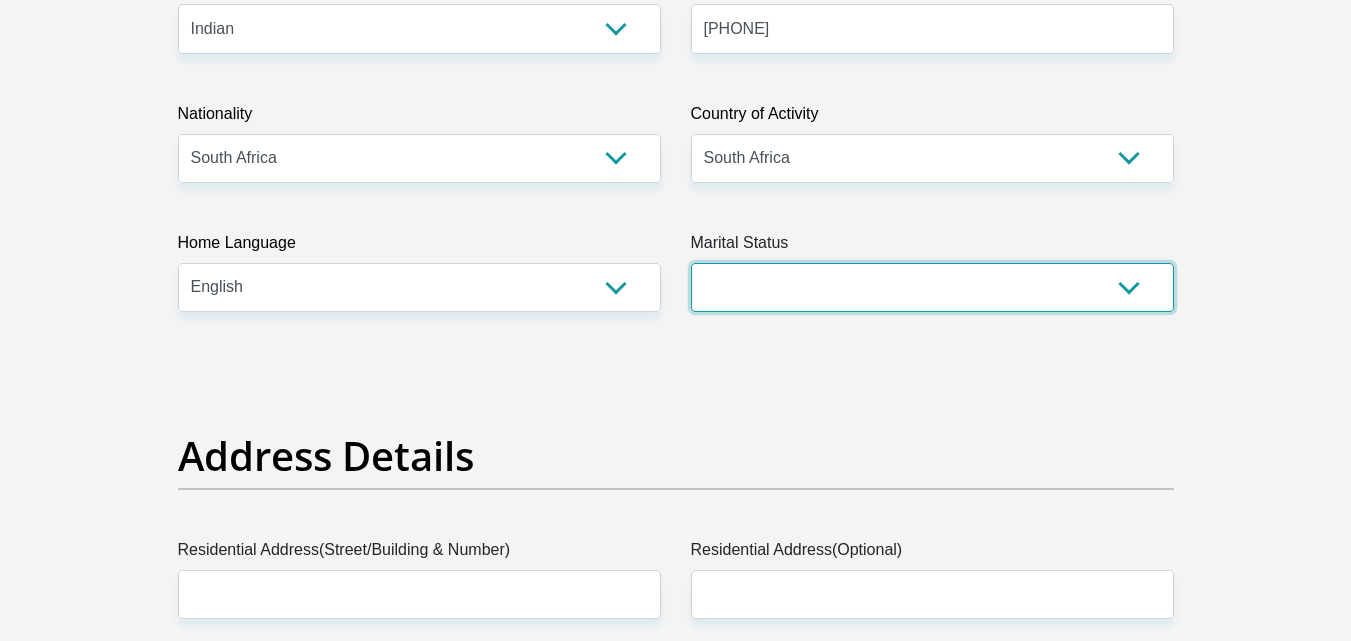 click on "Married ANC
Single
Divorced
Widowed
Married COP or Customary Law" at bounding box center [932, 287] 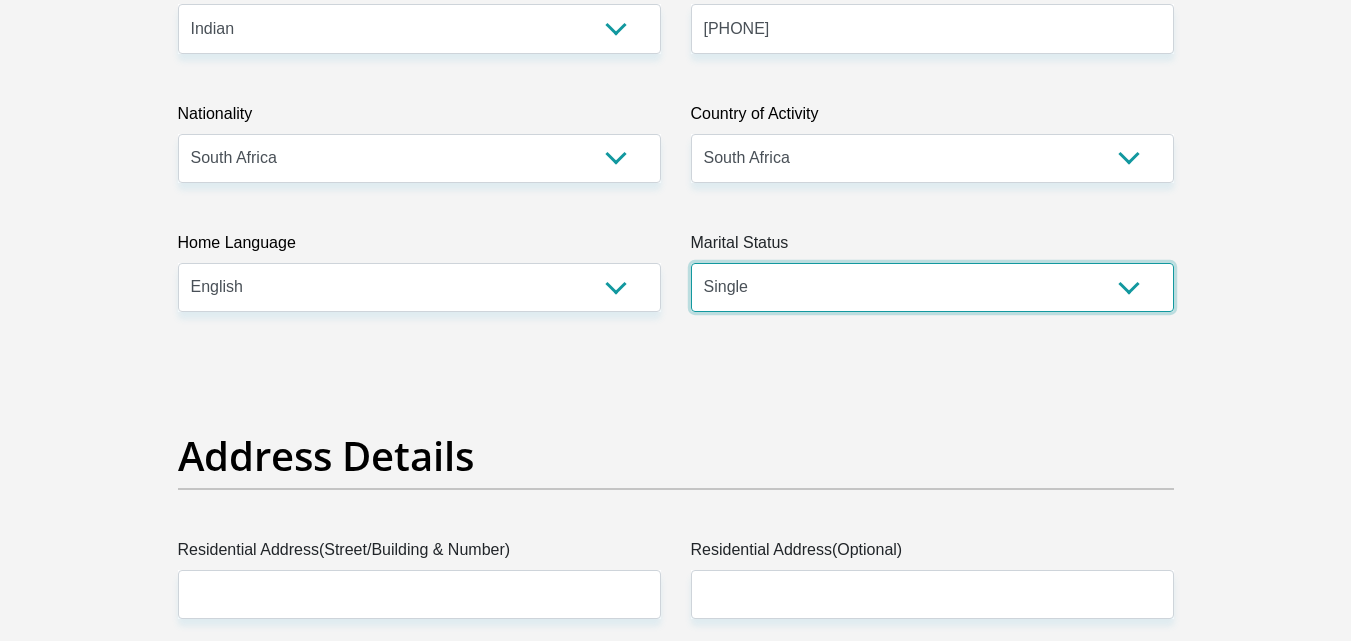 click on "Married ANC
Single
Divorced
Widowed
Married COP or Customary Law" at bounding box center [932, 287] 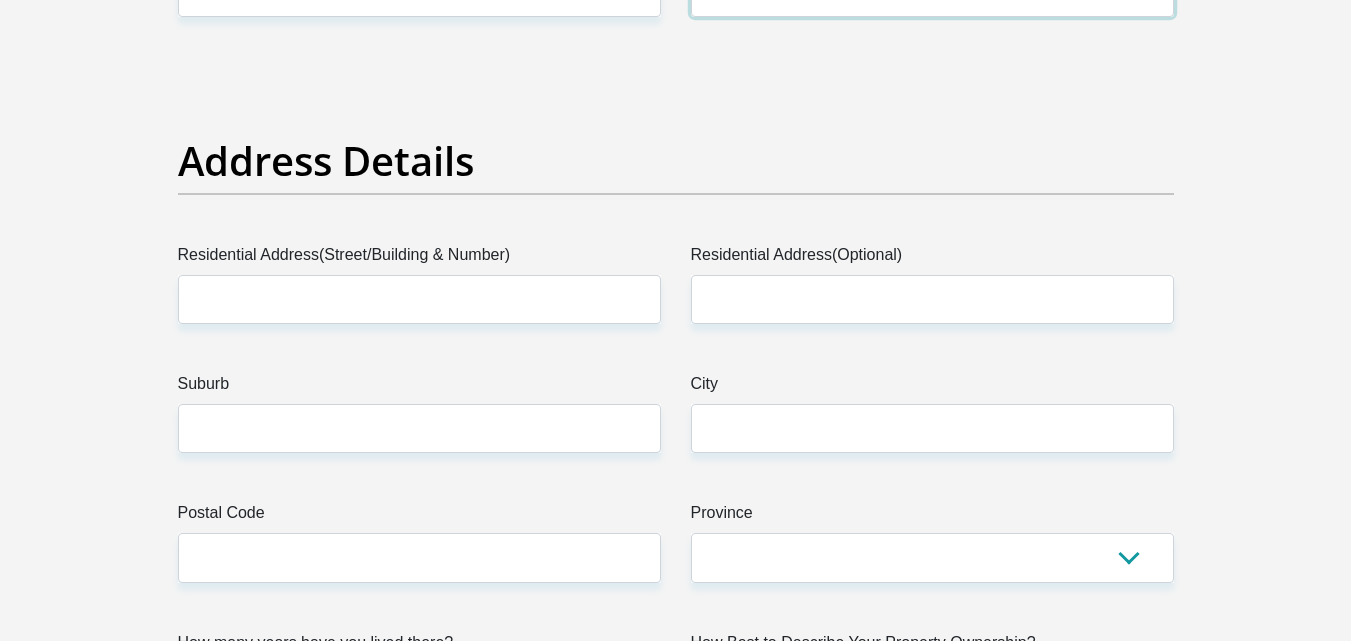 scroll, scrollTop: 900, scrollLeft: 0, axis: vertical 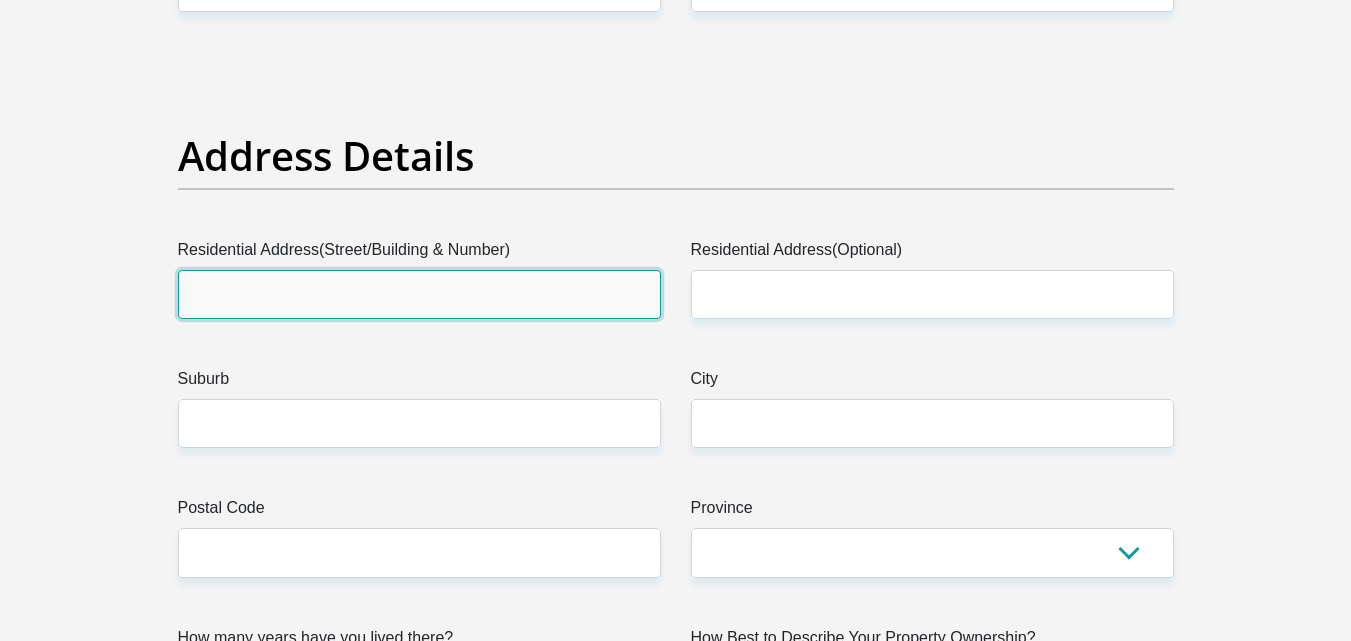 click on "Residential Address(Street/Building & Number)" at bounding box center [419, 294] 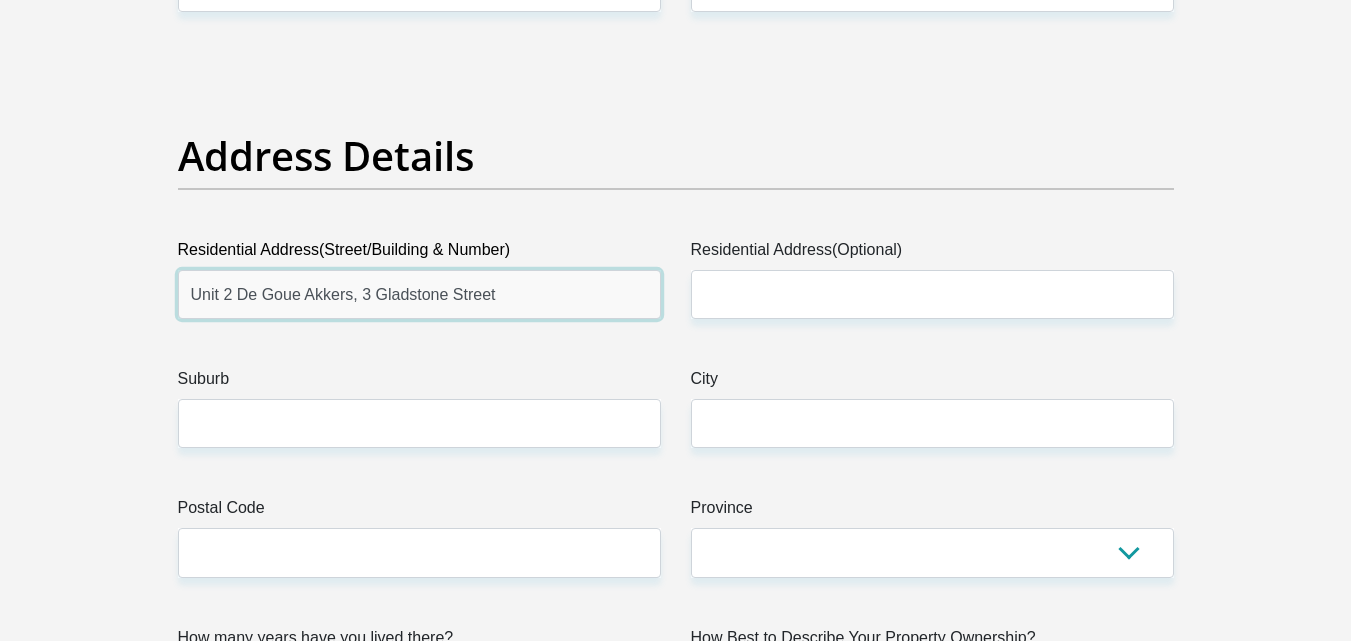 click on "Unit 2 De Goue Akkers, 3 Gladstone Street" at bounding box center (419, 294) 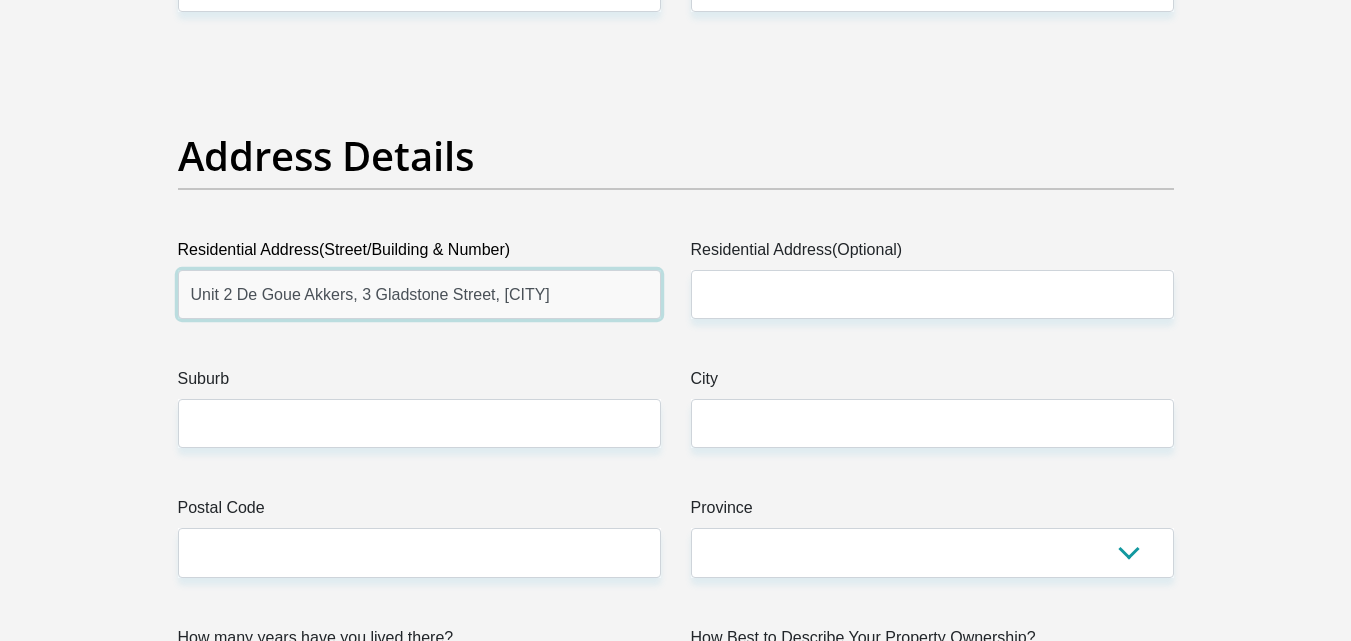 scroll, scrollTop: 1200, scrollLeft: 0, axis: vertical 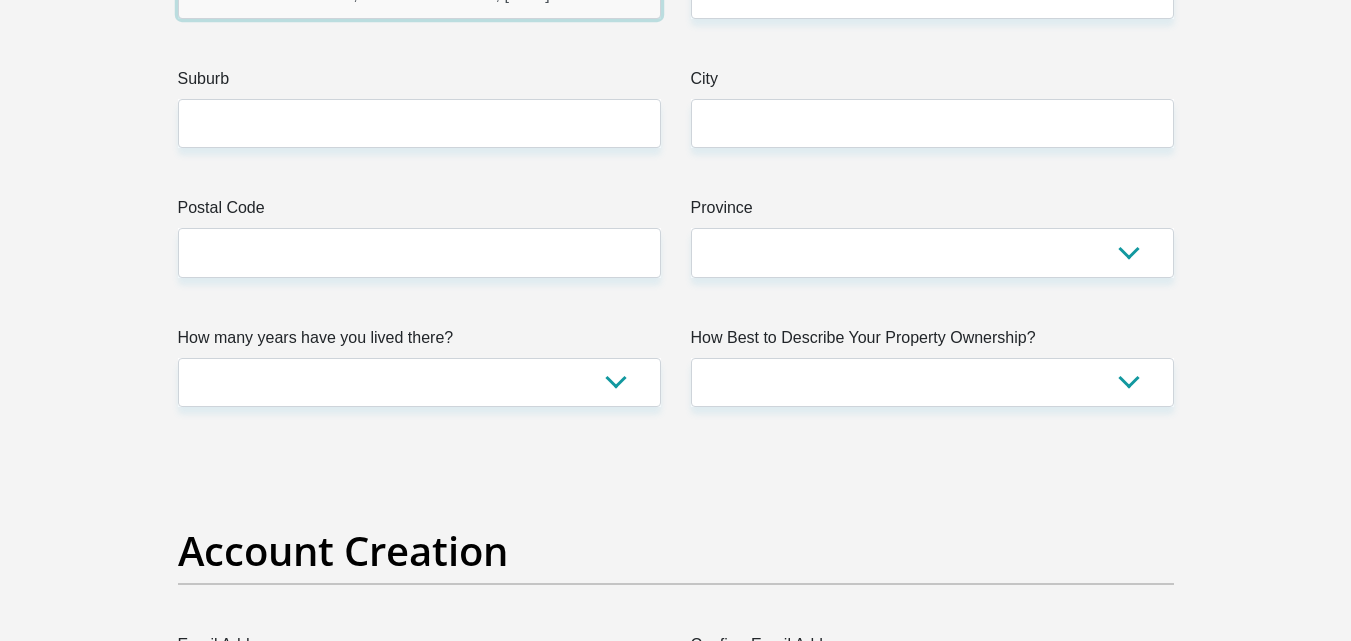 type on "Unit 2 De Goue Akkers, 3 Gladstone Street, Durbanville" 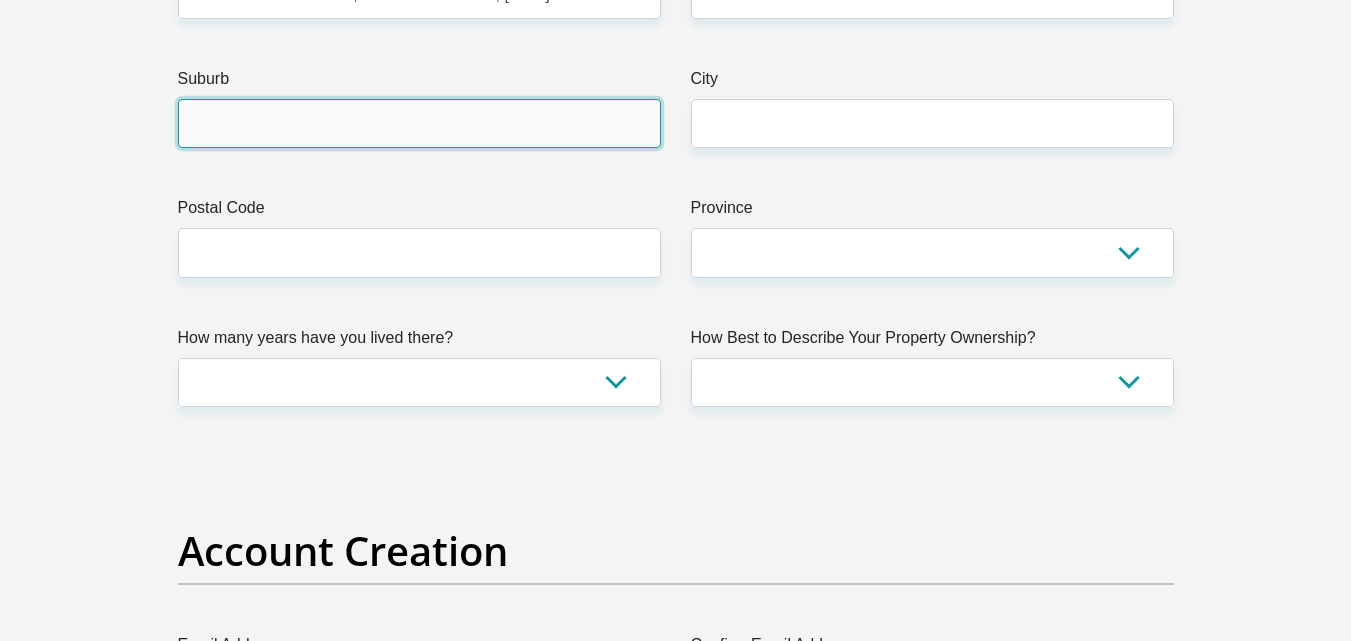 click on "Suburb" at bounding box center [419, 123] 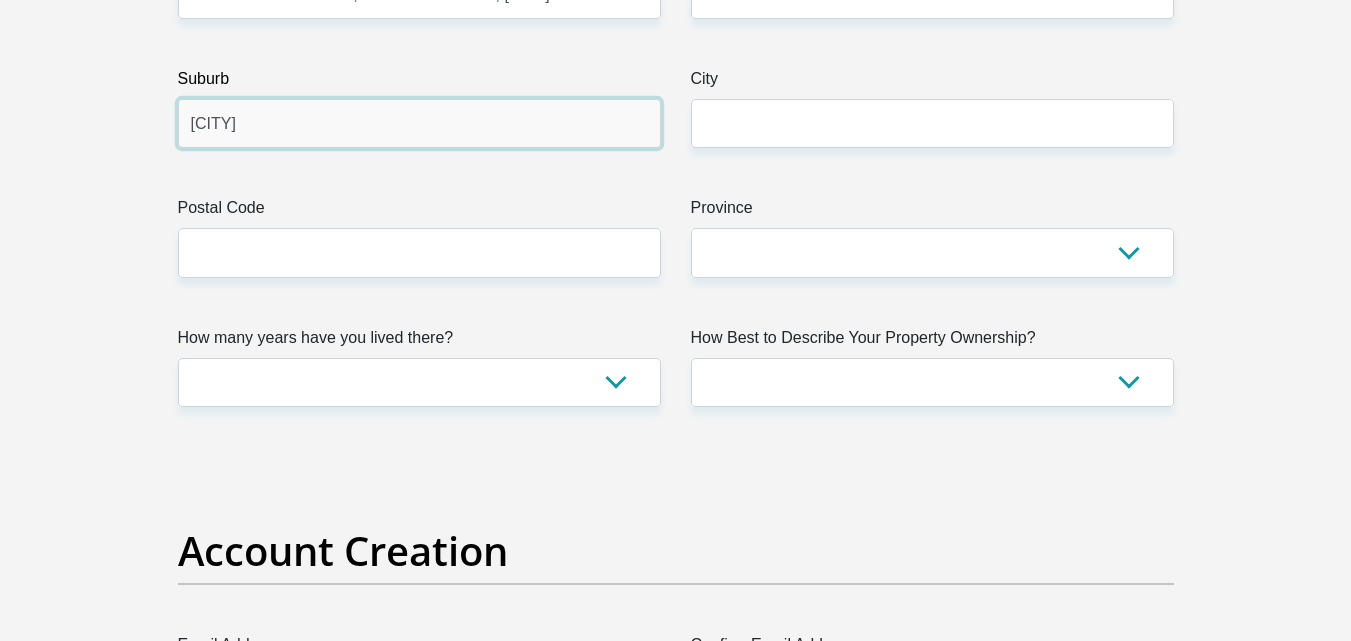 type on "[CITY]" 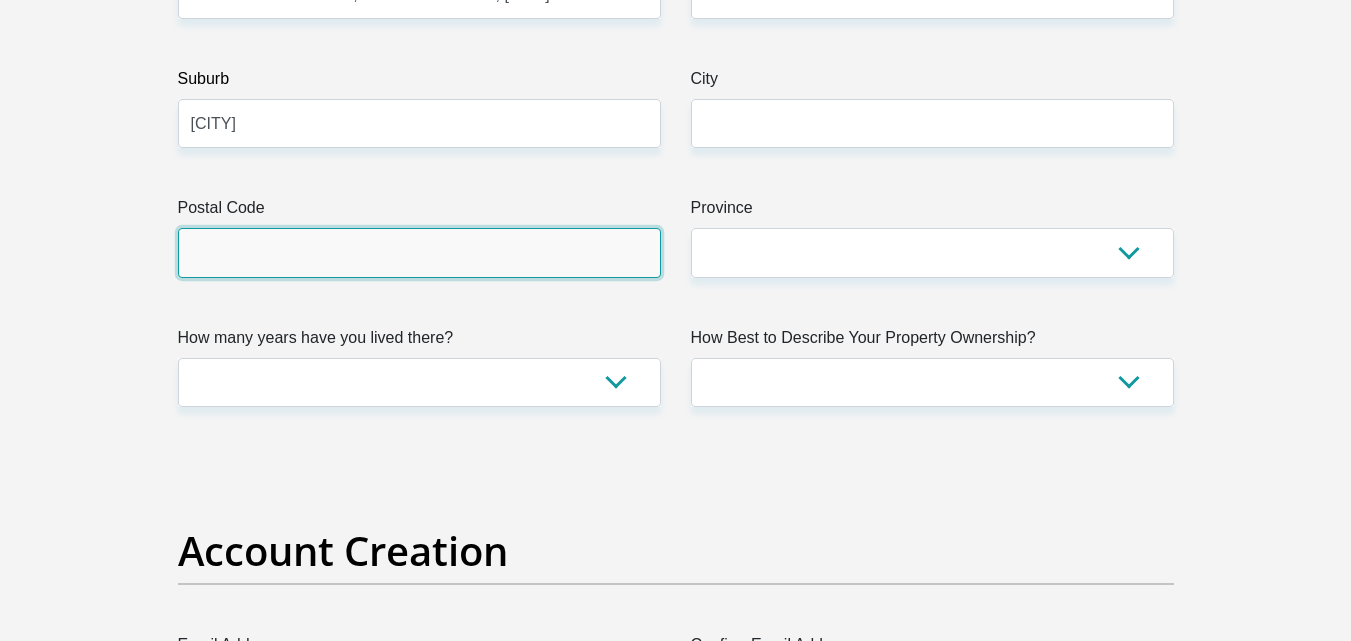 click on "Postal Code" at bounding box center [419, 252] 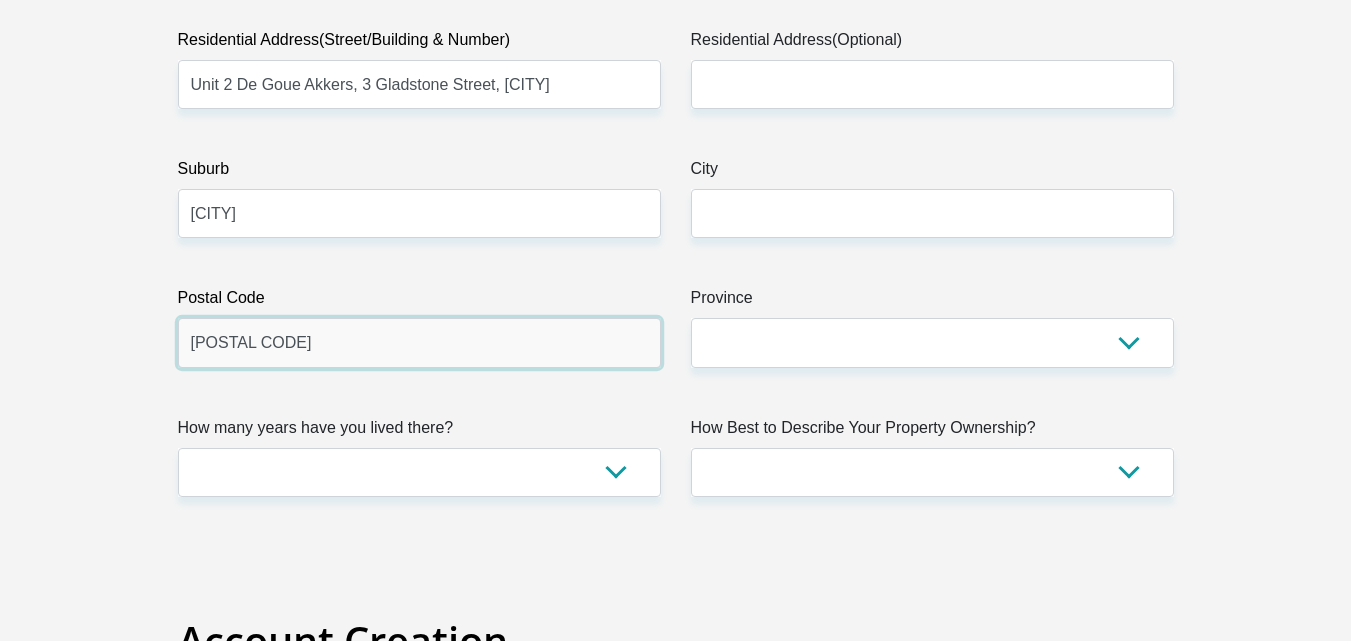 scroll, scrollTop: 1000, scrollLeft: 0, axis: vertical 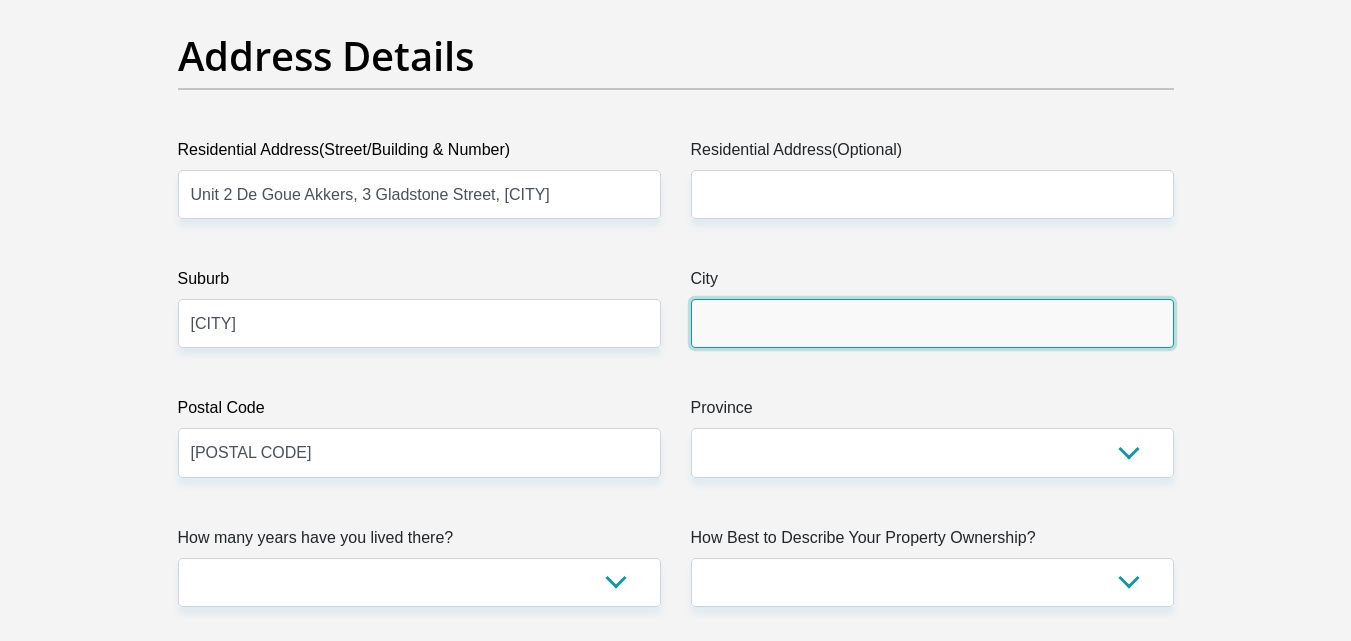 click on "City" at bounding box center (932, 323) 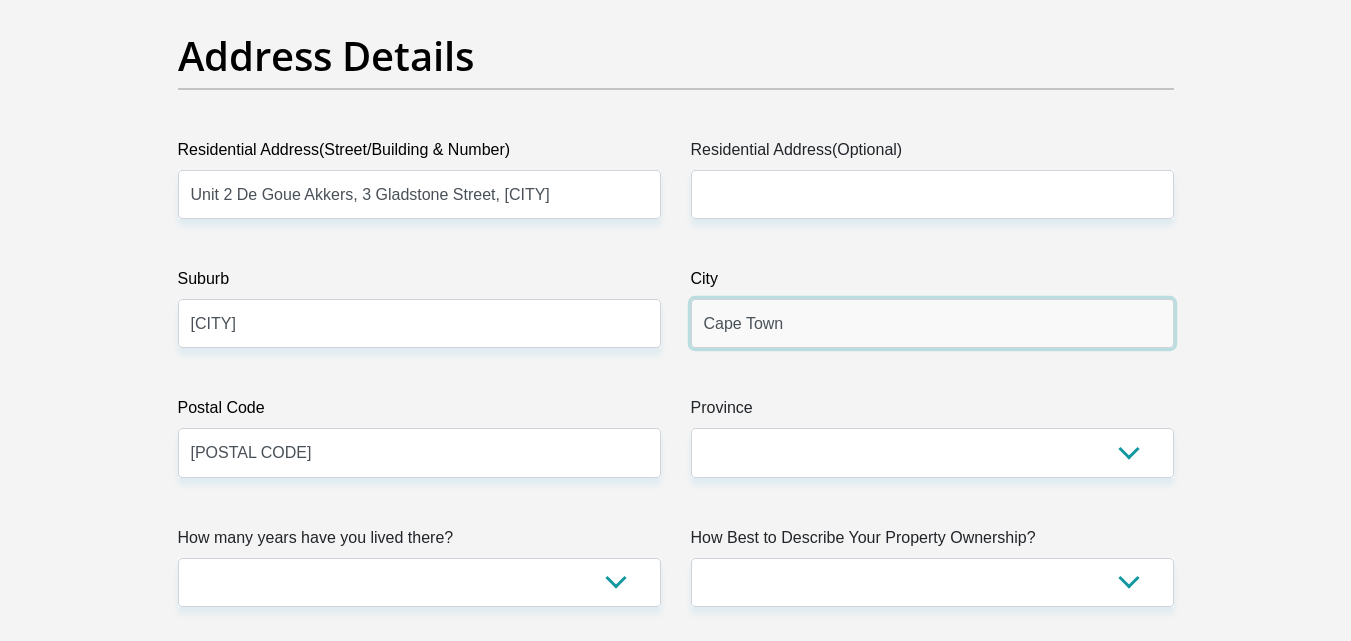 type on "Cape Town" 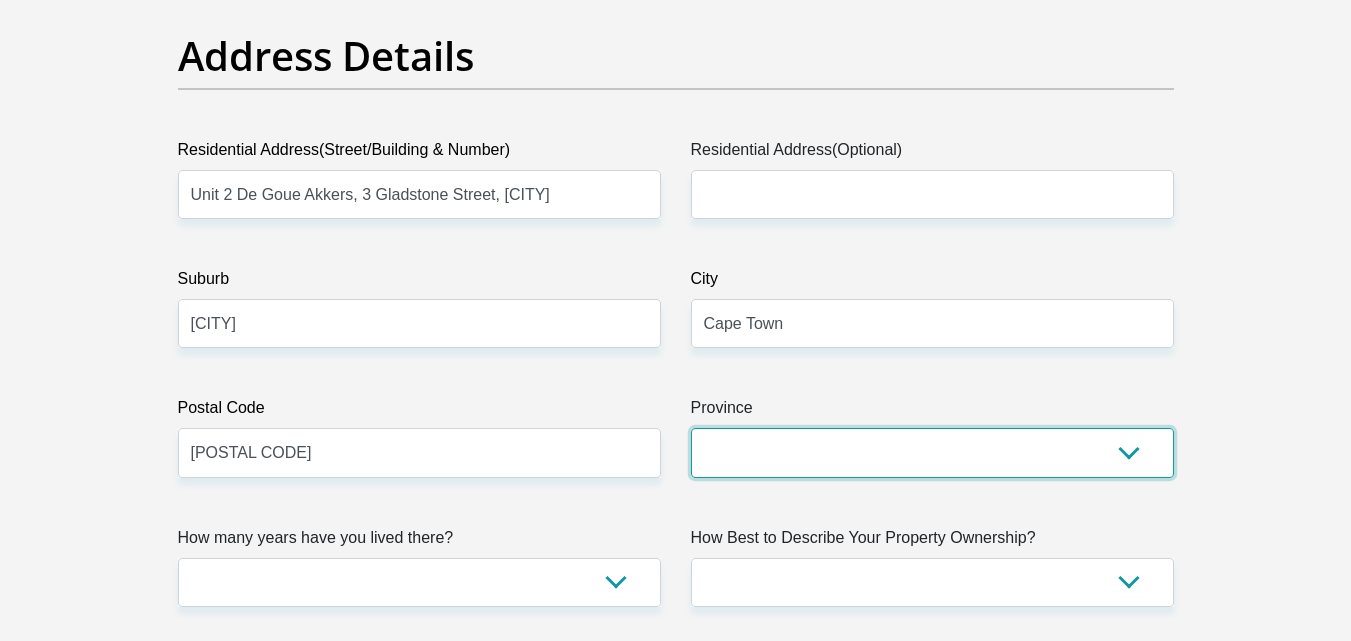 click on "Eastern Cape
Free State
Gauteng
KwaZulu-Natal
Limpopo
Mpumalanga
Northern Cape
North West
Western Cape" at bounding box center (932, 452) 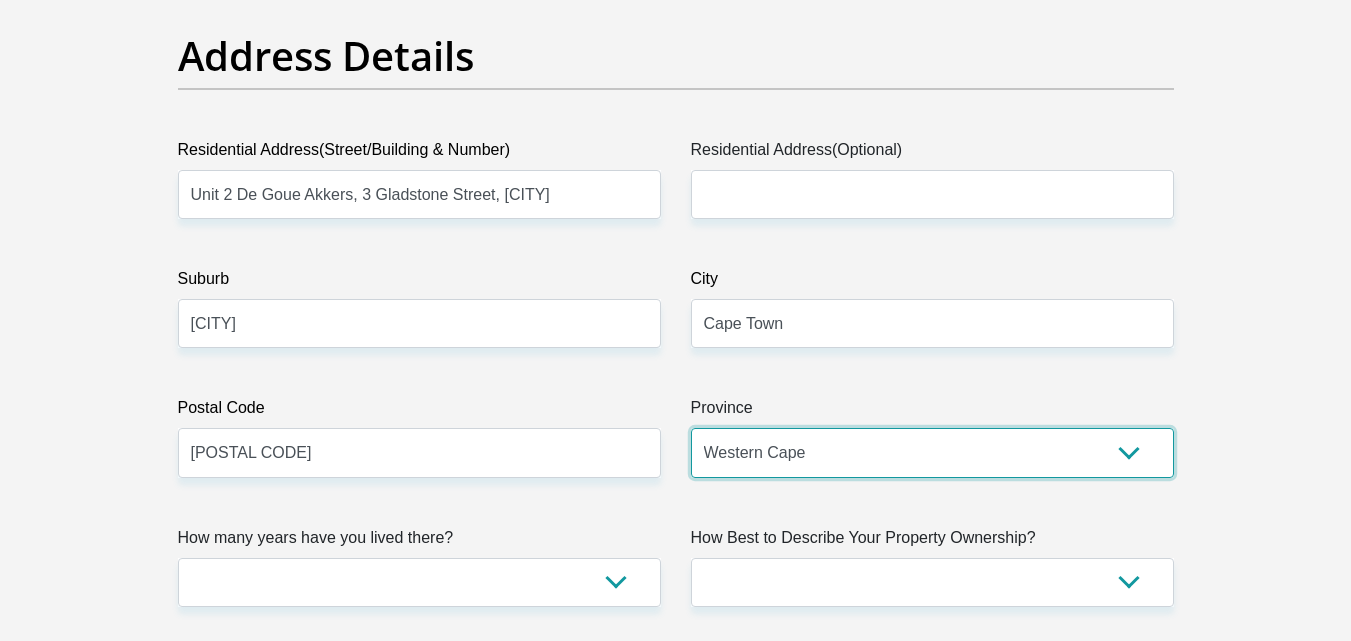 click on "Eastern Cape
Free State
Gauteng
KwaZulu-Natal
Limpopo
Mpumalanga
Northern Cape
North West
Western Cape" at bounding box center (932, 452) 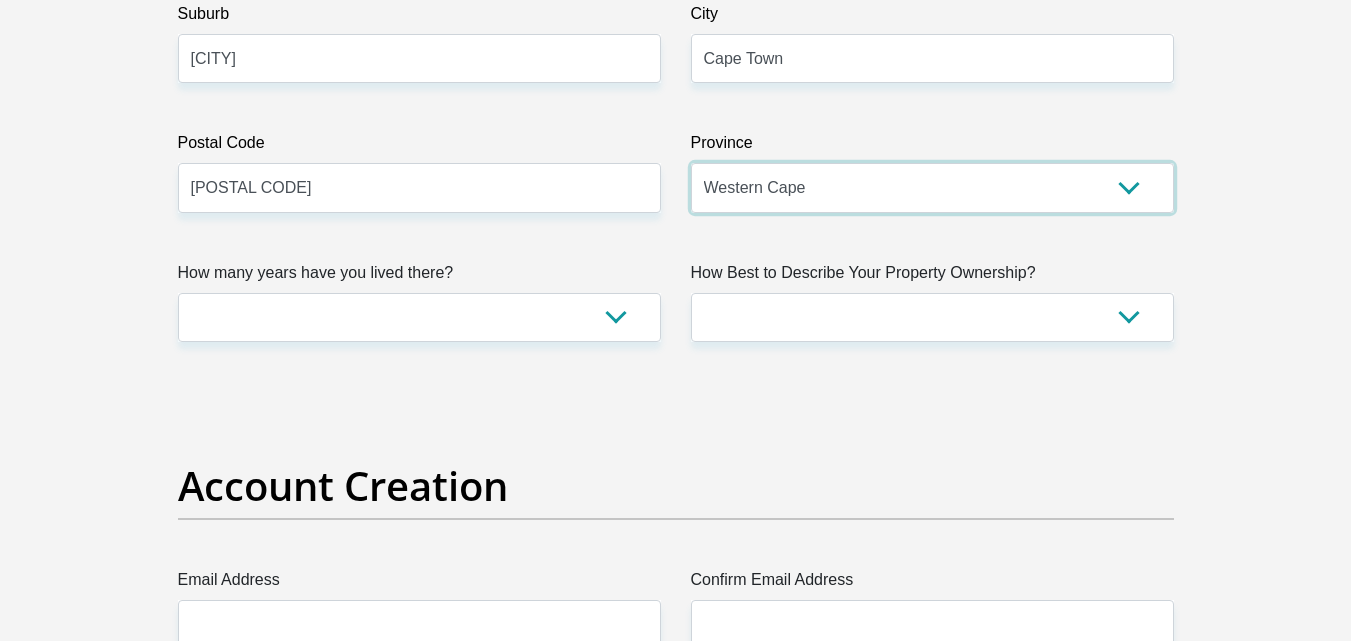 scroll, scrollTop: 1300, scrollLeft: 0, axis: vertical 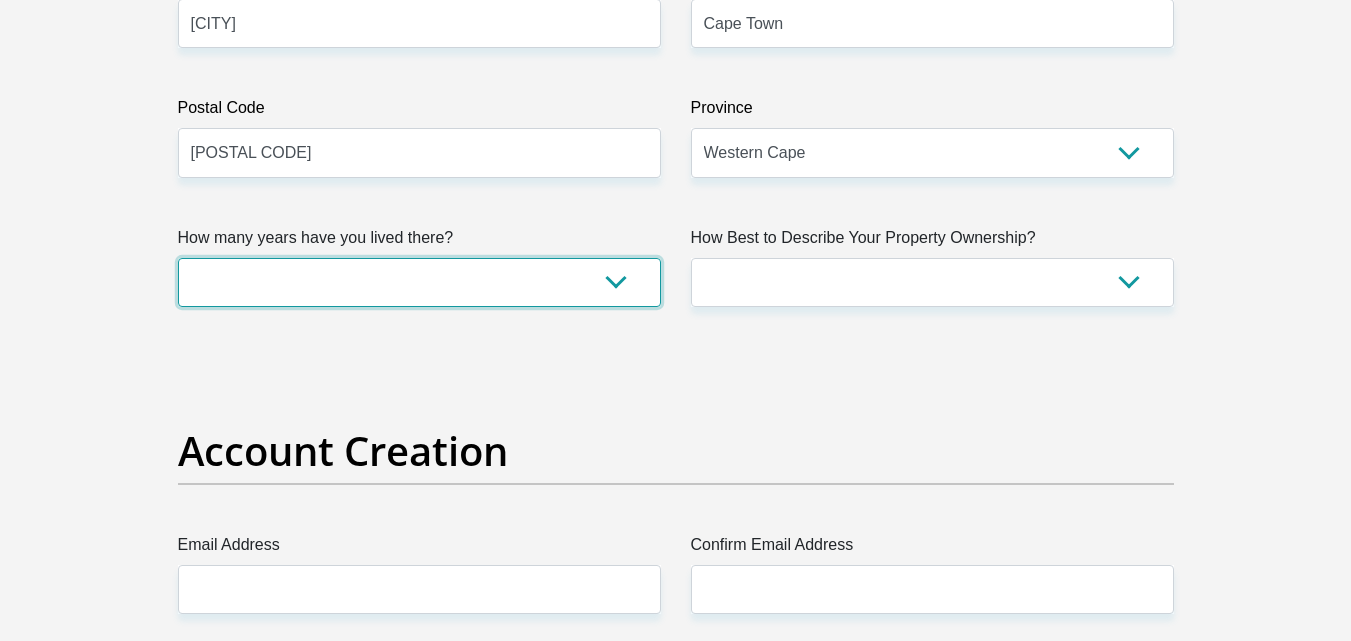 click on "less than 1 year
1-3 years
3-5 years
5+ years" at bounding box center (419, 282) 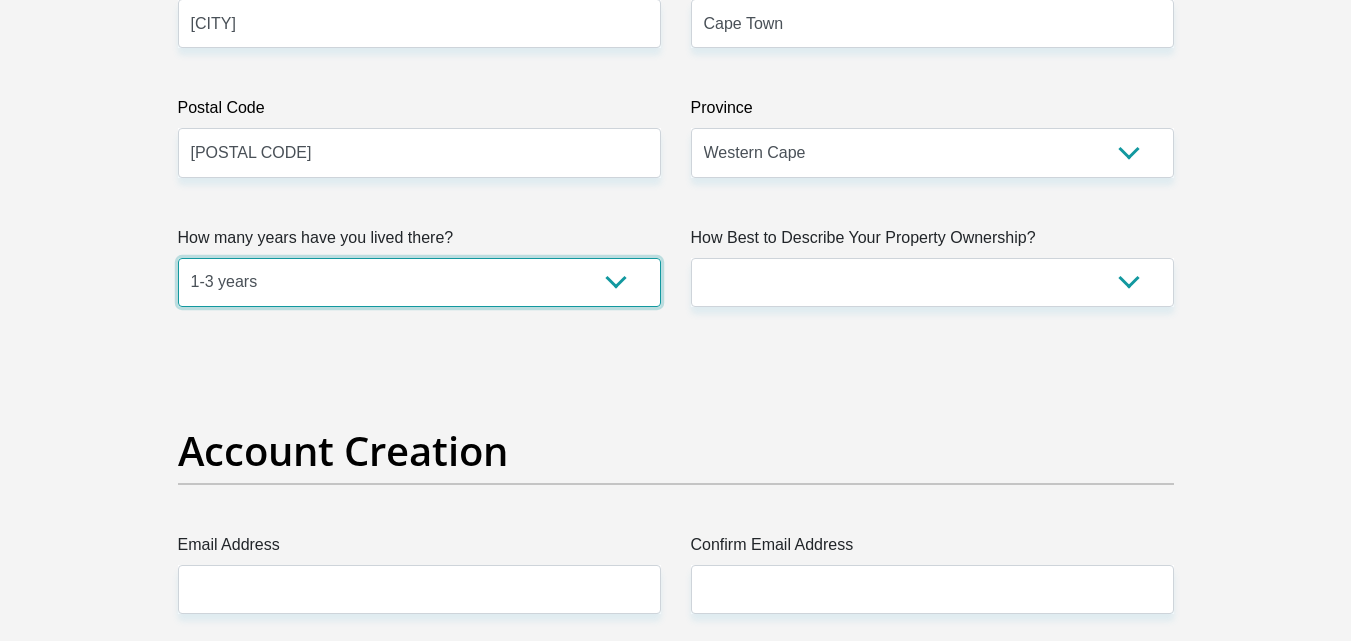 click on "less than 1 year
1-3 years
3-5 years
5+ years" at bounding box center [419, 282] 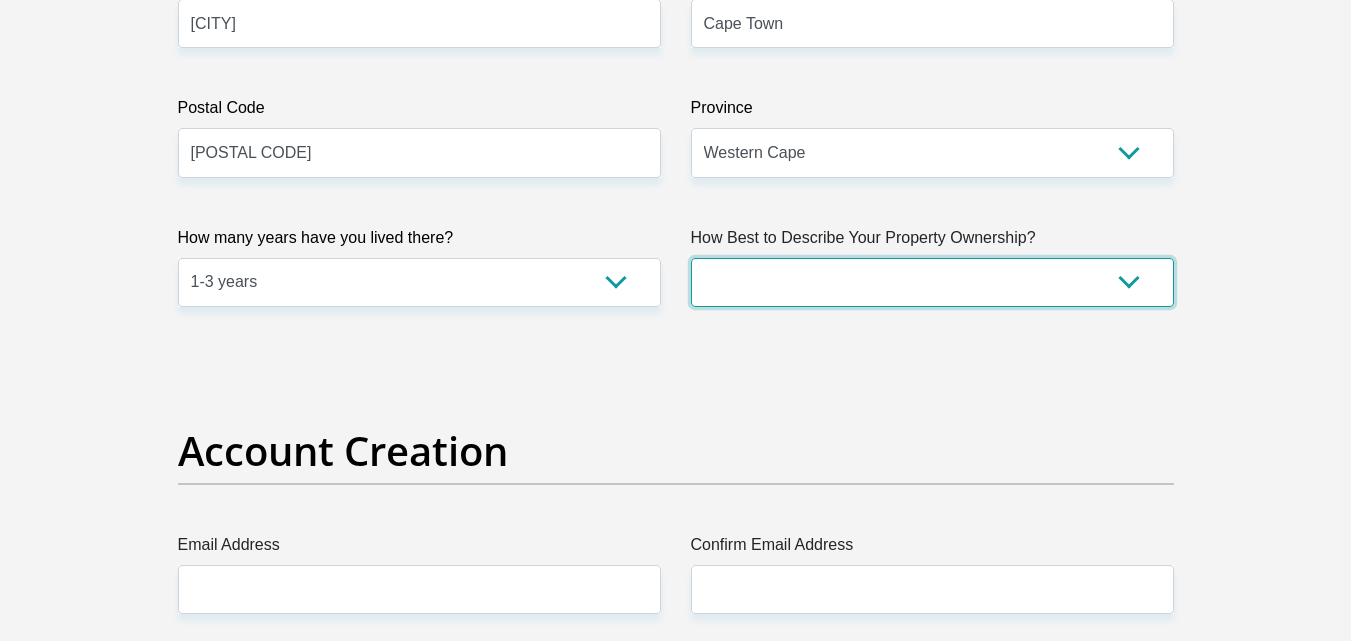 click on "Owned
Rented
Family Owned
Company Dwelling" at bounding box center [932, 282] 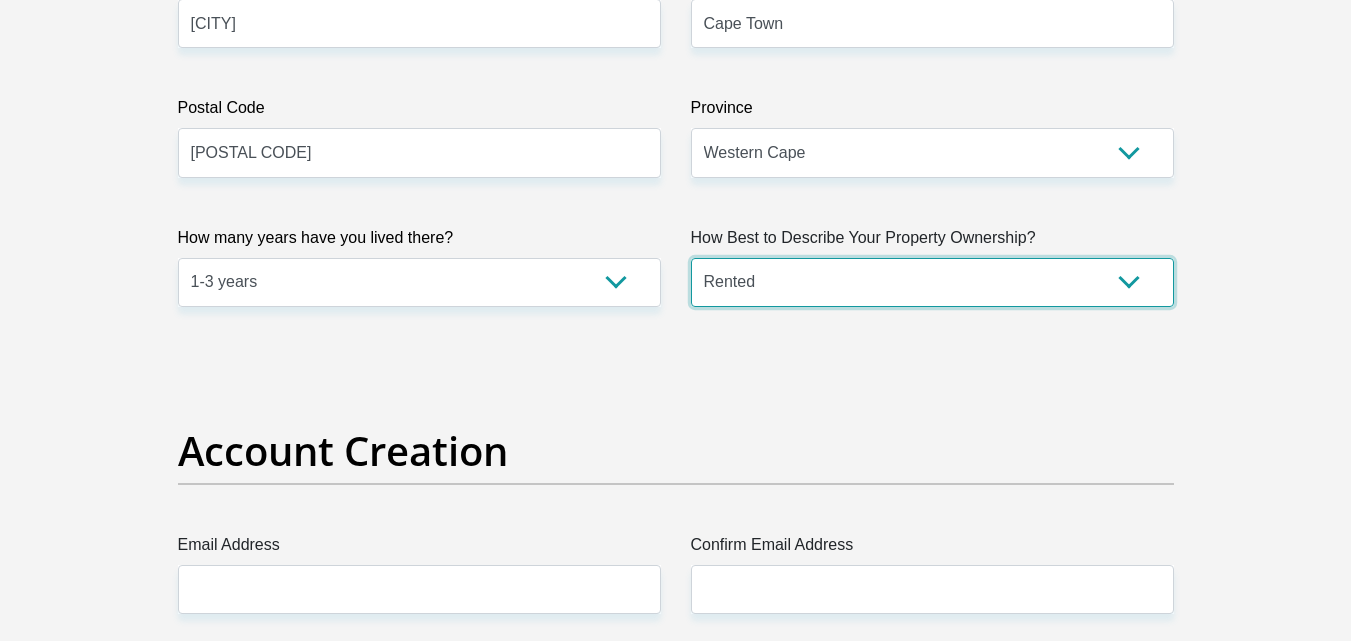 click on "Owned
Rented
Family Owned
Company Dwelling" at bounding box center (932, 282) 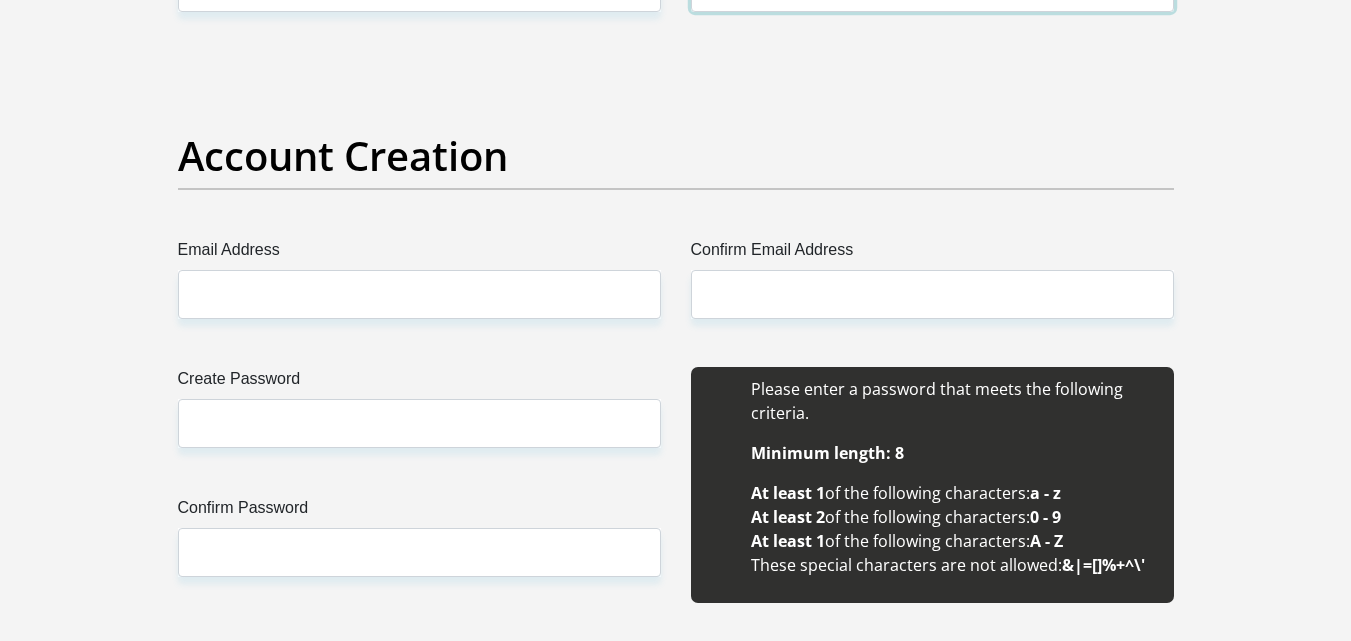 scroll, scrollTop: 1600, scrollLeft: 0, axis: vertical 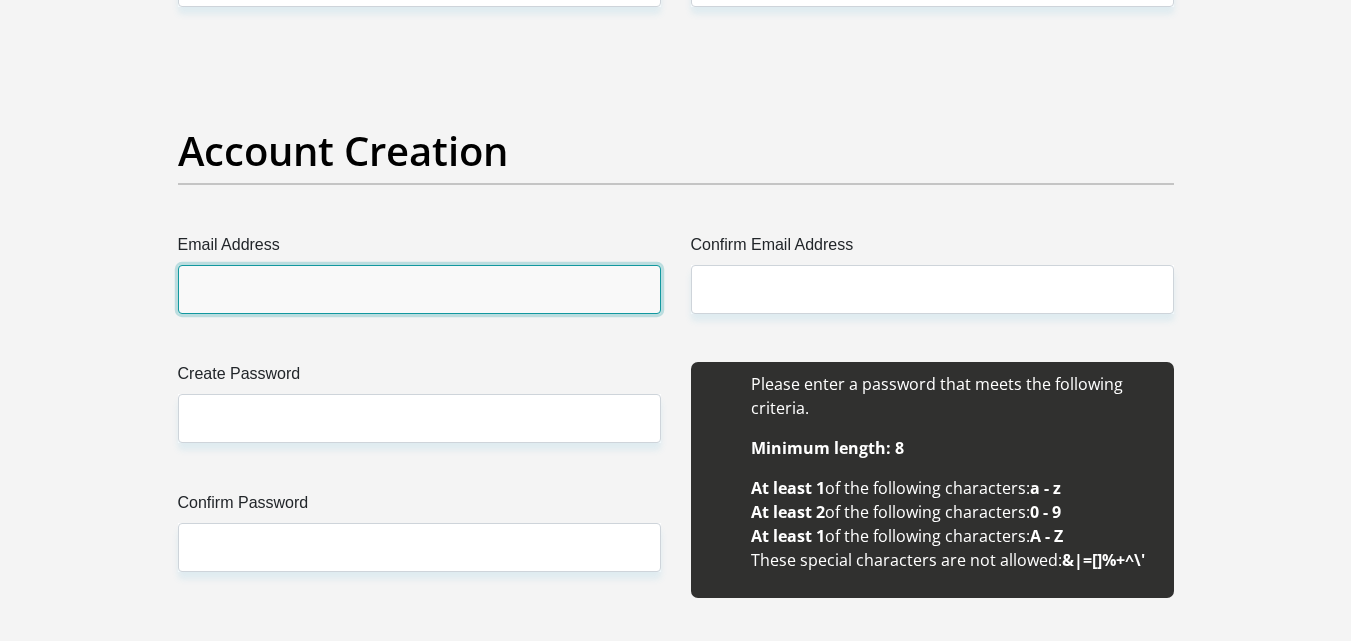 click on "Email Address" at bounding box center [419, 289] 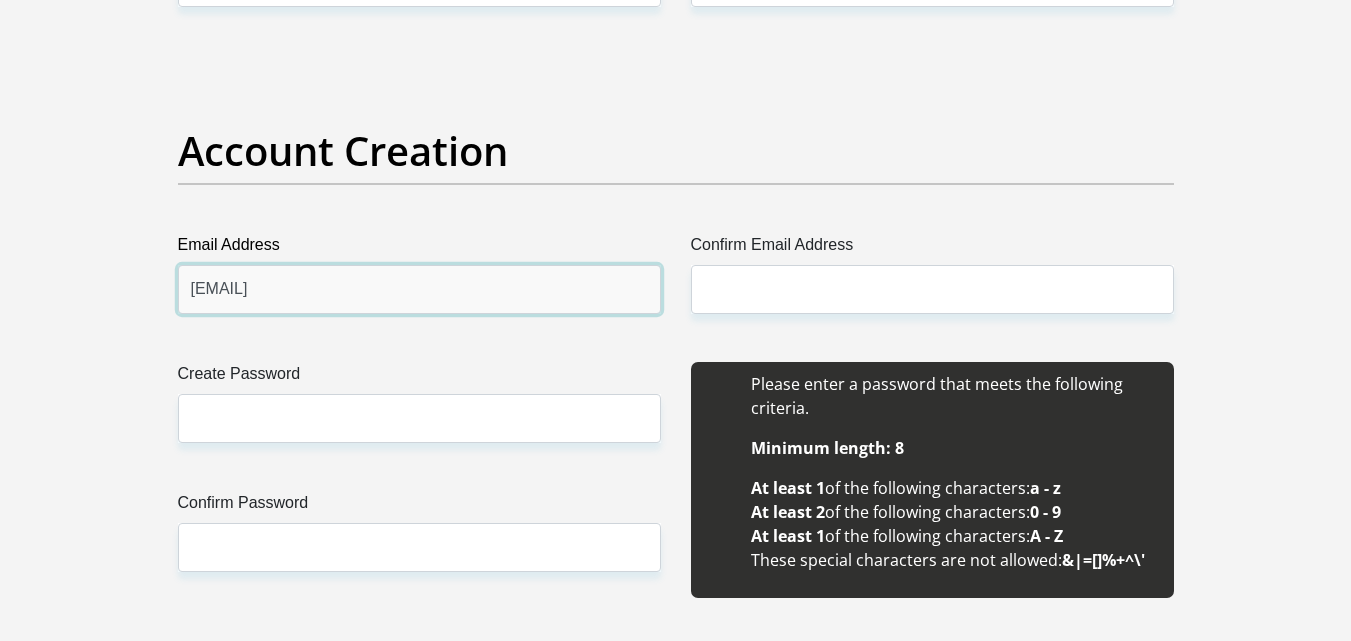 type on "perushan@wlas.co.za" 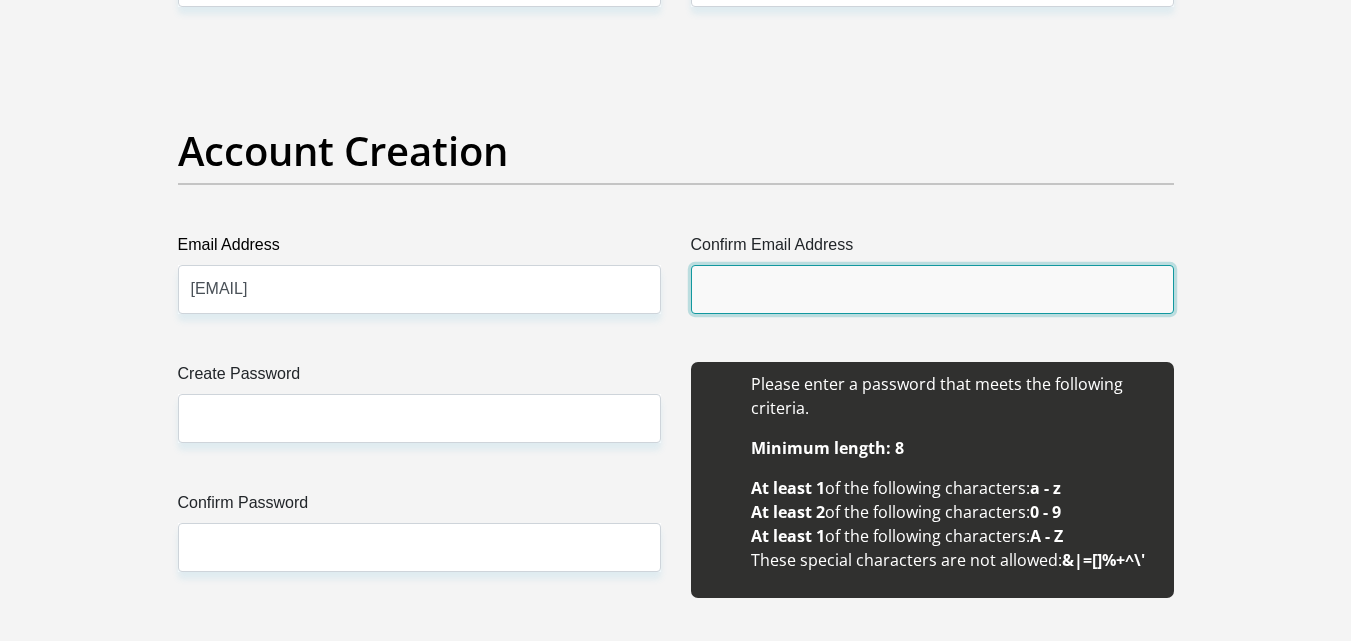 click on "Confirm Email Address" at bounding box center [932, 289] 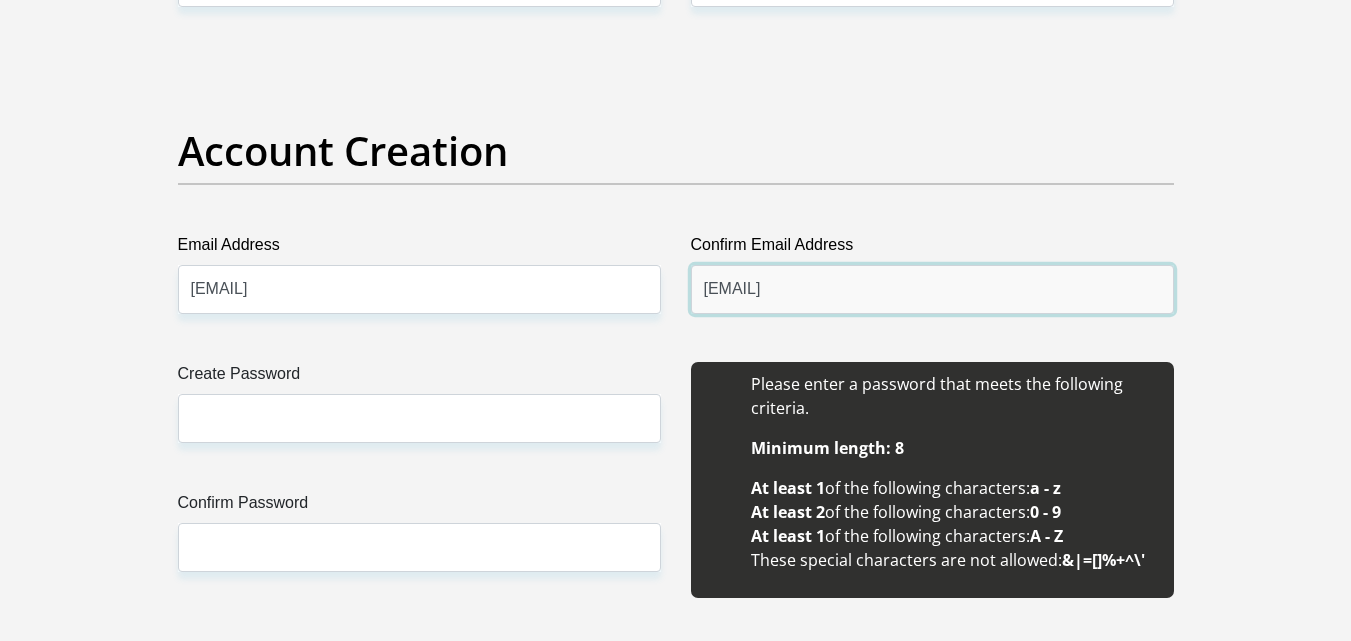 type on "perushan@wlas.co.za" 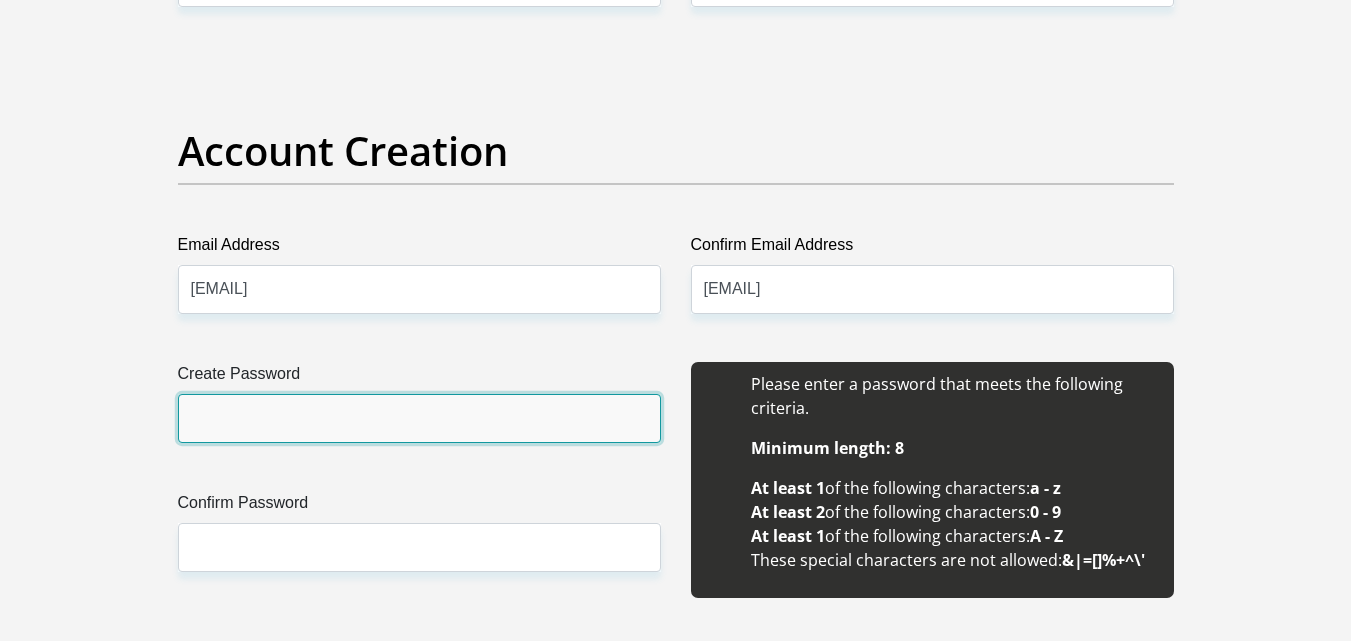 click on "Create Password" at bounding box center [419, 418] 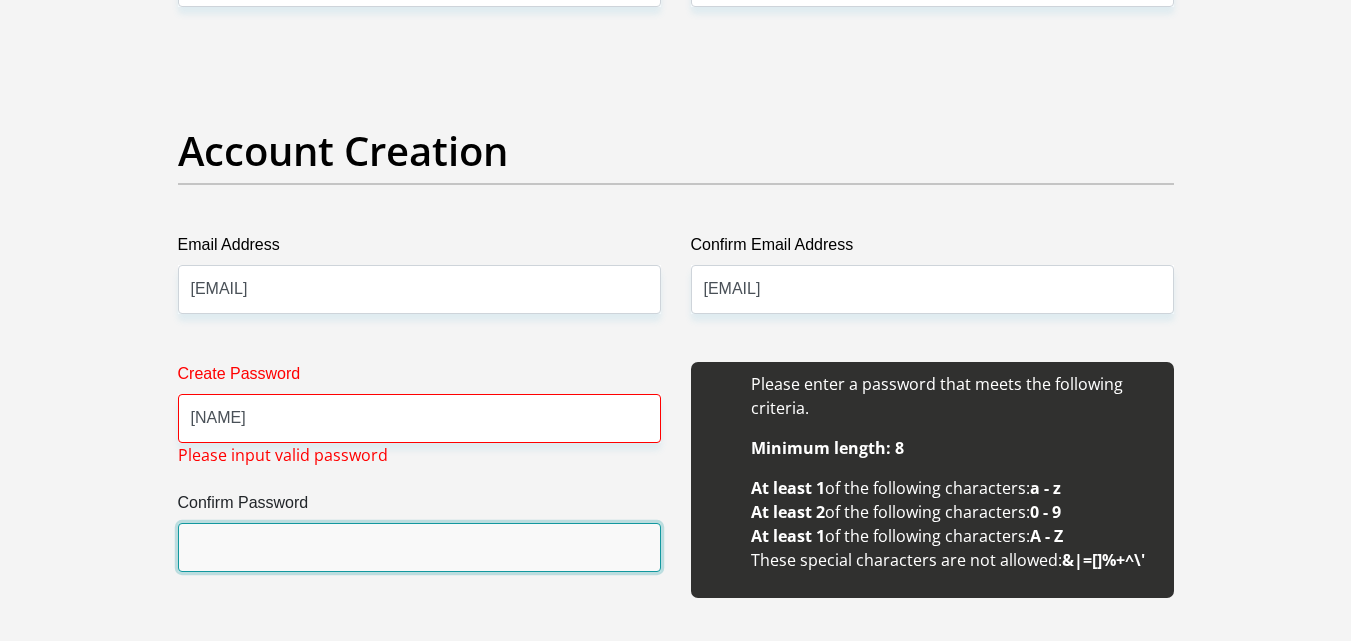 click on "Confirm Password" at bounding box center [419, 547] 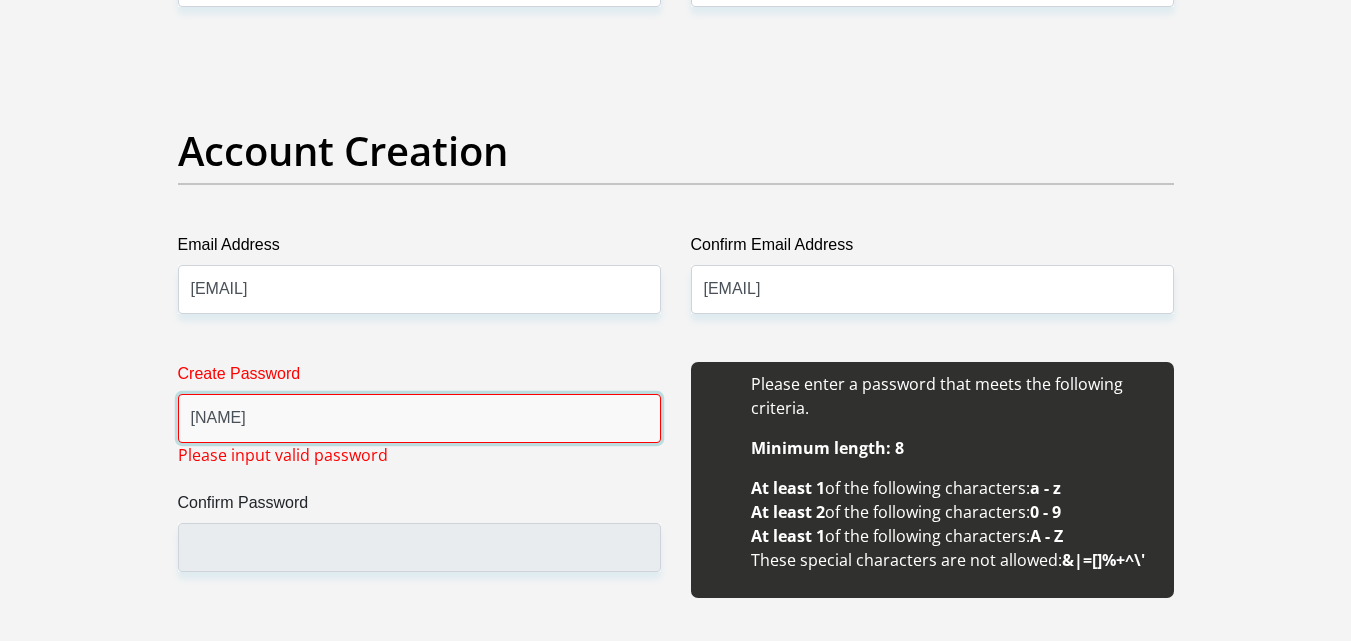 click on "Perushan1!" at bounding box center [419, 418] 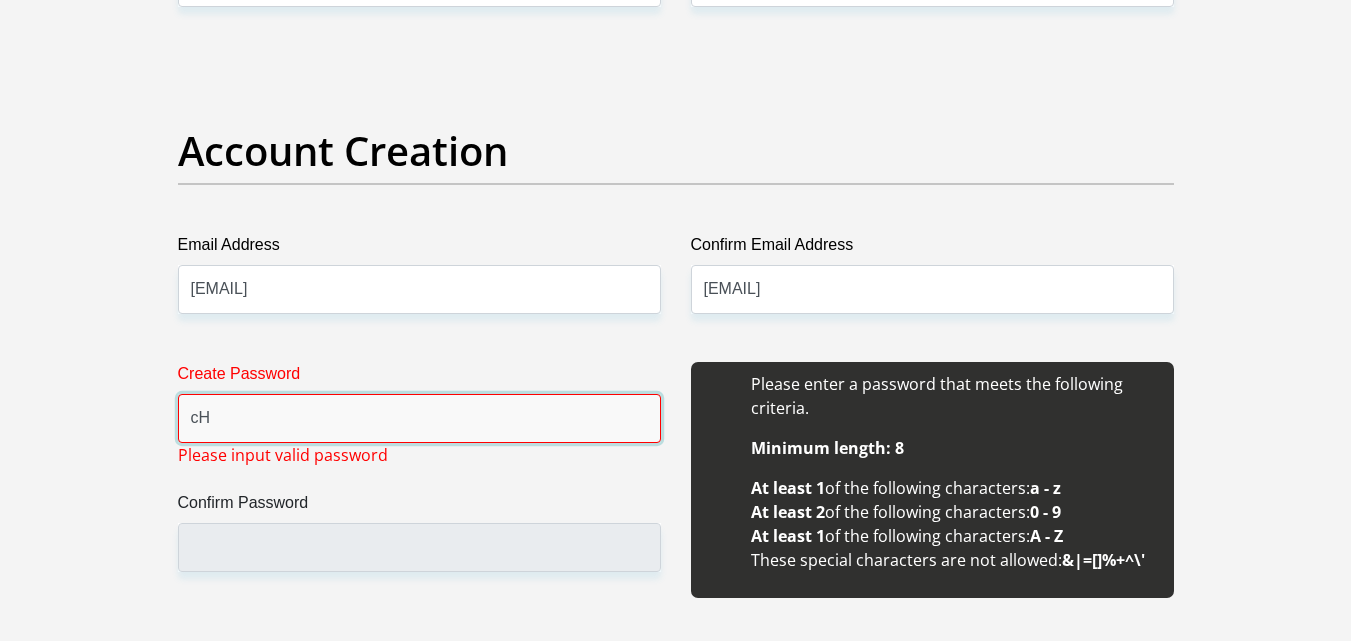 type on "c" 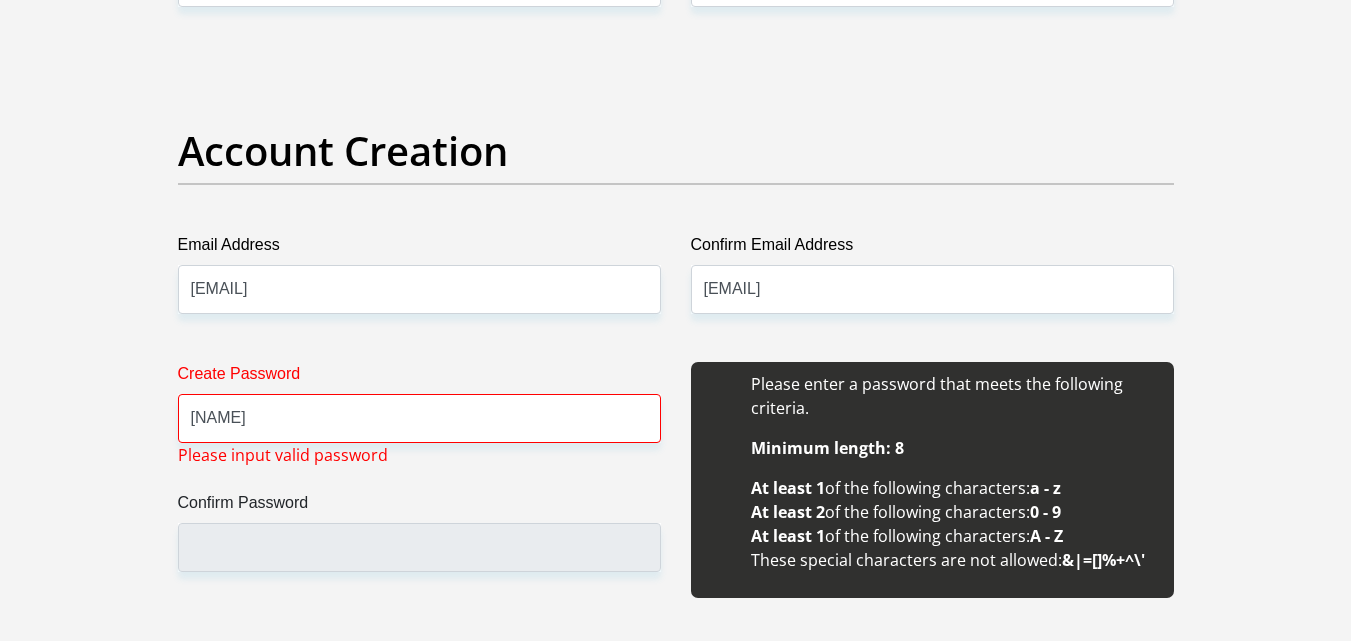 drag, startPoint x: 324, startPoint y: 320, endPoint x: 297, endPoint y: 465, distance: 147.49237 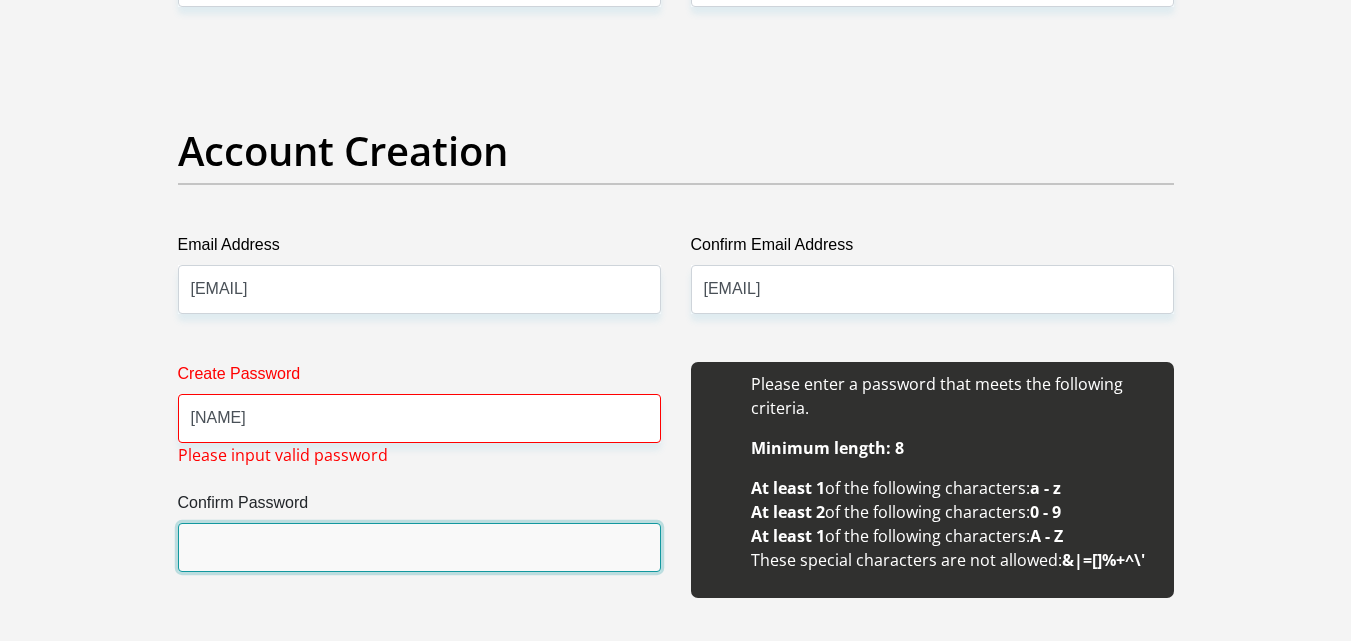 click on "Confirm Password" at bounding box center (419, 547) 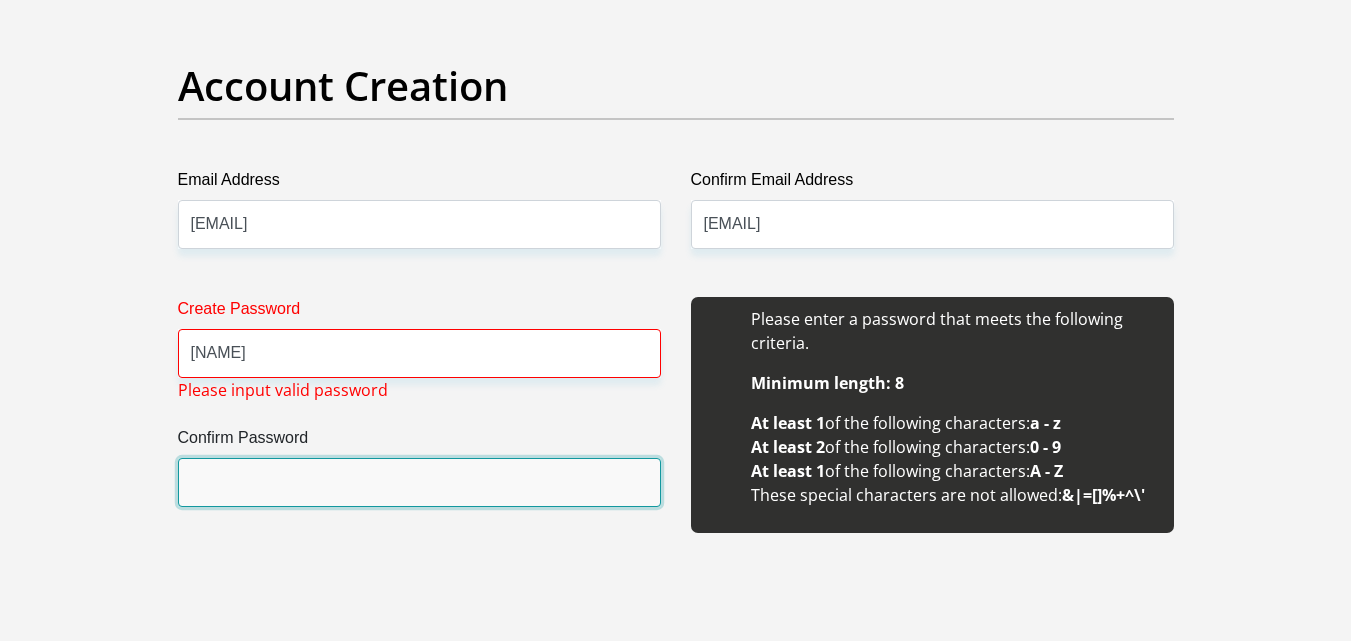 scroll, scrollTop: 1700, scrollLeft: 0, axis: vertical 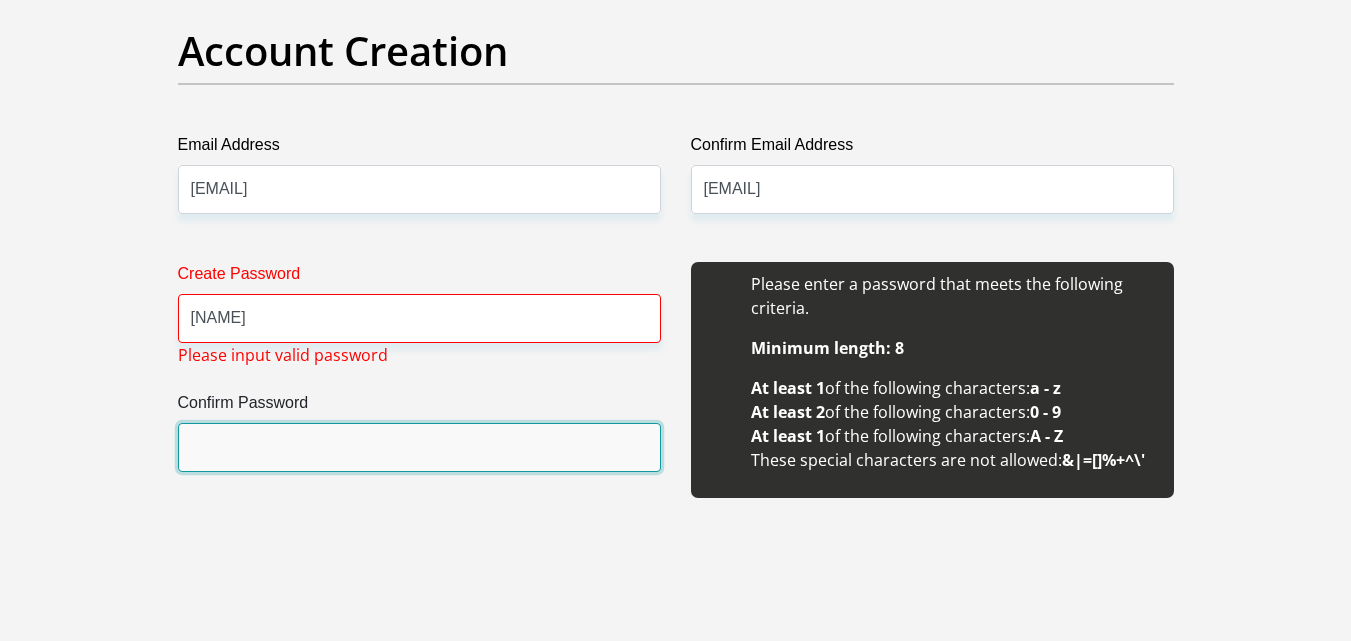click on "Confirm Password" at bounding box center (419, 447) 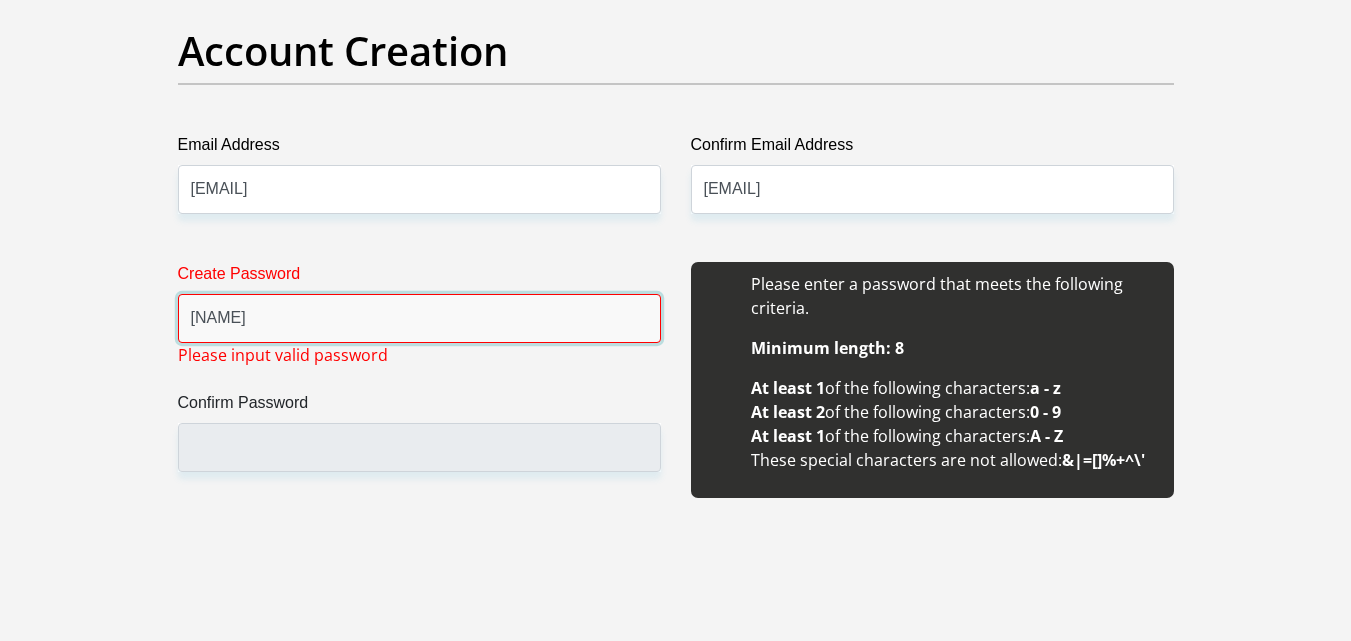 click on "Chakalakaman1!" at bounding box center [419, 318] 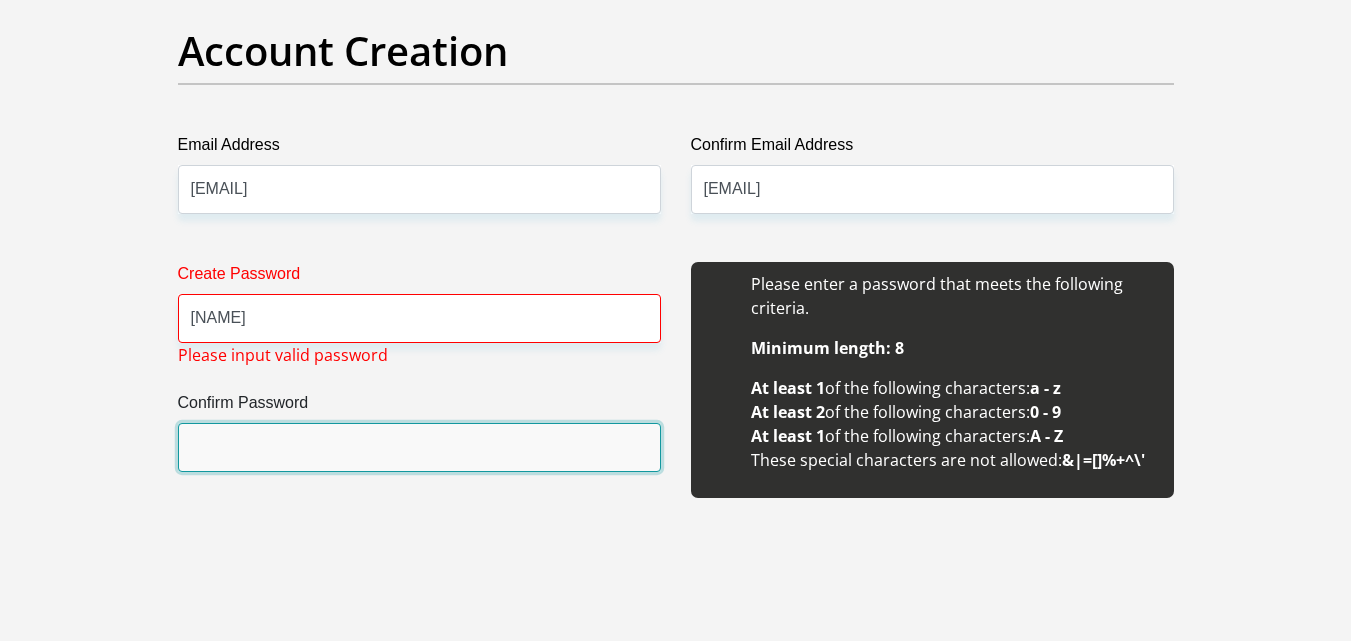 click on "Confirm Password" at bounding box center (419, 447) 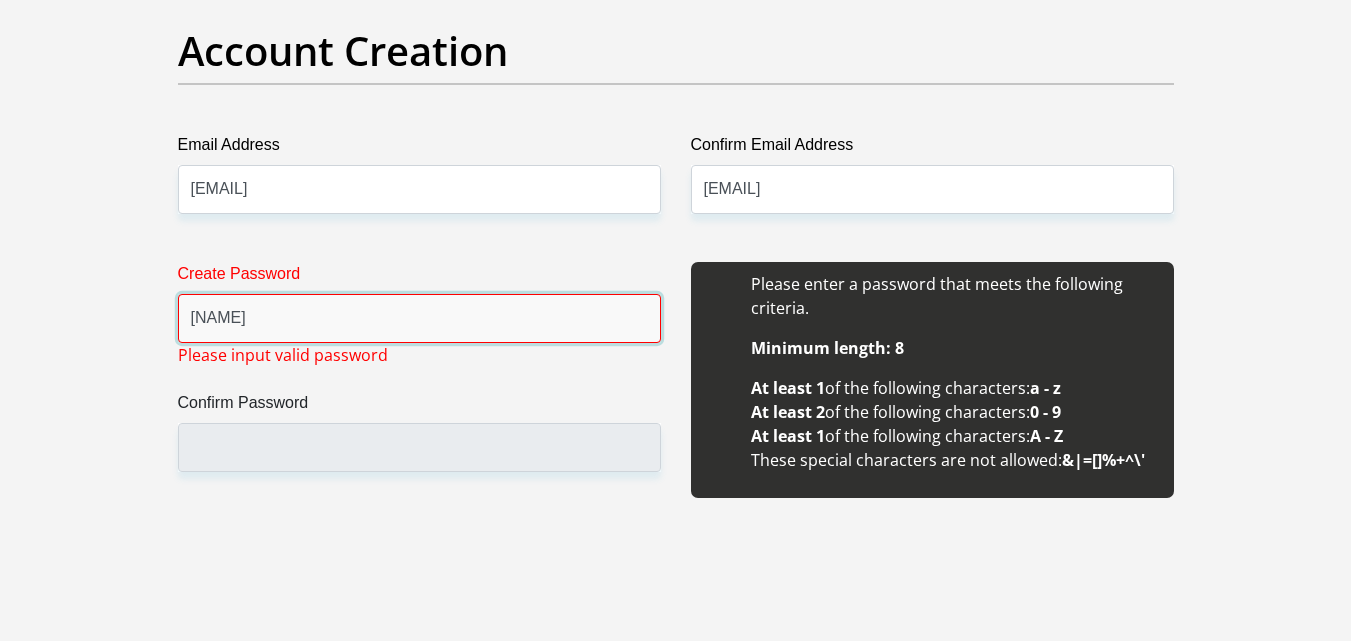 click on "[FOOD]" at bounding box center (419, 318) 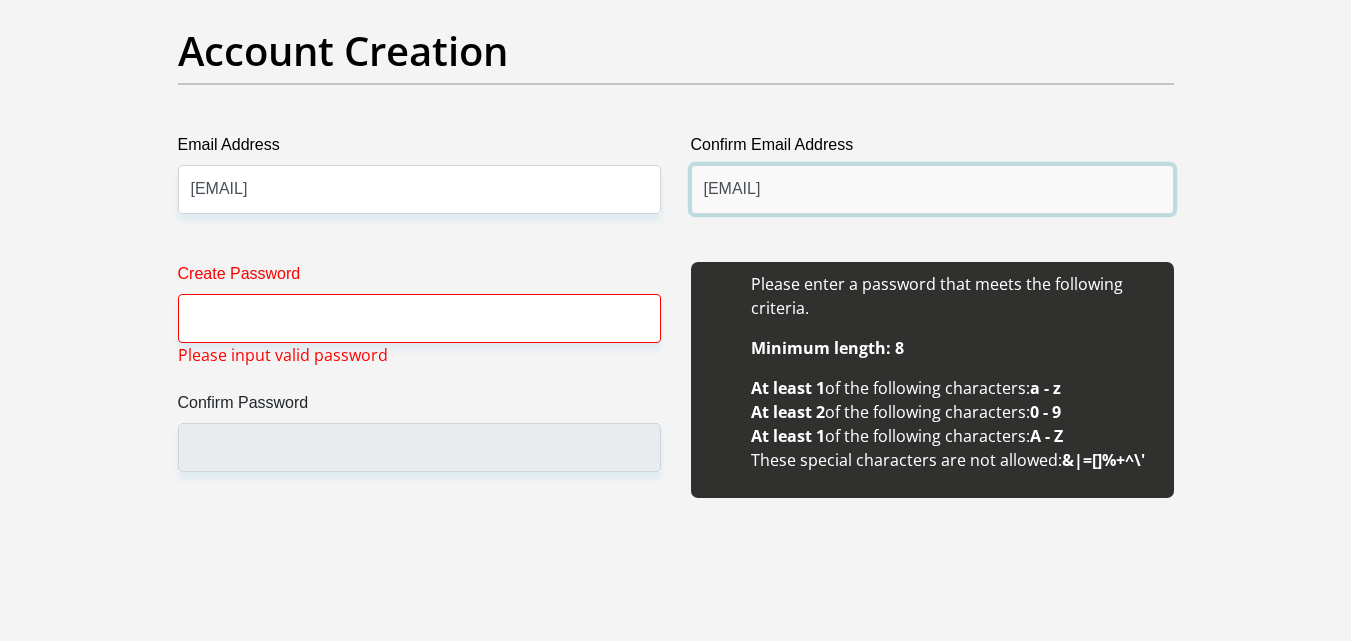click on "perushan@wlas.co.za" at bounding box center [932, 189] 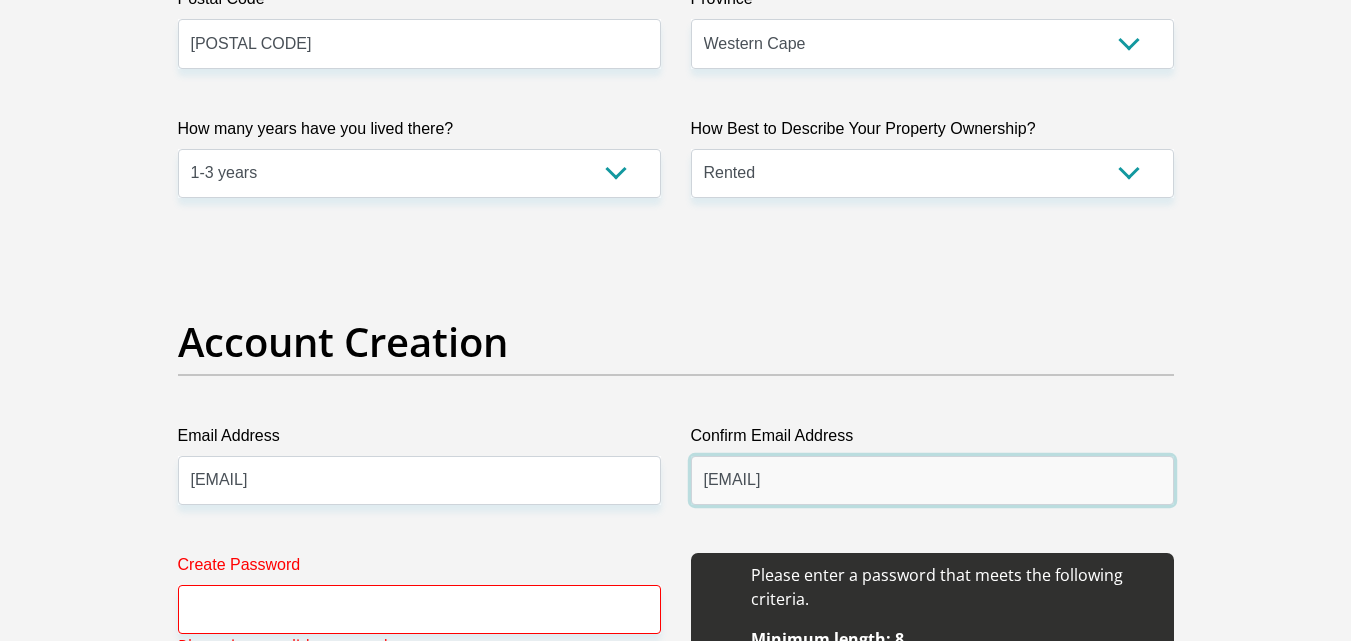 scroll, scrollTop: 1700, scrollLeft: 0, axis: vertical 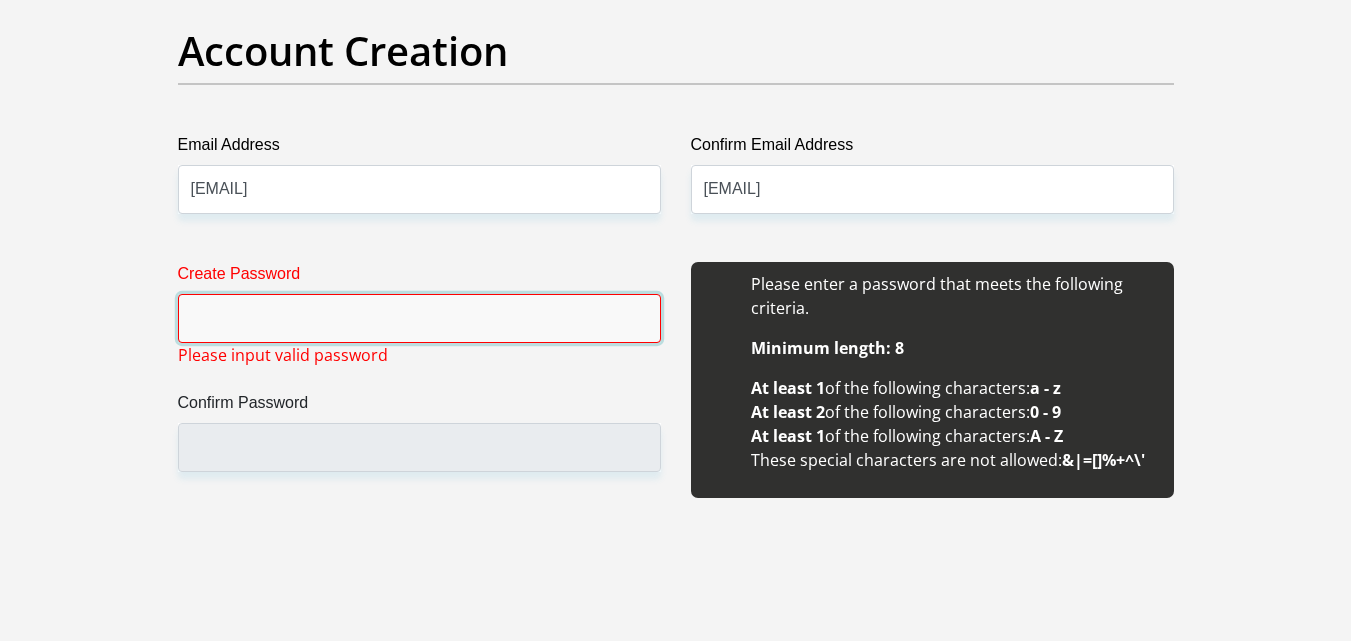 click on "Create Password" at bounding box center [419, 318] 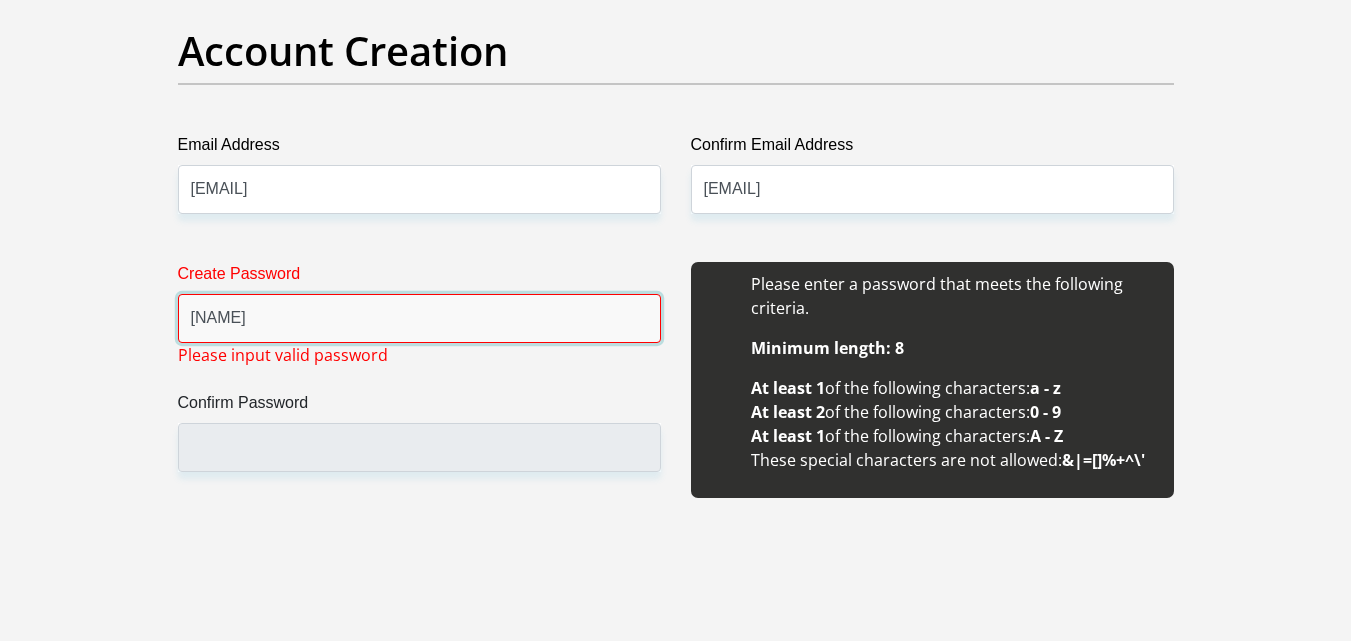 type on "[FOOD]" 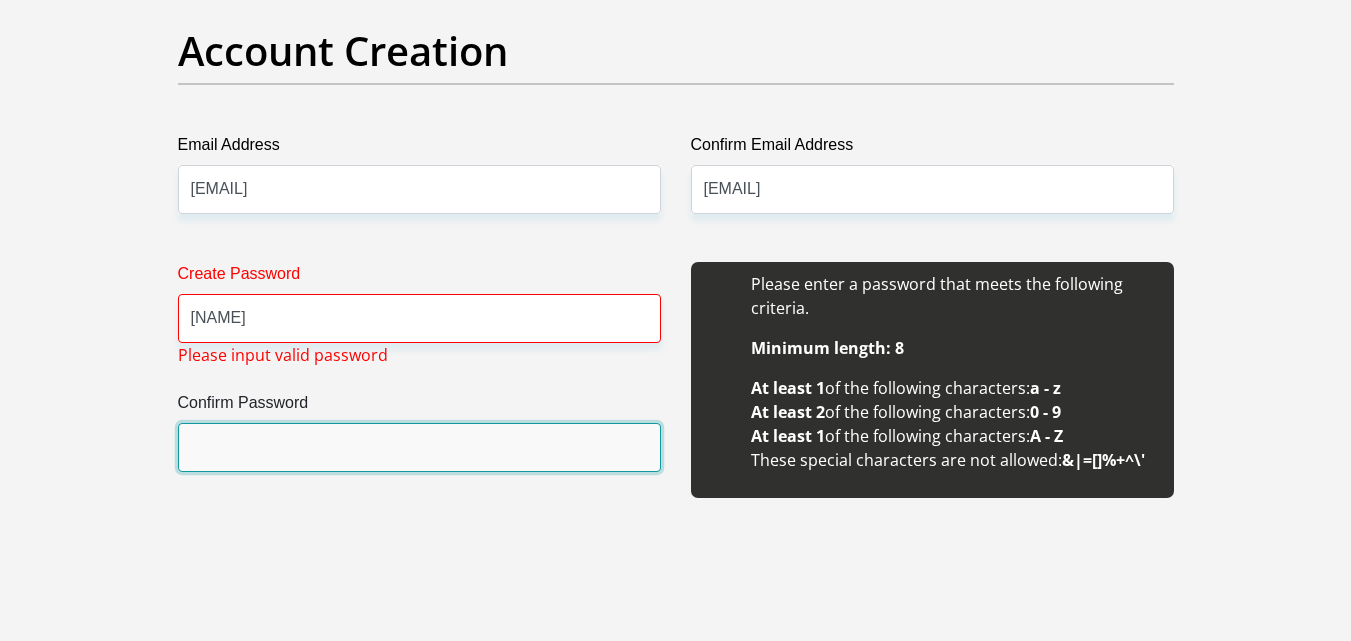 click on "Confirm Password" at bounding box center [419, 447] 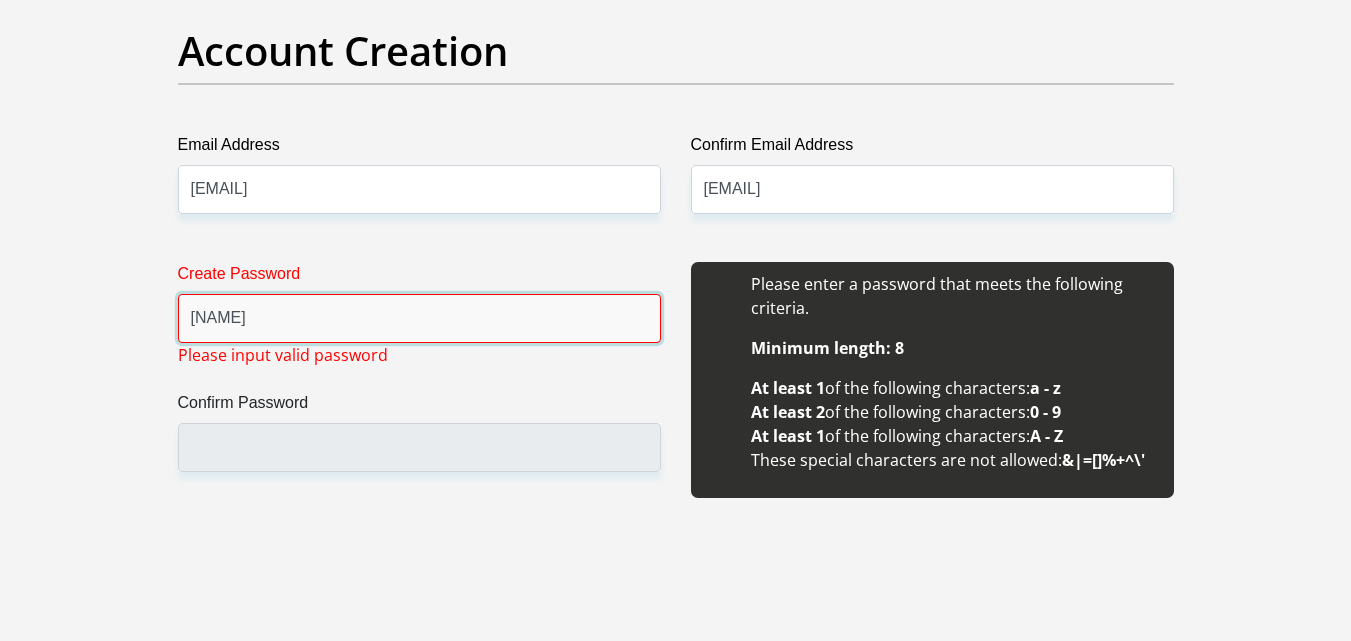 click on "[FOOD]" at bounding box center (419, 318) 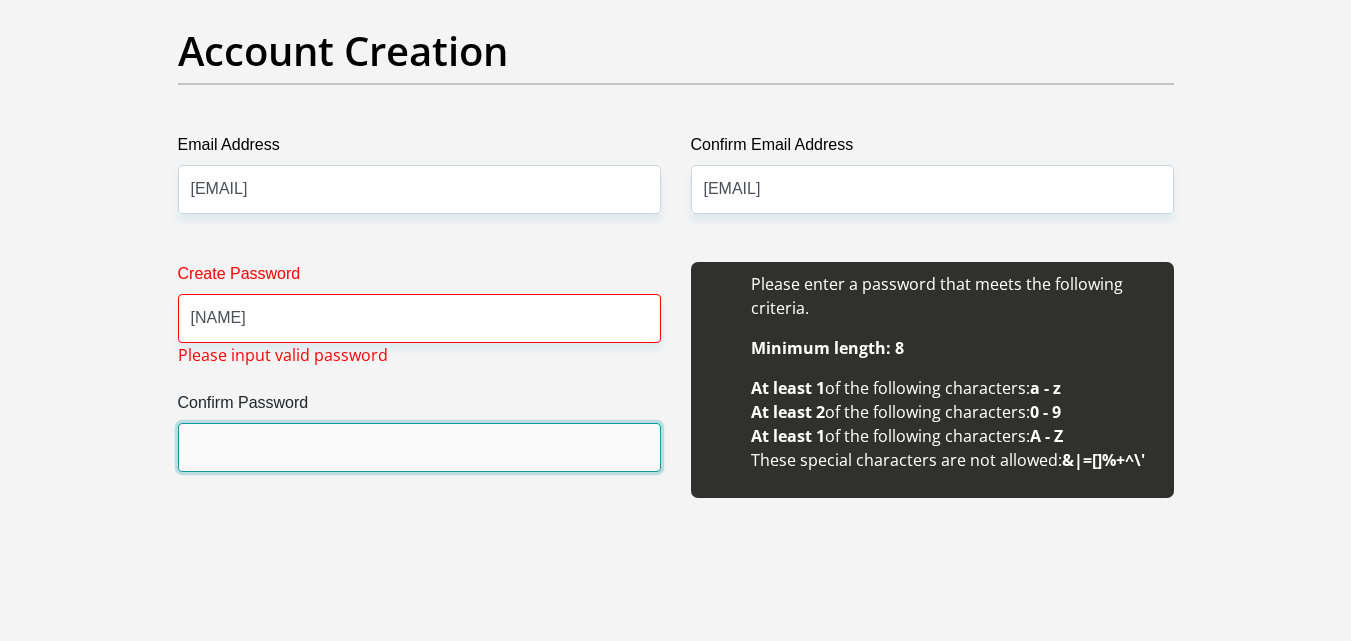 click on "Confirm Password" at bounding box center (419, 447) 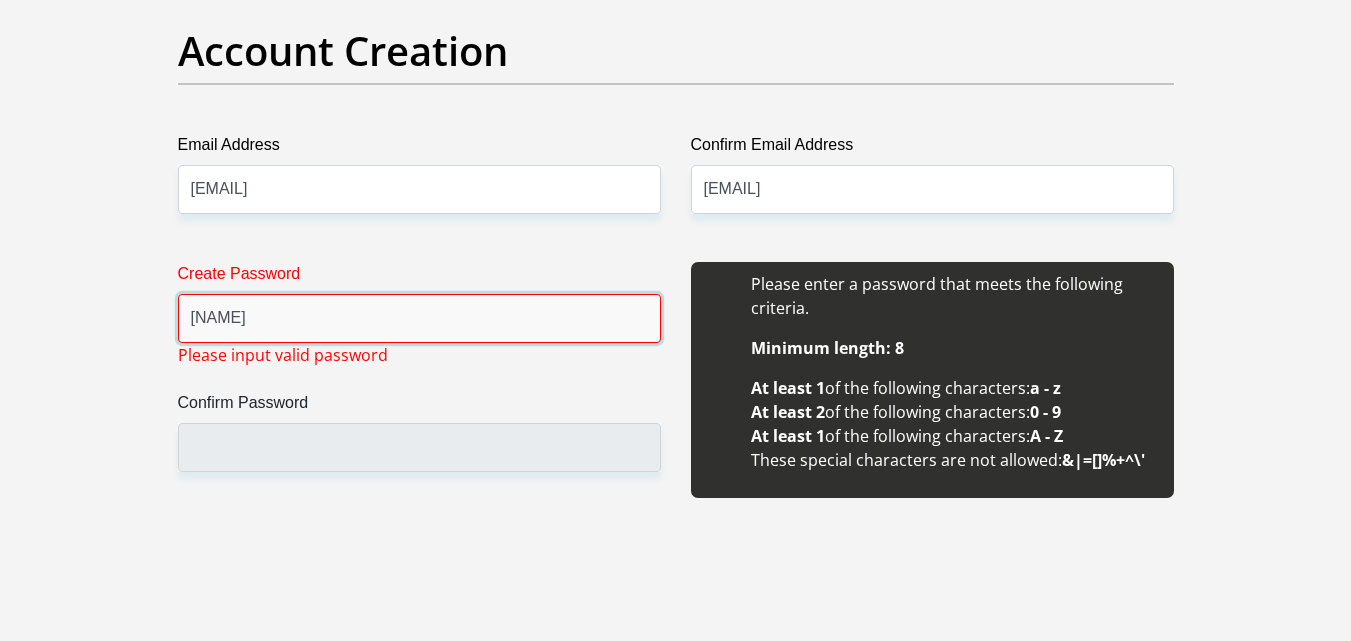 click on "[FOOD]" at bounding box center [419, 318] 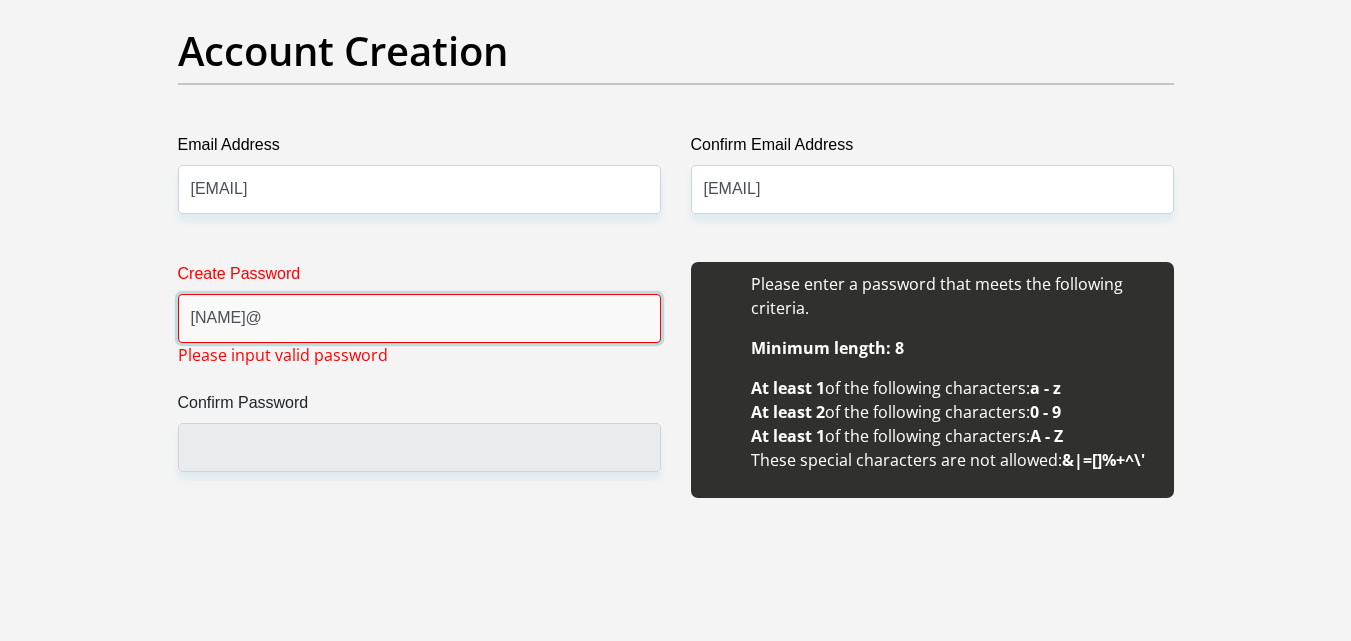 type on "[USERNAME]@[DOMAIN]" 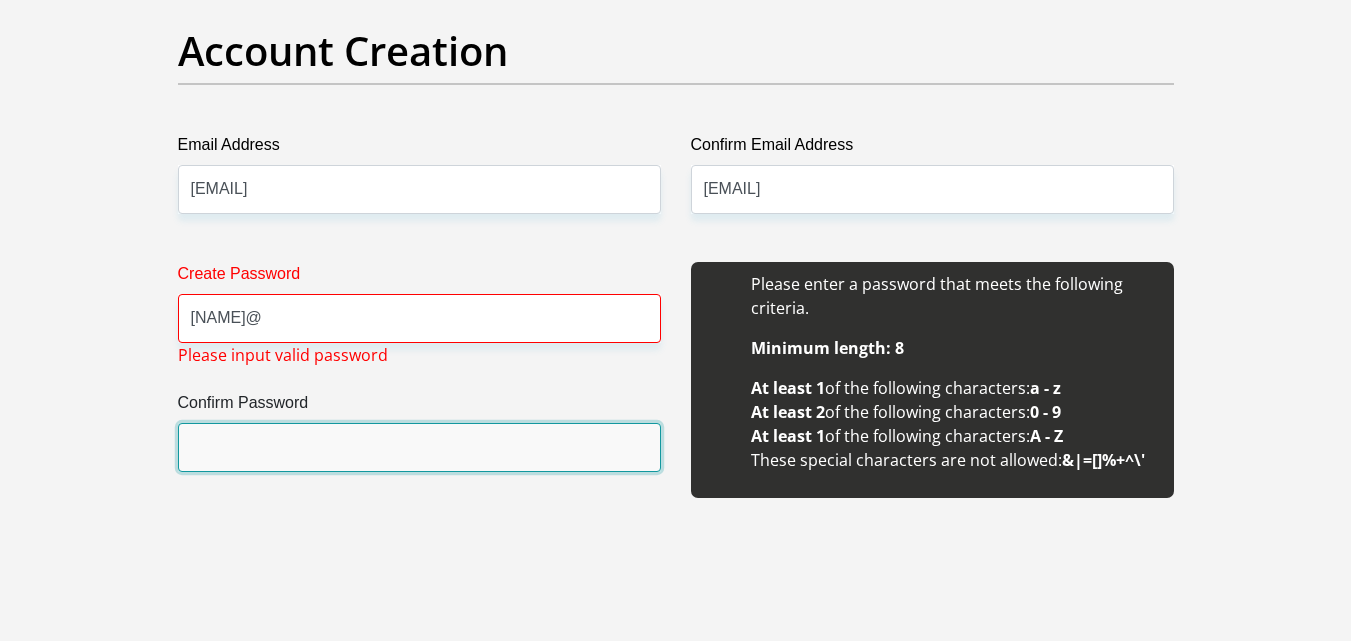 click on "Confirm Password" at bounding box center (419, 447) 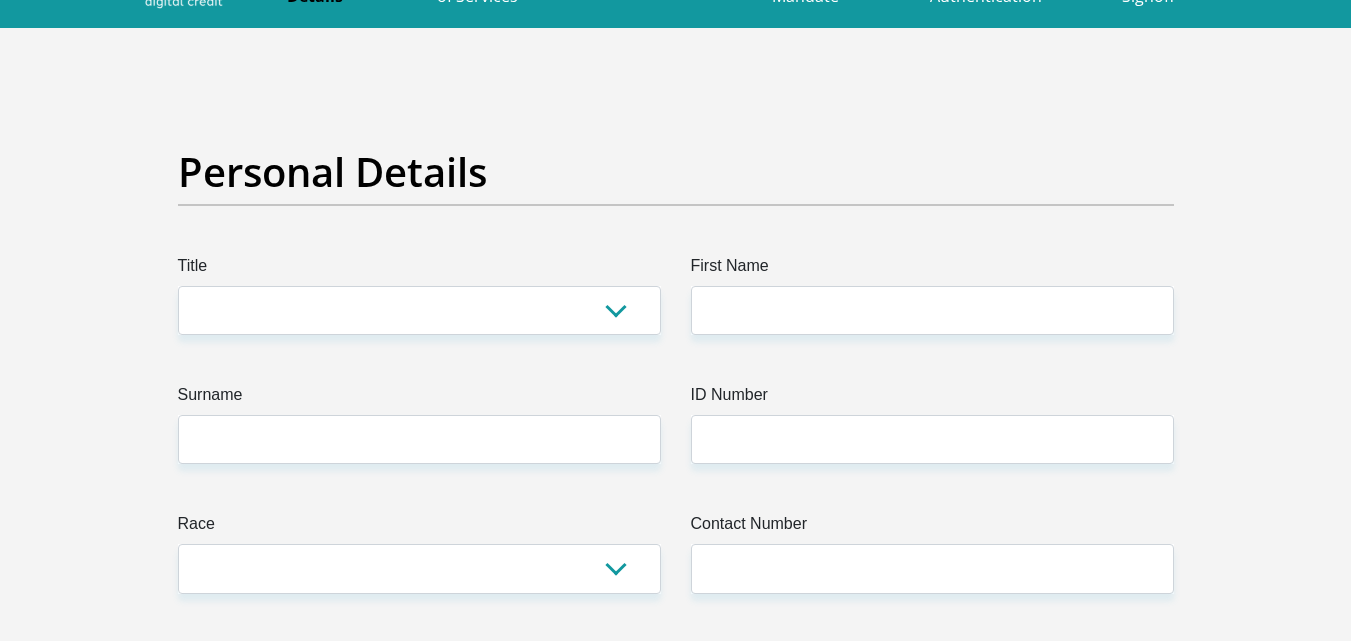 scroll, scrollTop: 0, scrollLeft: 0, axis: both 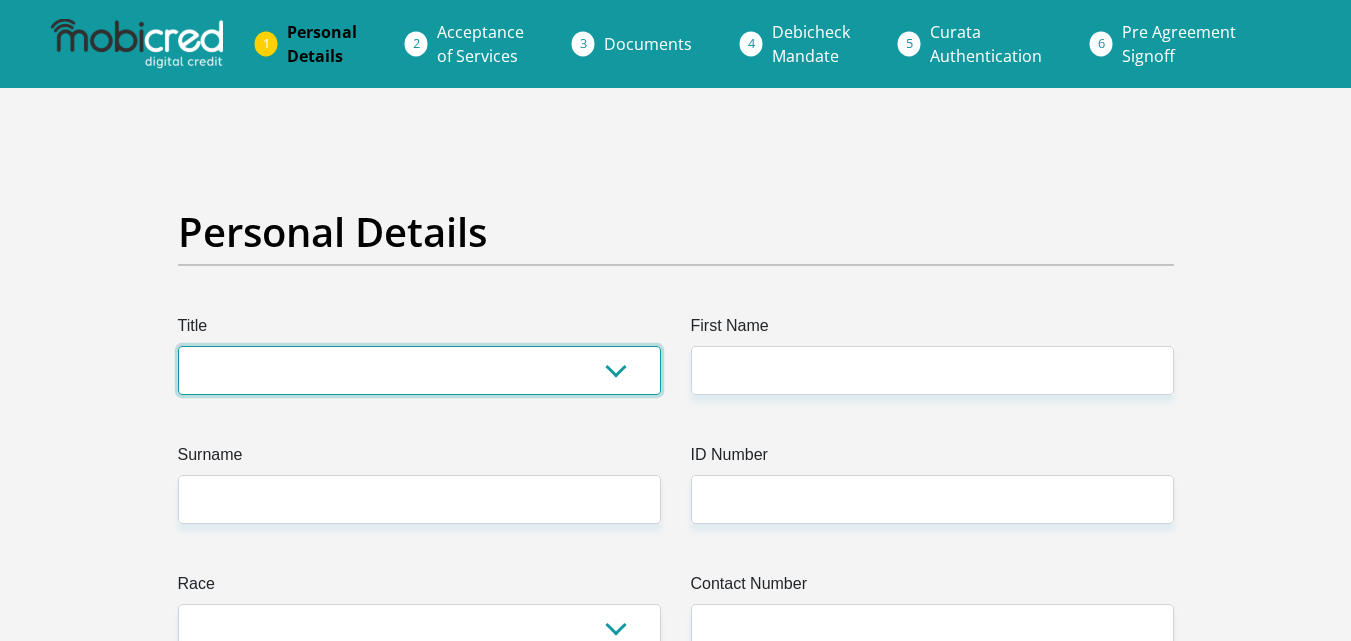 click on "Mr
Ms
Mrs
Dr
Other" at bounding box center [419, 370] 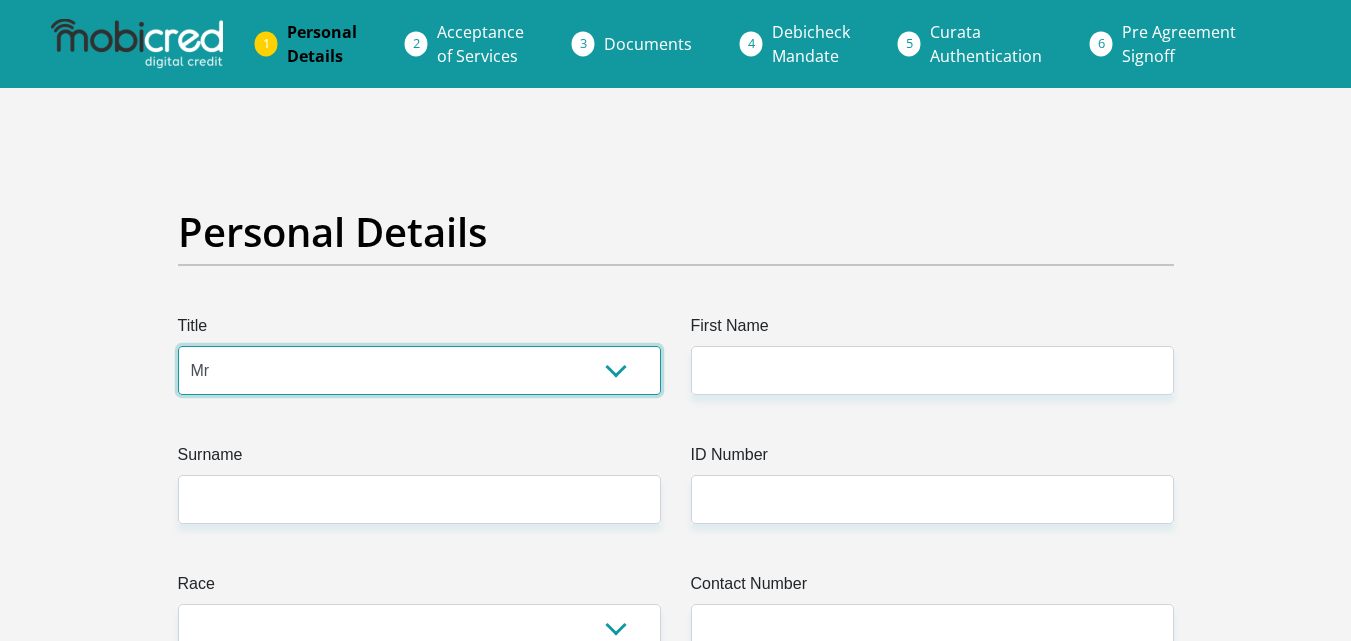 click on "Mr
Ms
Mrs
Dr
Other" at bounding box center [419, 370] 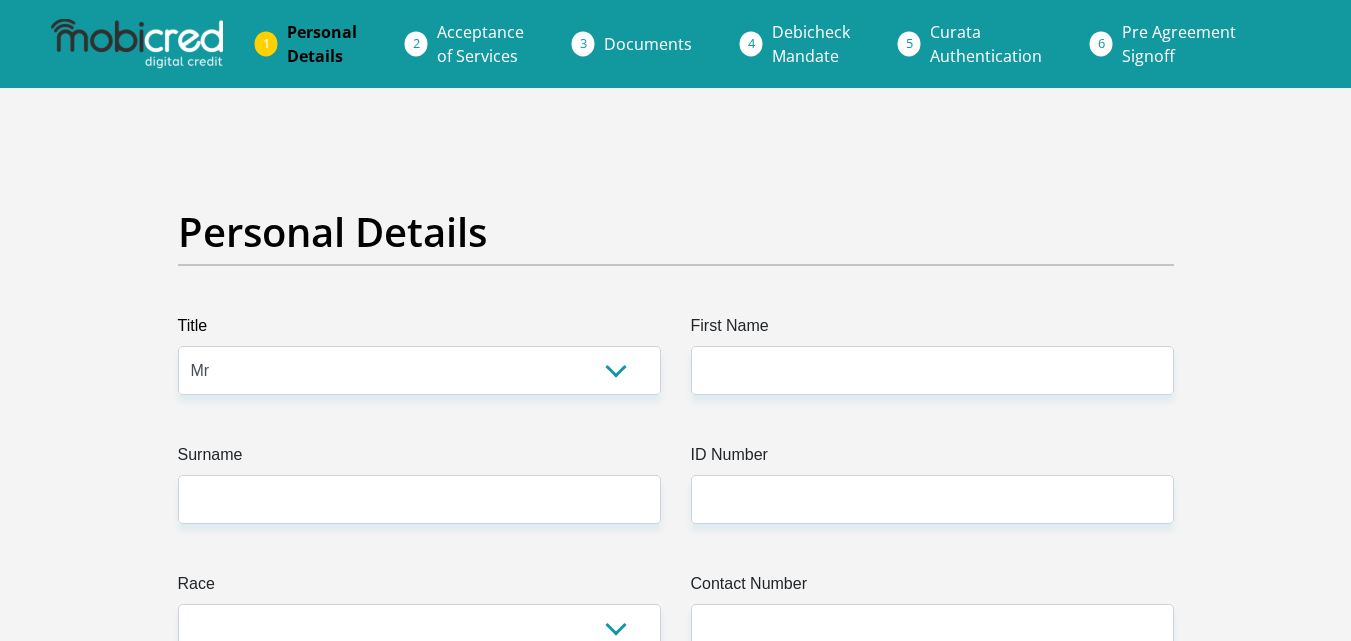 drag, startPoint x: 794, startPoint y: 328, endPoint x: 794, endPoint y: 366, distance: 38 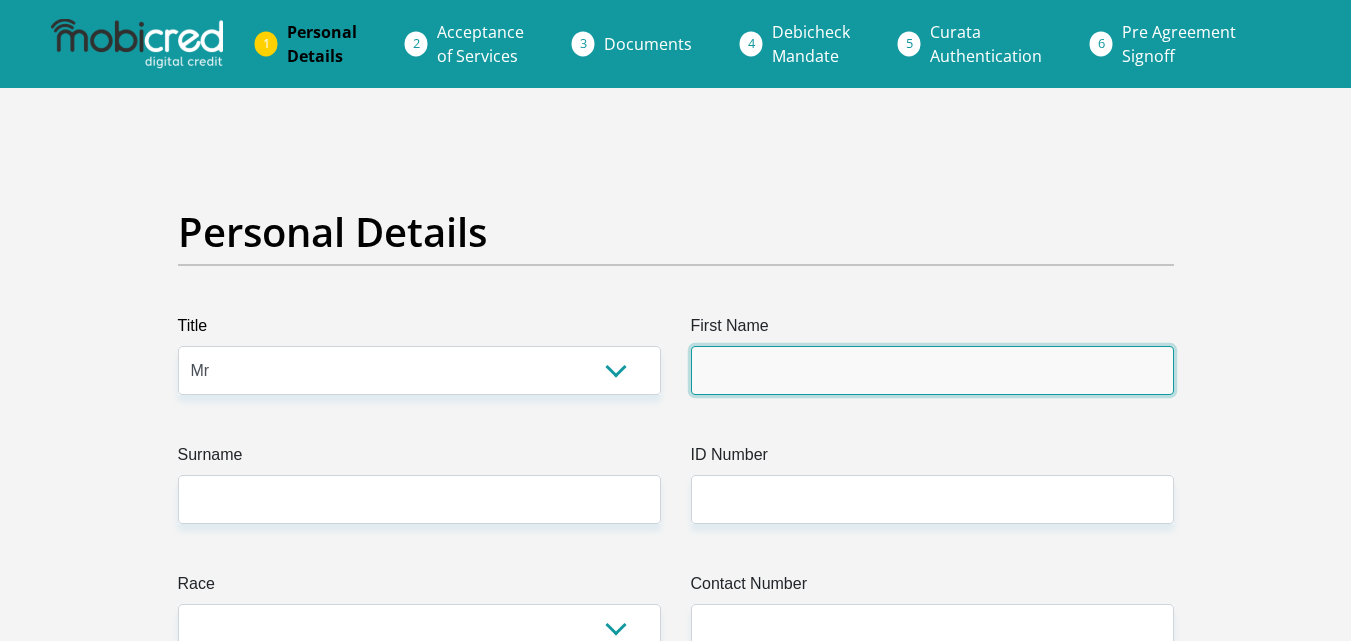 click on "First Name" at bounding box center [932, 370] 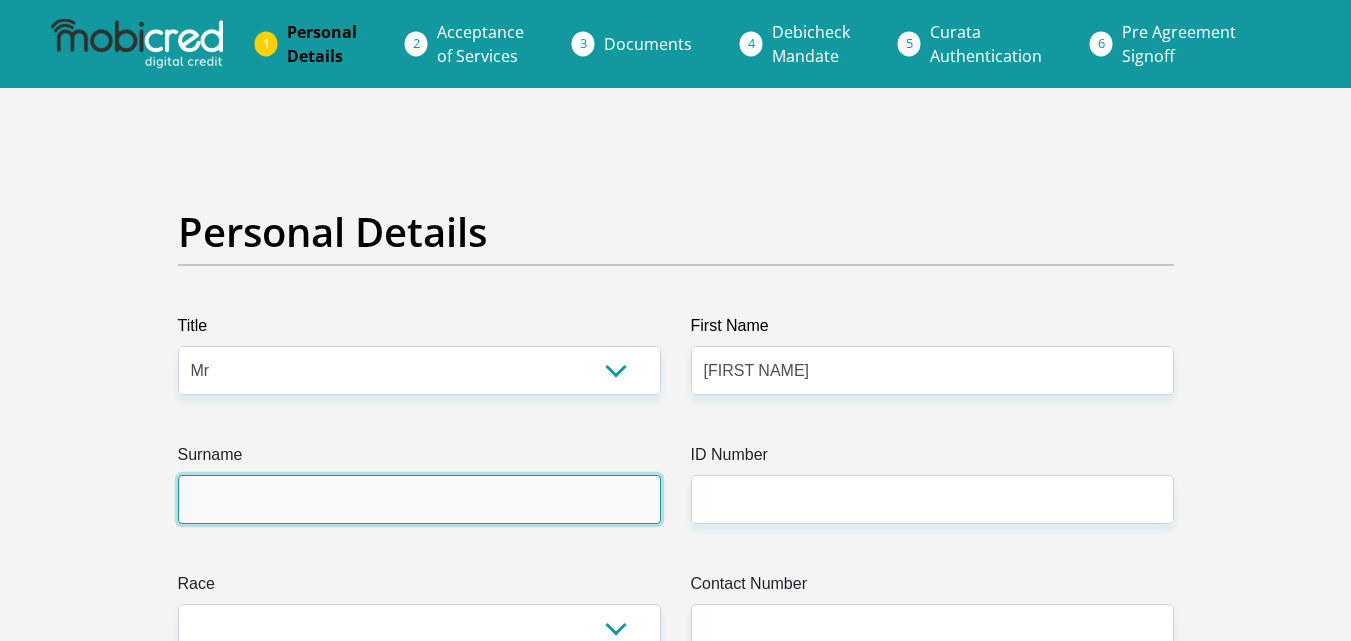 click on "Surname" at bounding box center (419, 499) 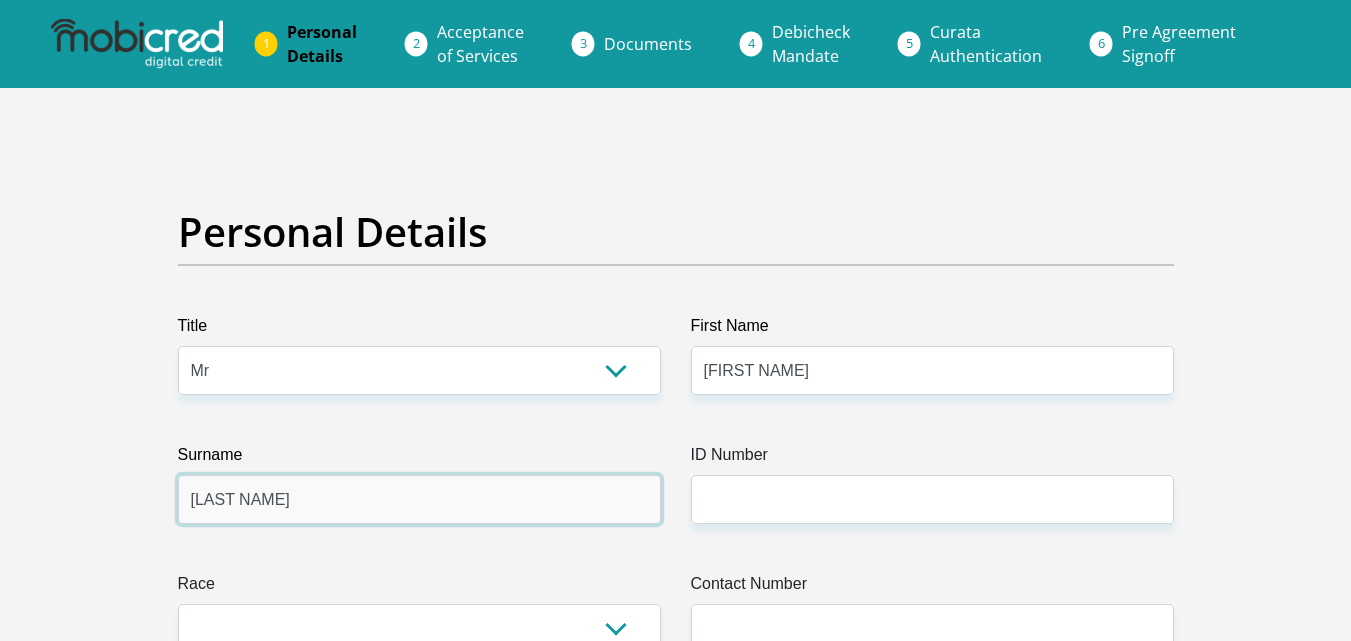 drag, startPoint x: 302, startPoint y: 504, endPoint x: 118, endPoint y: 480, distance: 185.55861 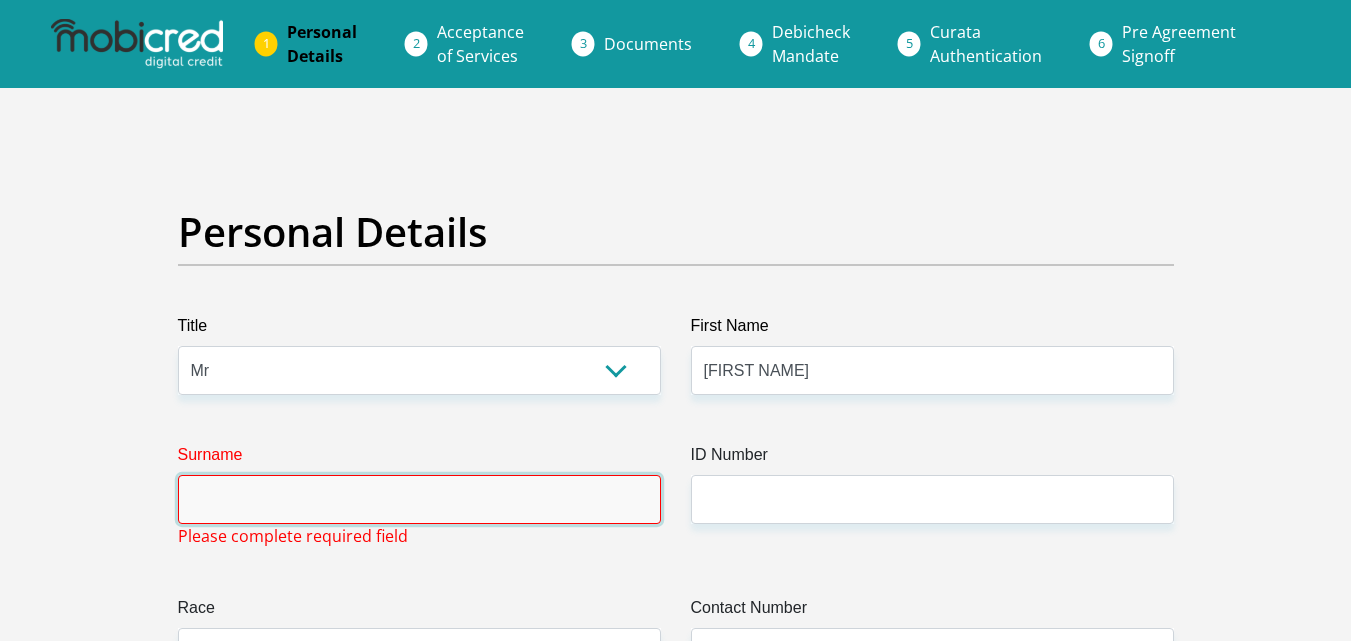 type on "p" 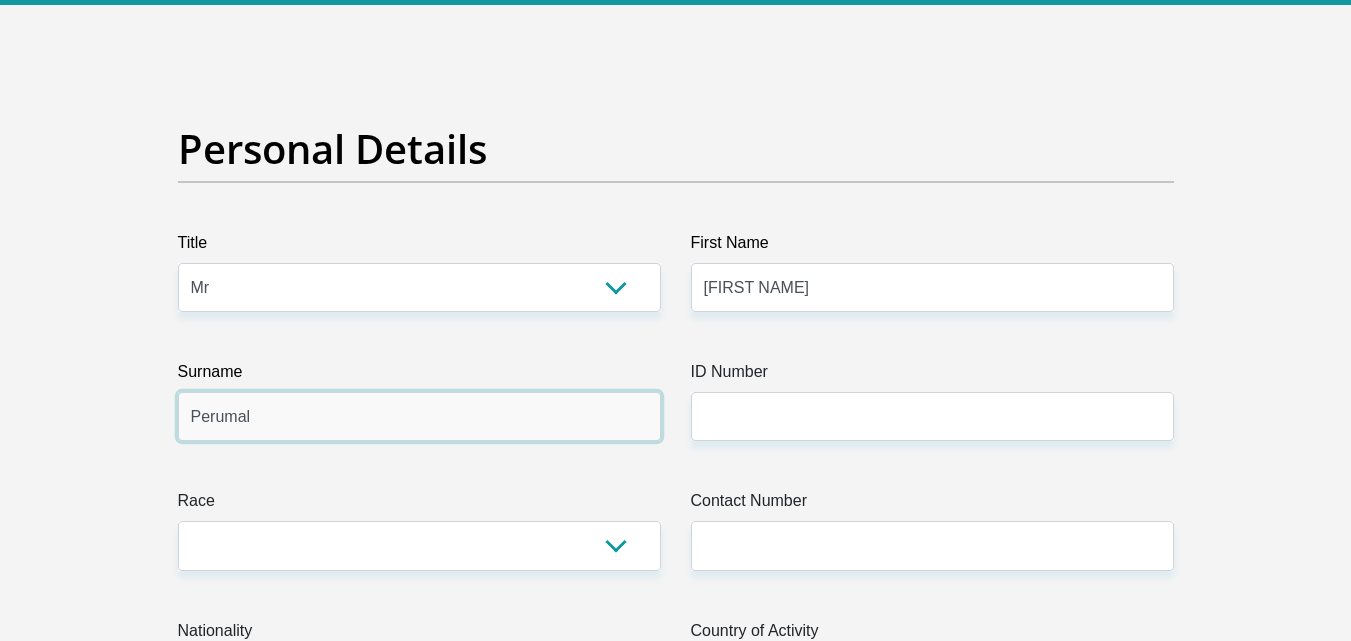 scroll, scrollTop: 200, scrollLeft: 0, axis: vertical 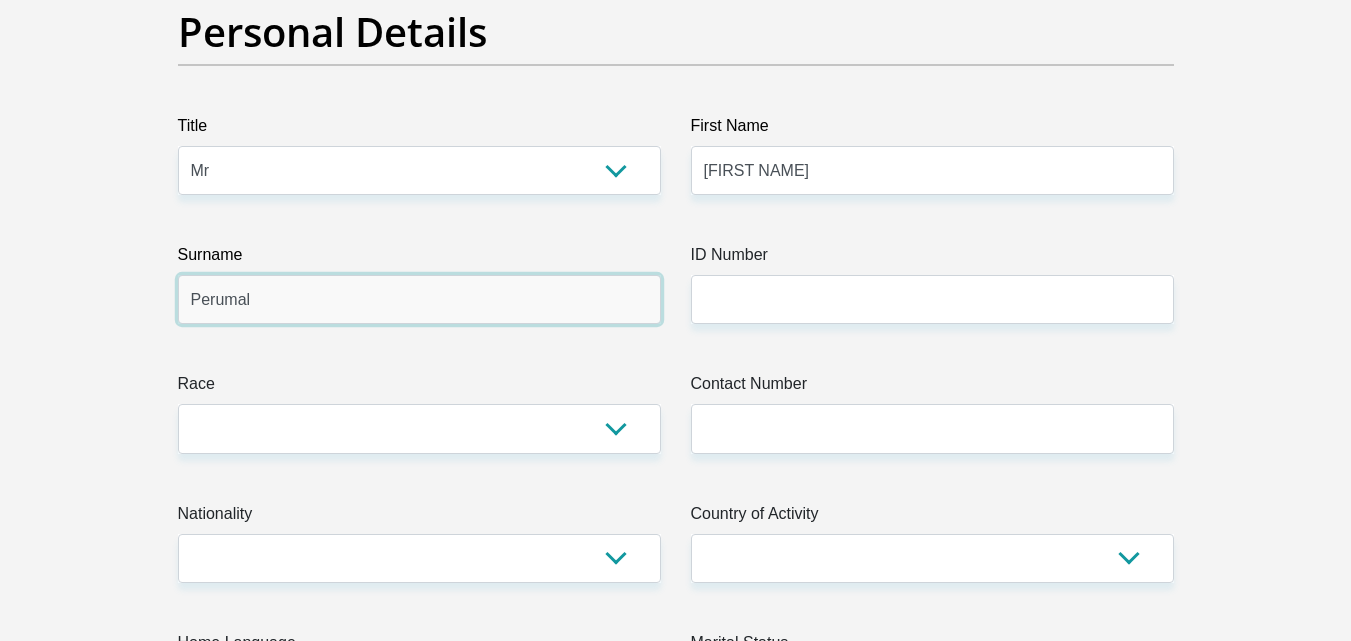 type on "Perumal" 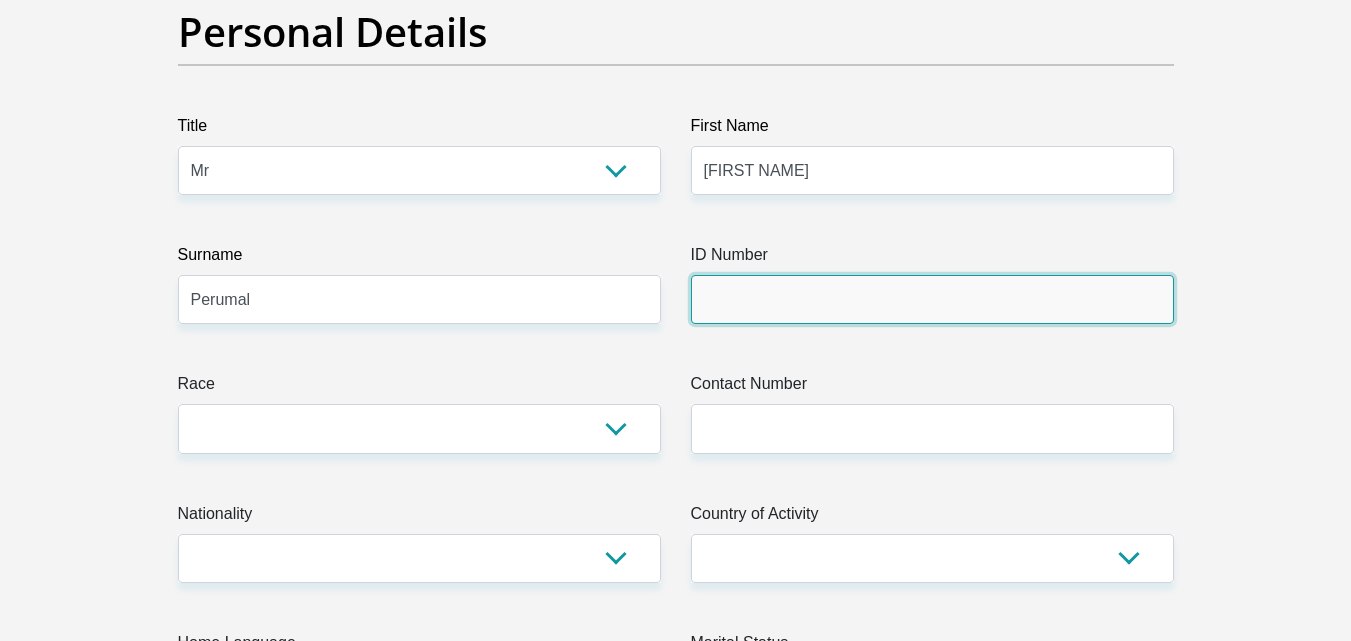 click on "ID Number" at bounding box center [932, 299] 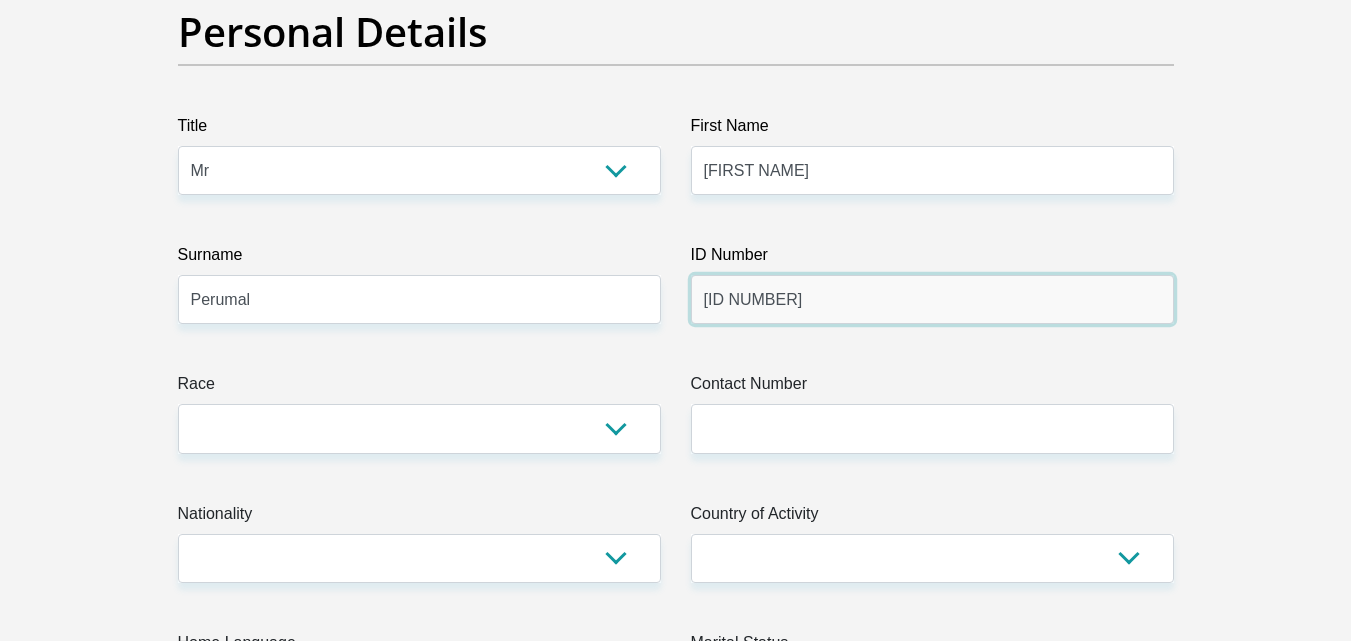 type on "[ID NUMBER]" 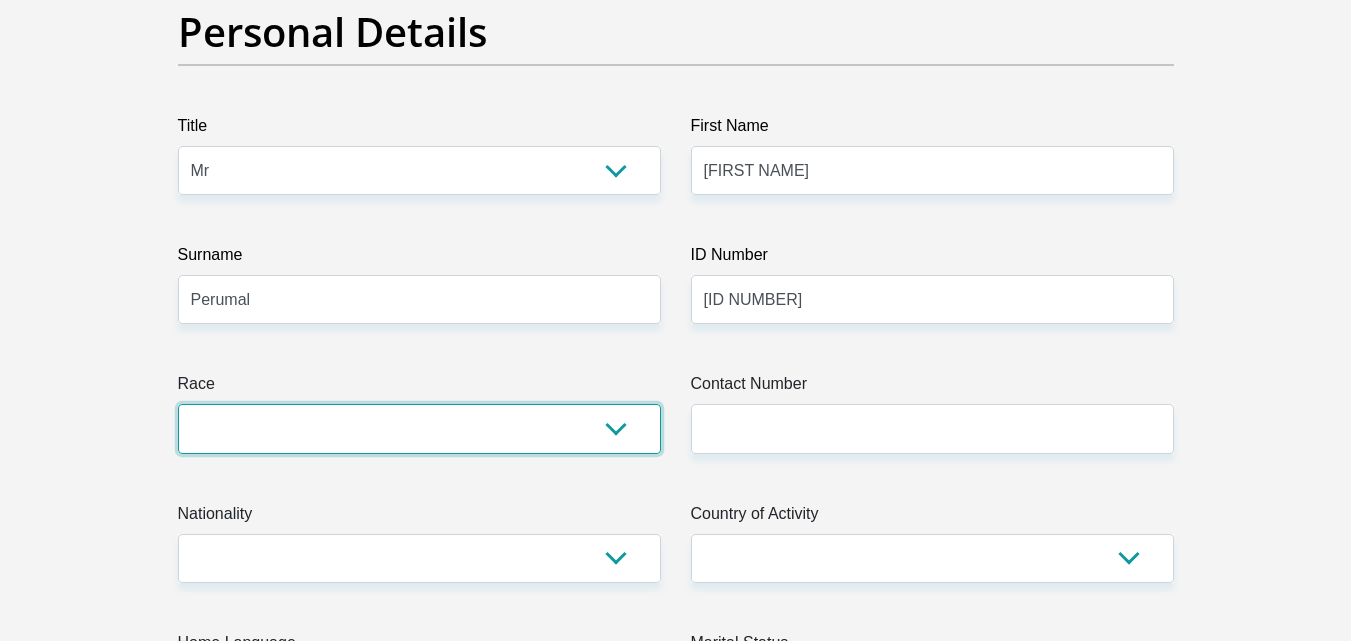 click on "Black
Coloured
Indian
White
Other" at bounding box center [419, 428] 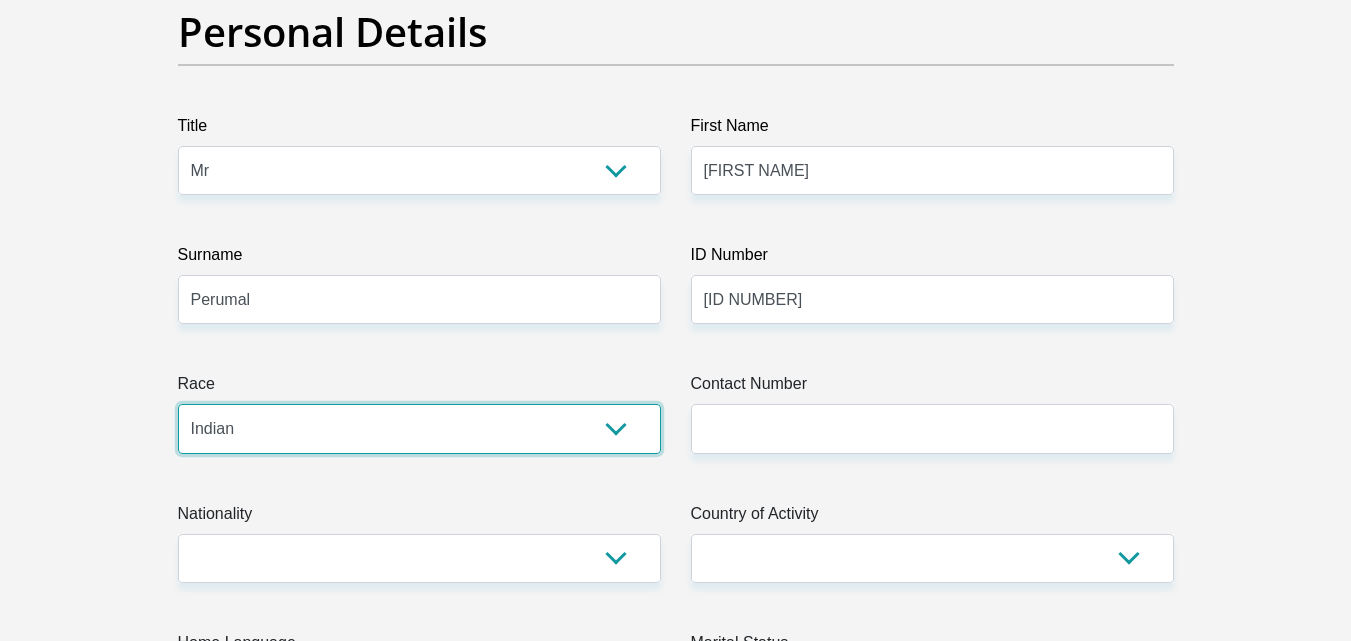 click on "Black
Coloured
Indian
White
Other" at bounding box center [419, 428] 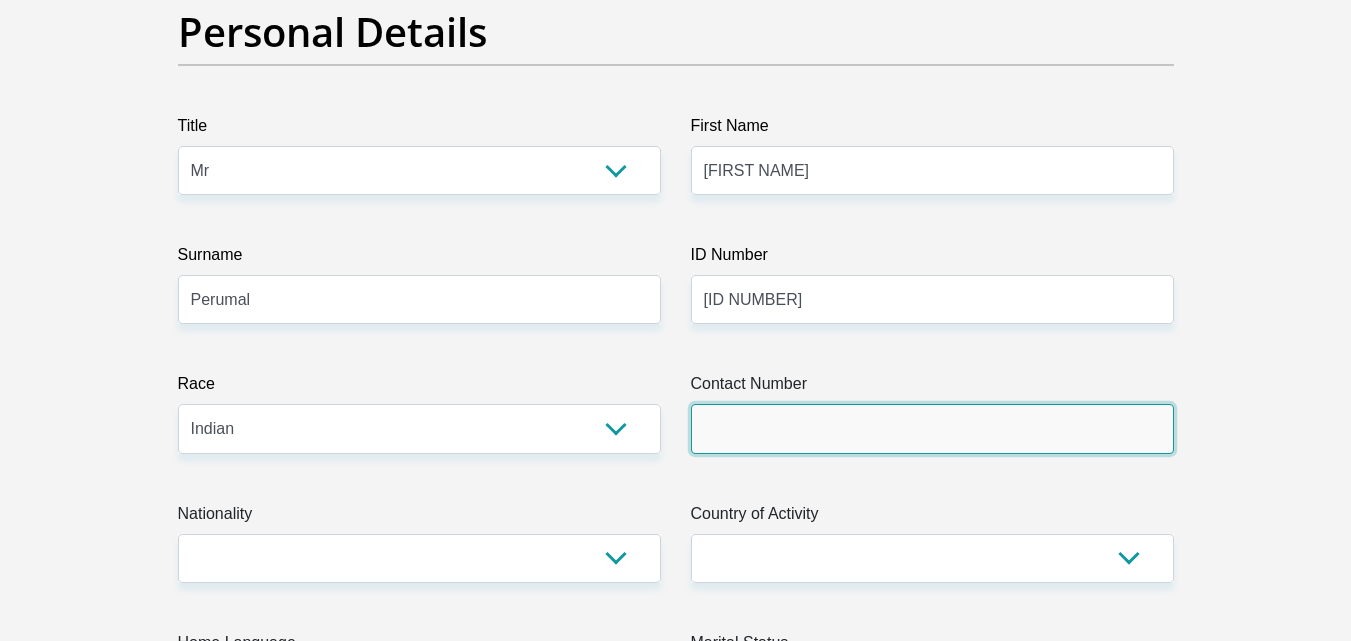 click on "Contact Number" at bounding box center [932, 428] 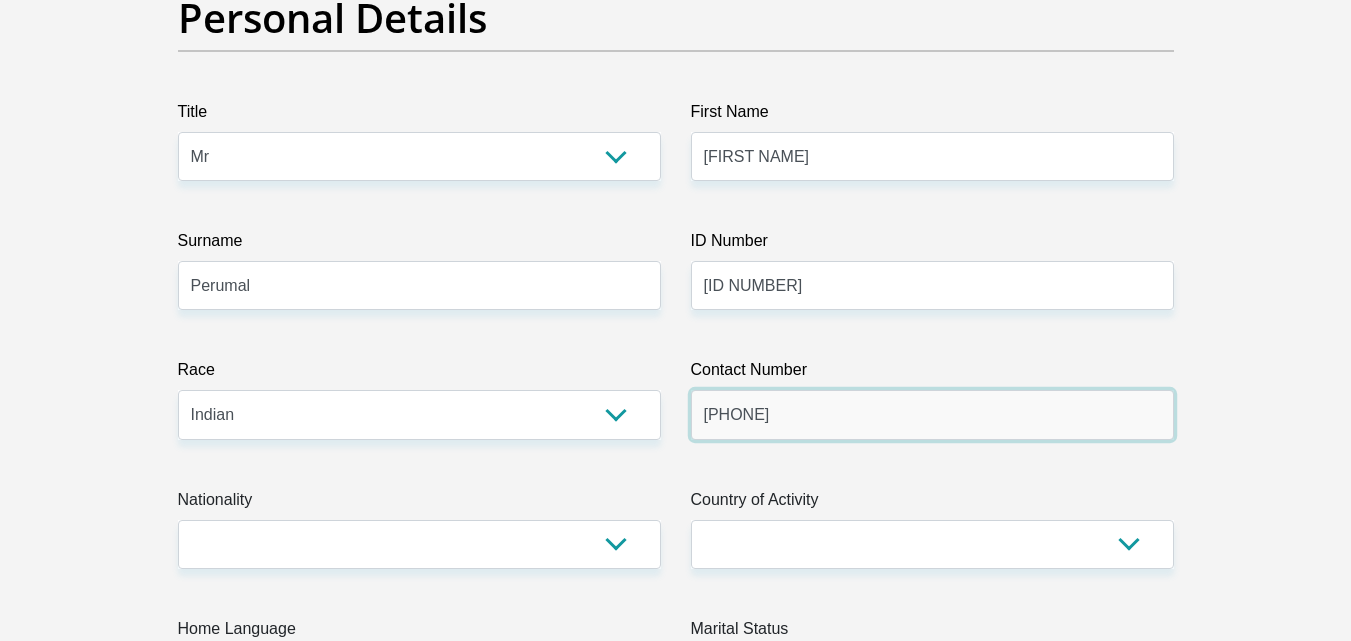 scroll, scrollTop: 500, scrollLeft: 0, axis: vertical 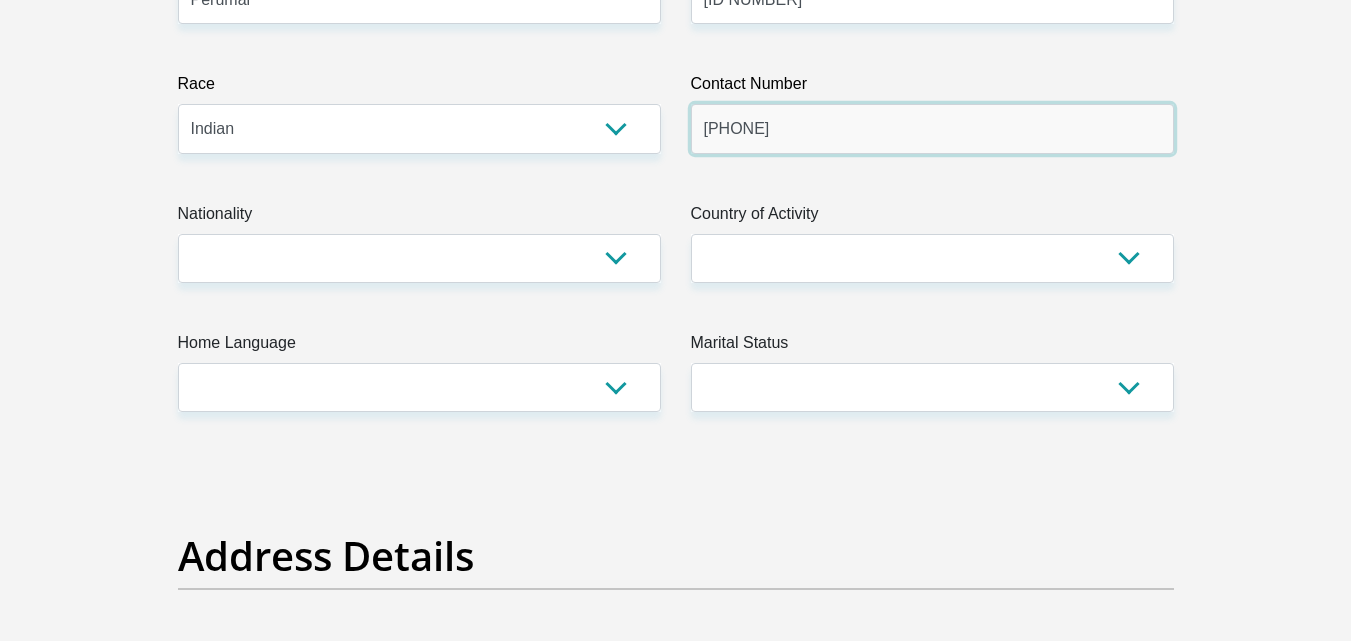 type on "[PHONE]" 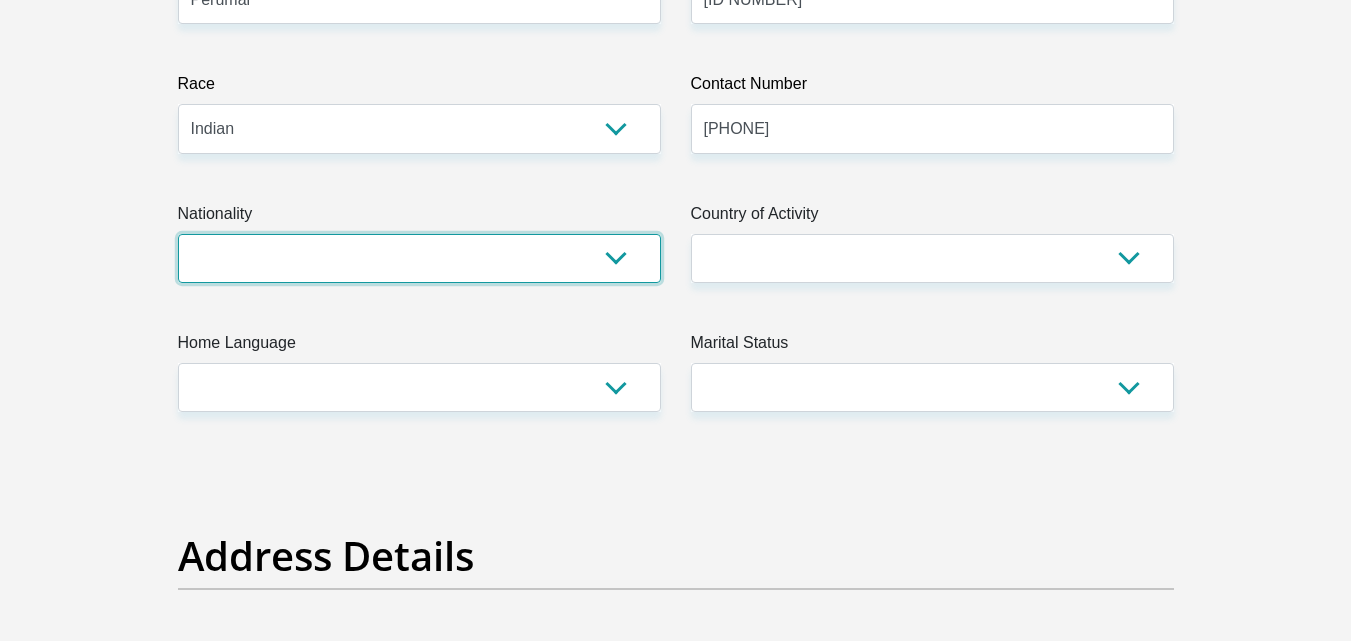 click on "South Africa
Afghanistan
Aland Islands
Albania
Algeria
America Samoa
American Virgin Islands
Andorra
Angola
Anguilla
Antarctica
Antigua and Barbuda
Argentina
Armenia
Aruba
Ascension Island
Australia
Austria
Azerbaijan
Bahamas
Bahrain
Bangladesh
Barbados
Chad" at bounding box center [419, 258] 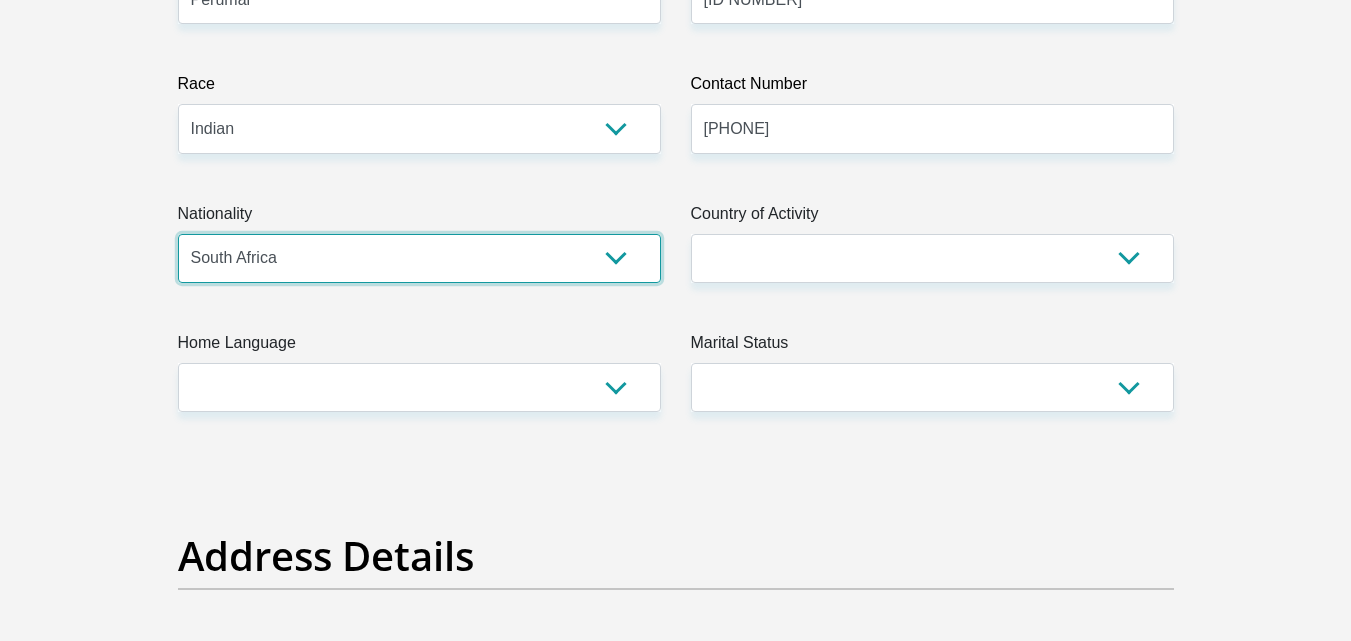 click on "South Africa
Afghanistan
Aland Islands
Albania
Algeria
America Samoa
American Virgin Islands
Andorra
Angola
Anguilla
Antarctica
Antigua and Barbuda
Argentina
Armenia
Aruba
Ascension Island
Australia
Austria
Azerbaijan
Bahamas
Bahrain
Bangladesh
Barbados
Chad" at bounding box center [419, 258] 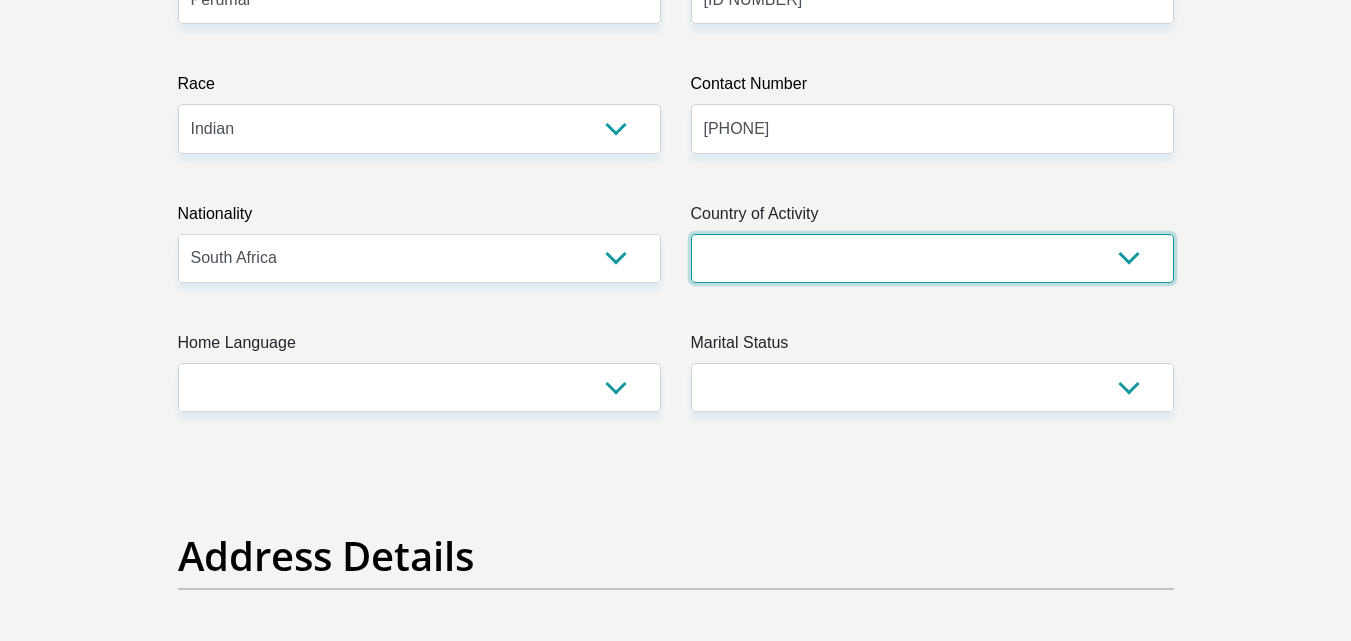 click on "South Africa
Afghanistan
Aland Islands
Albania
Algeria
America Samoa
American Virgin Islands
Andorra
Angola
Anguilla
Antarctica
Antigua and Barbuda
Argentina
Armenia
Aruba
Ascension Island
Australia
Austria
Azerbaijan
Chad" at bounding box center (932, 258) 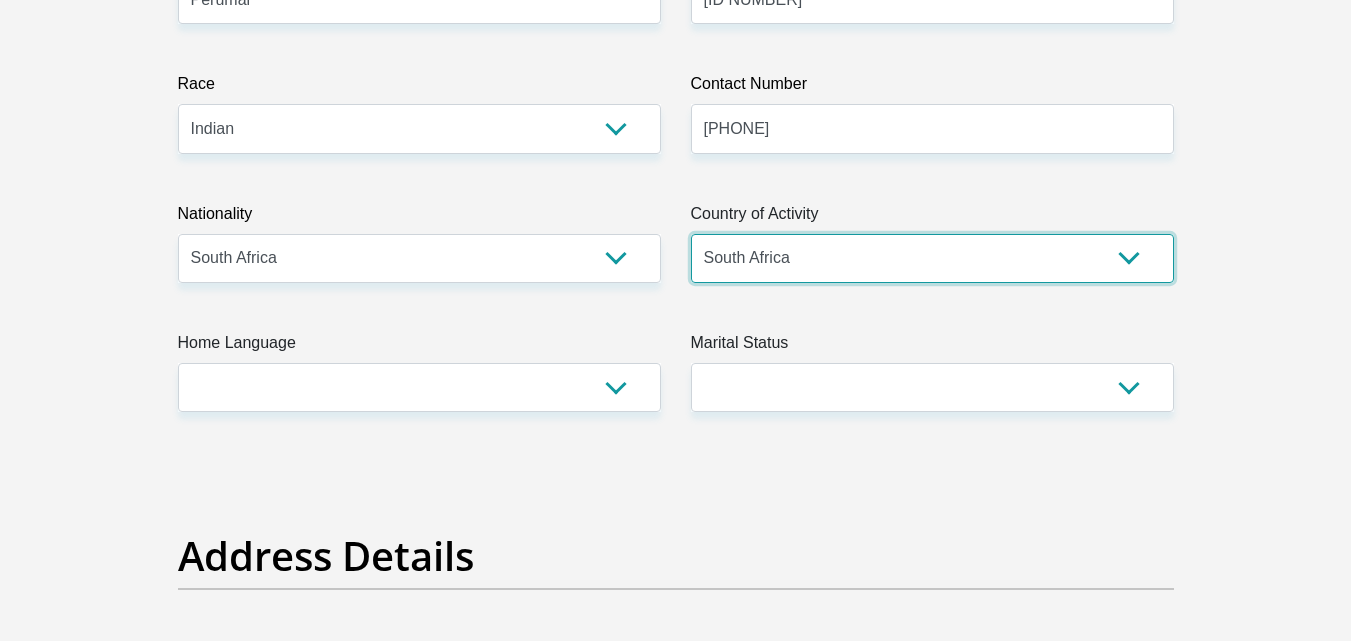 click on "South Africa
Afghanistan
Aland Islands
Albania
Algeria
America Samoa
American Virgin Islands
Andorra
Angola
Anguilla
Antarctica
Antigua and Barbuda
Argentina
Armenia
Aruba
Ascension Island
Australia
Austria
Azerbaijan
Chad" at bounding box center (932, 258) 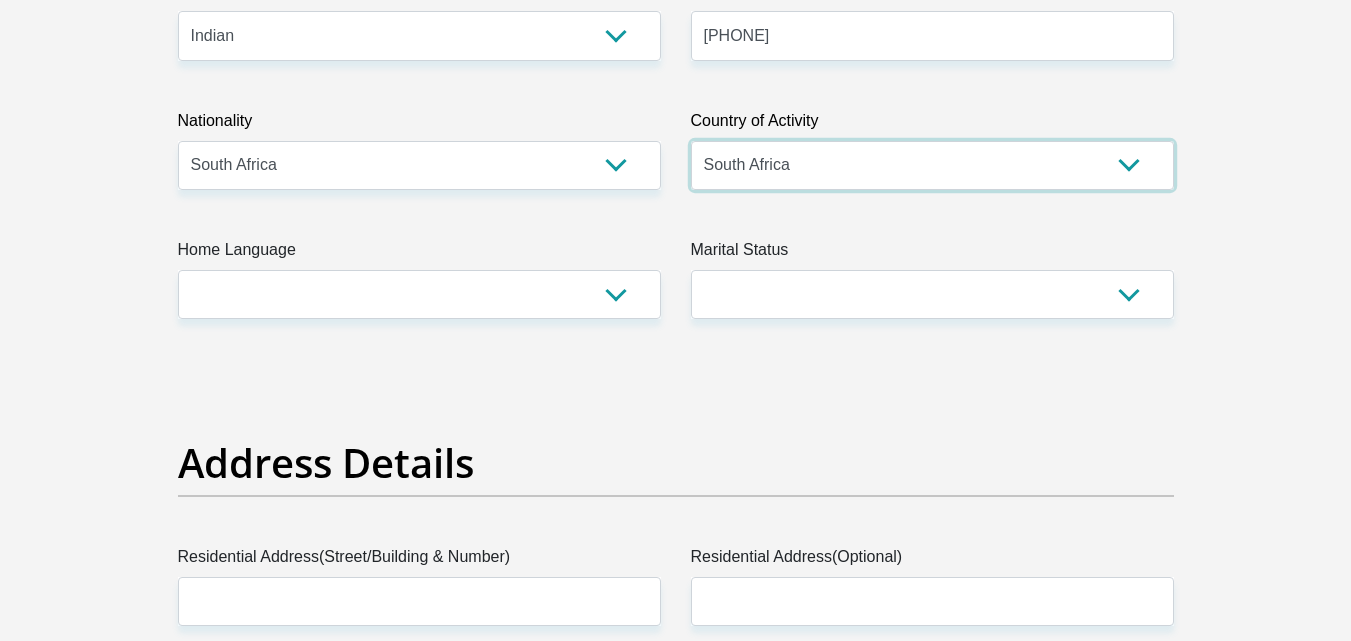 scroll, scrollTop: 700, scrollLeft: 0, axis: vertical 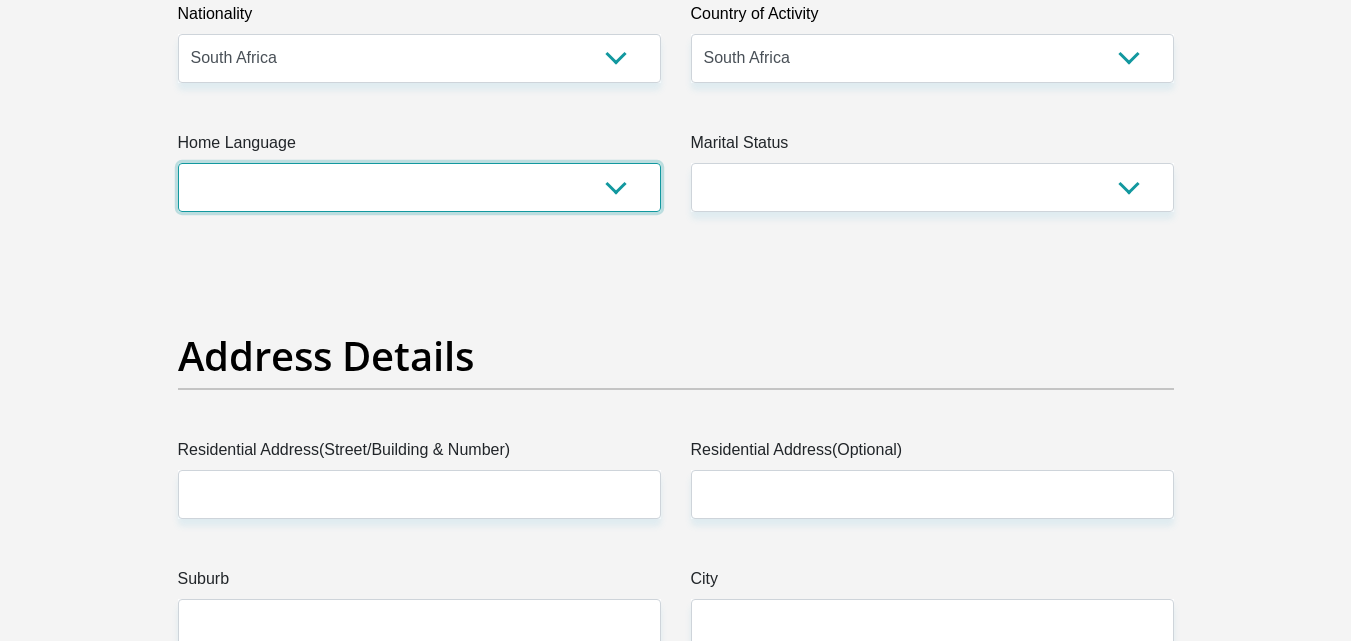 drag, startPoint x: 441, startPoint y: 187, endPoint x: 424, endPoint y: 193, distance: 18.027756 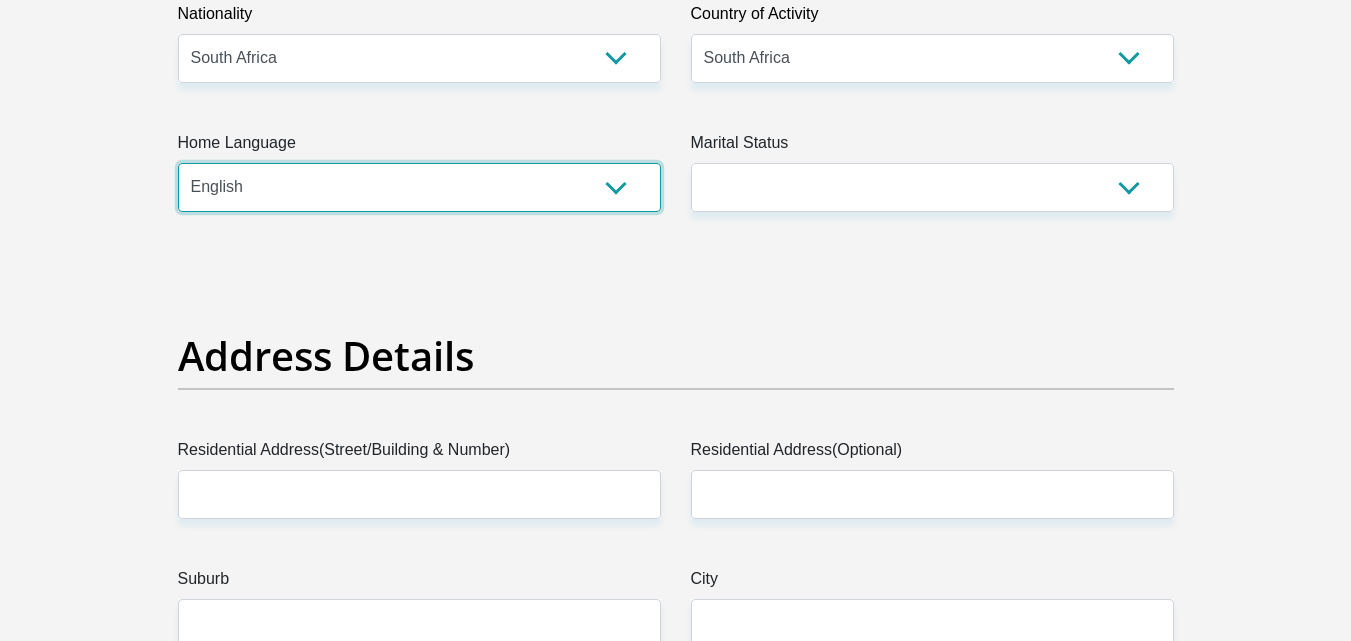 click on "Afrikaans
English
Sepedi
South Ndebele
Southern Sotho
Swati
Tsonga
Tswana
Venda
Xhosa
Zulu
Other" at bounding box center (419, 187) 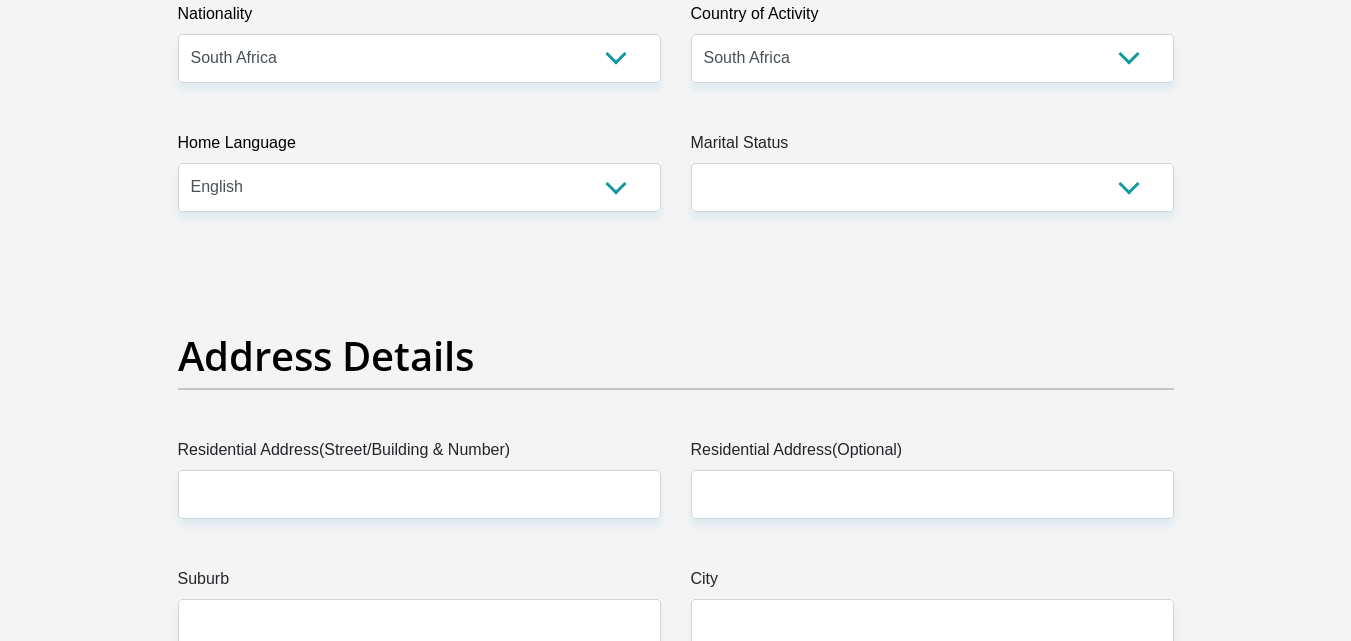 drag, startPoint x: 709, startPoint y: 157, endPoint x: 724, endPoint y: 166, distance: 17.492855 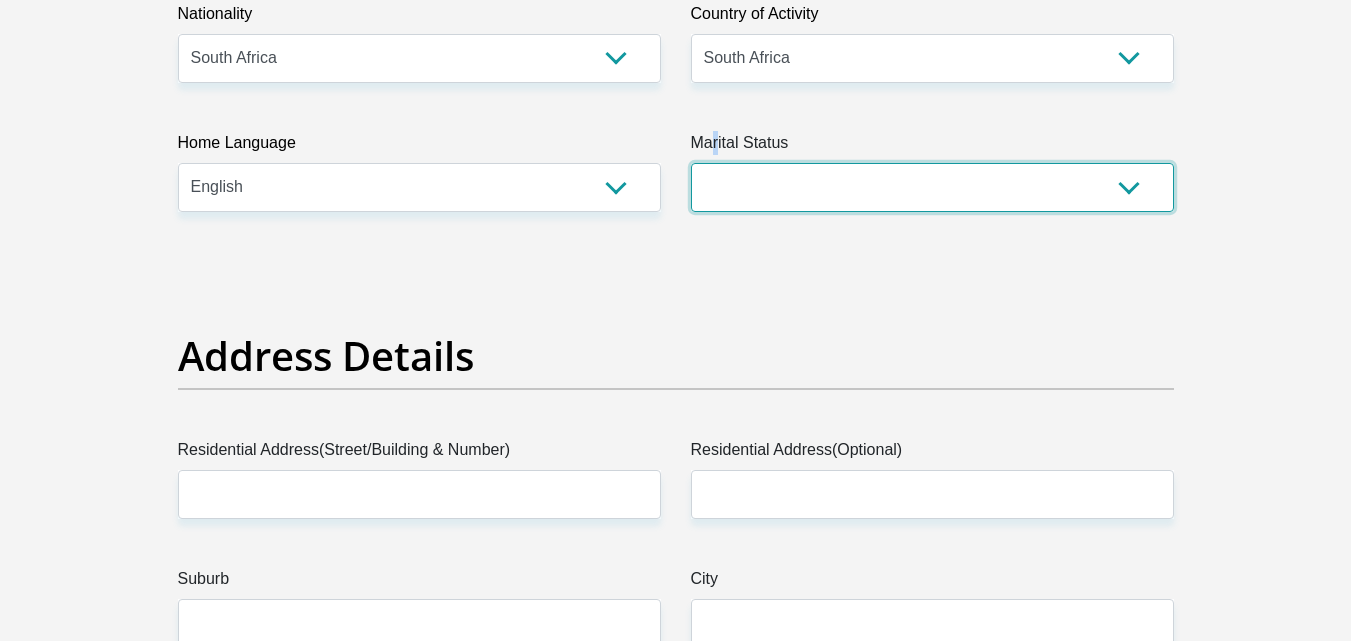 click on "Married ANC
Single
Divorced
Widowed
Married COP or Customary Law" at bounding box center (932, 187) 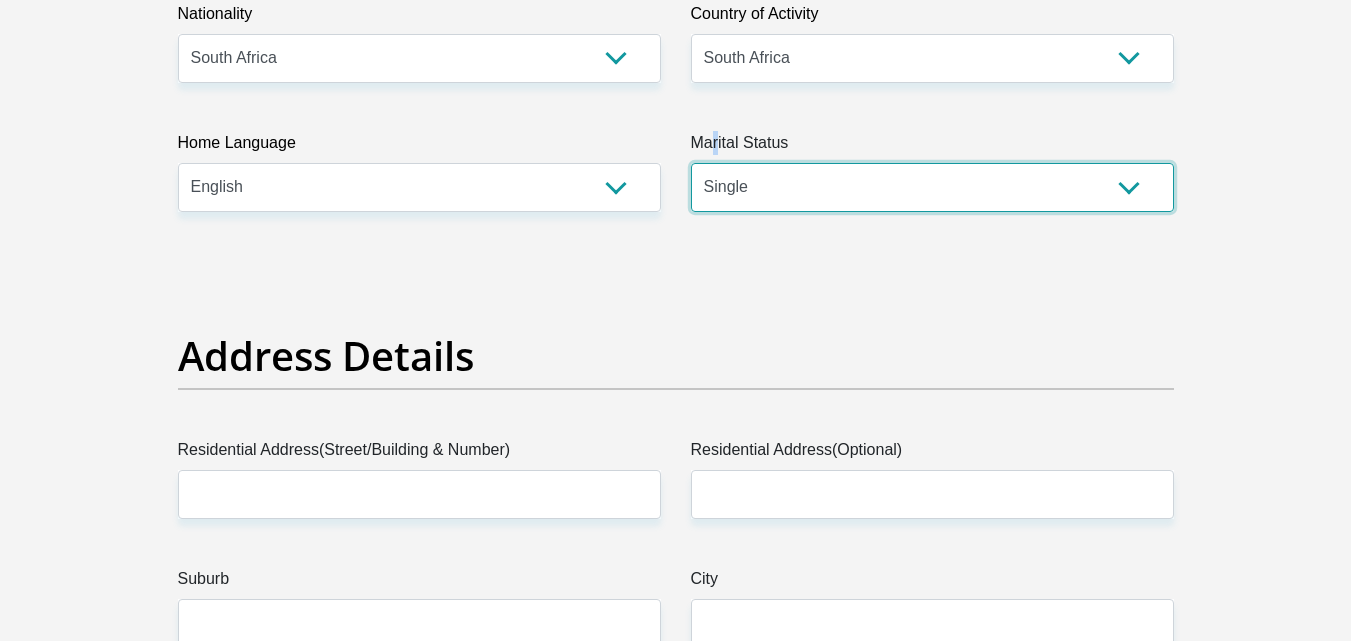 click on "Married ANC
Single
Divorced
Widowed
Married COP or Customary Law" at bounding box center [932, 187] 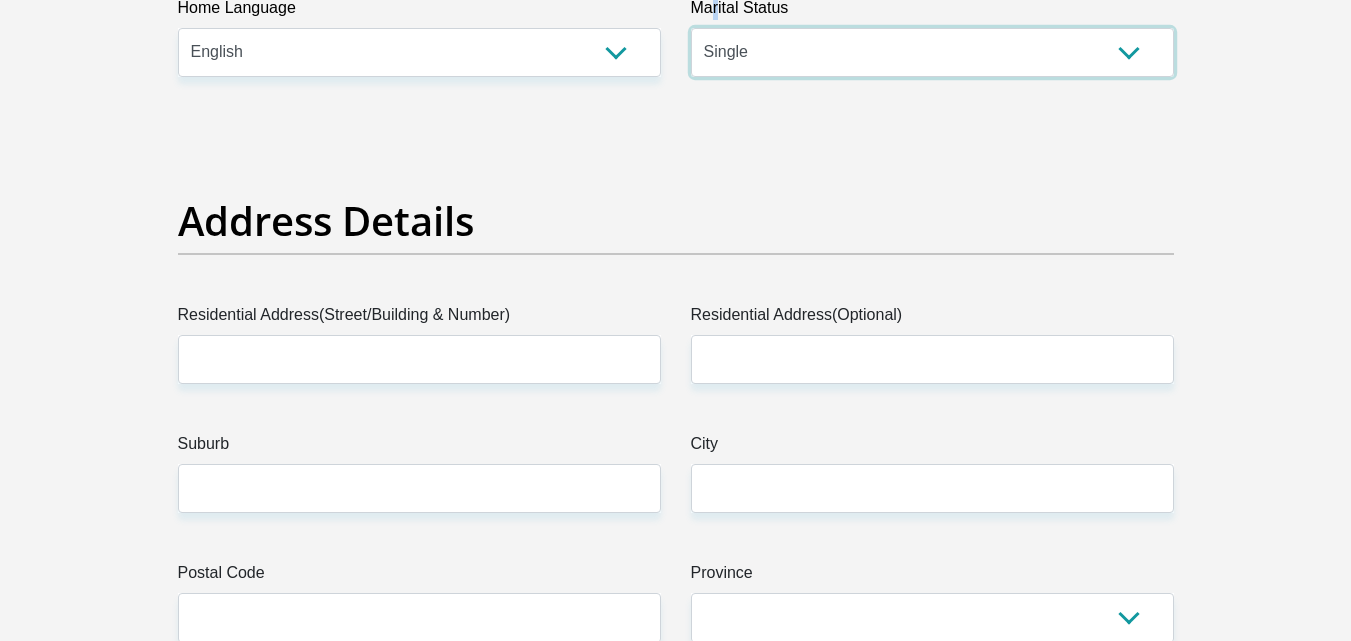 scroll, scrollTop: 1100, scrollLeft: 0, axis: vertical 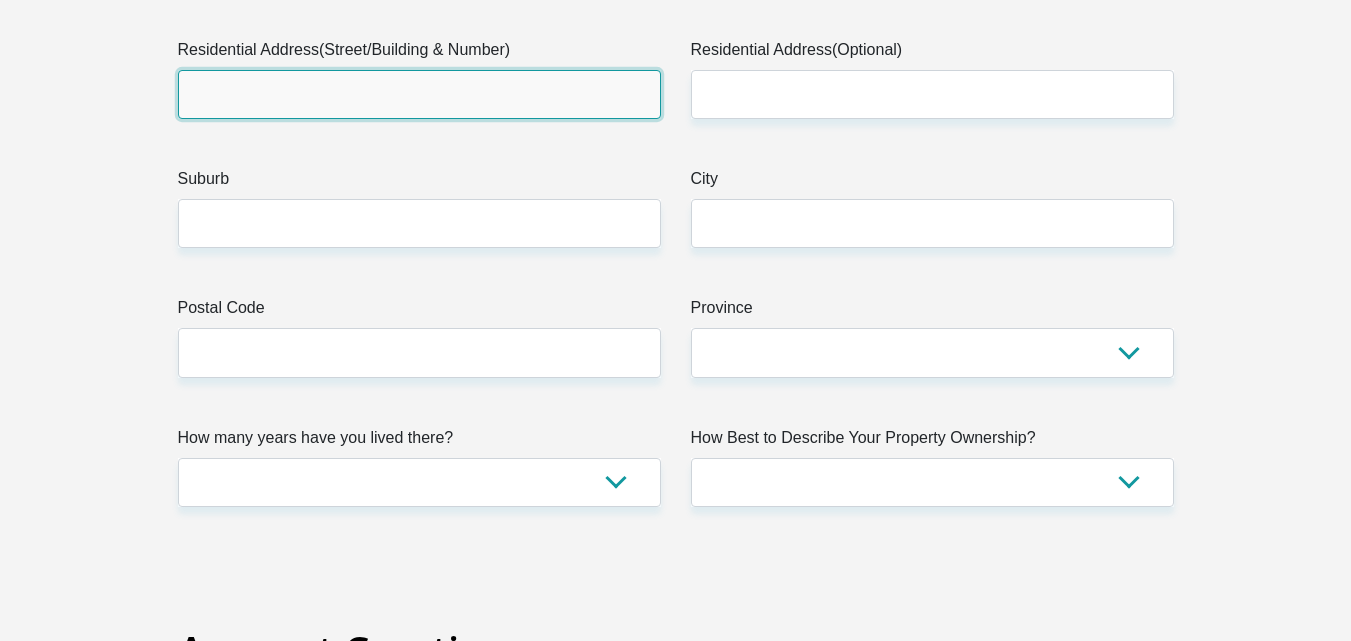click on "Residential Address(Street/Building & Number)" at bounding box center (419, 94) 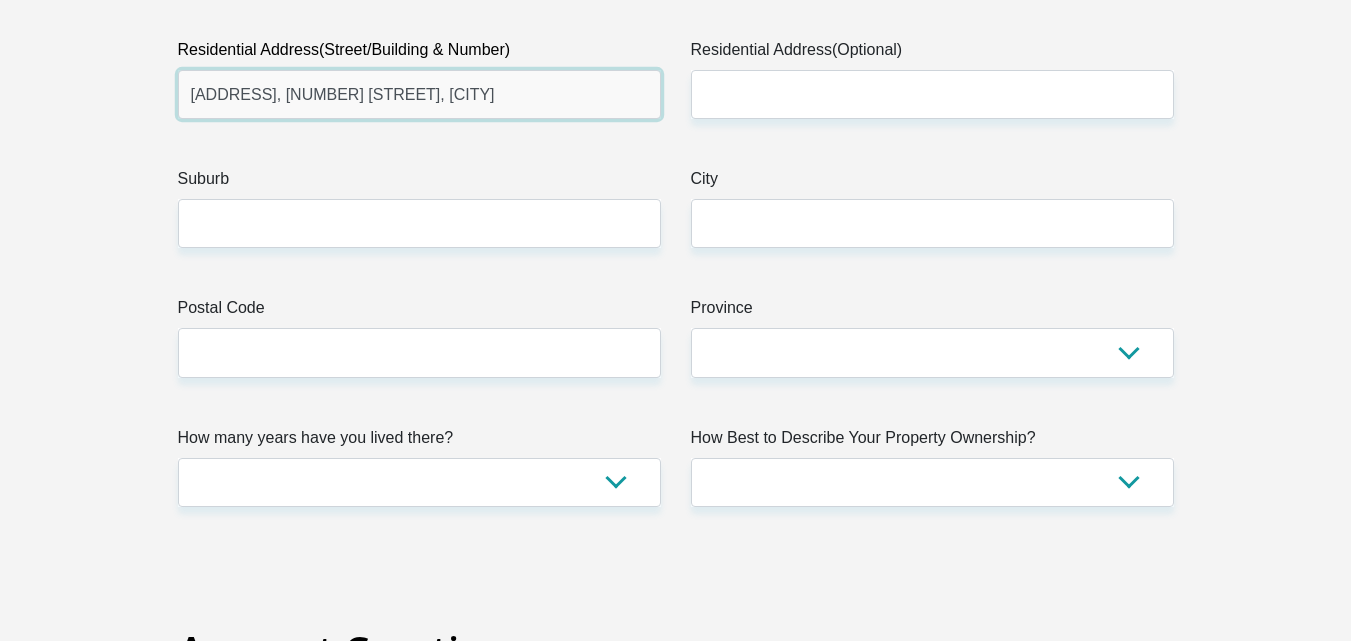 click on "[ADDRESS], [NUMBER] [STREET], [CITY]" at bounding box center [419, 94] 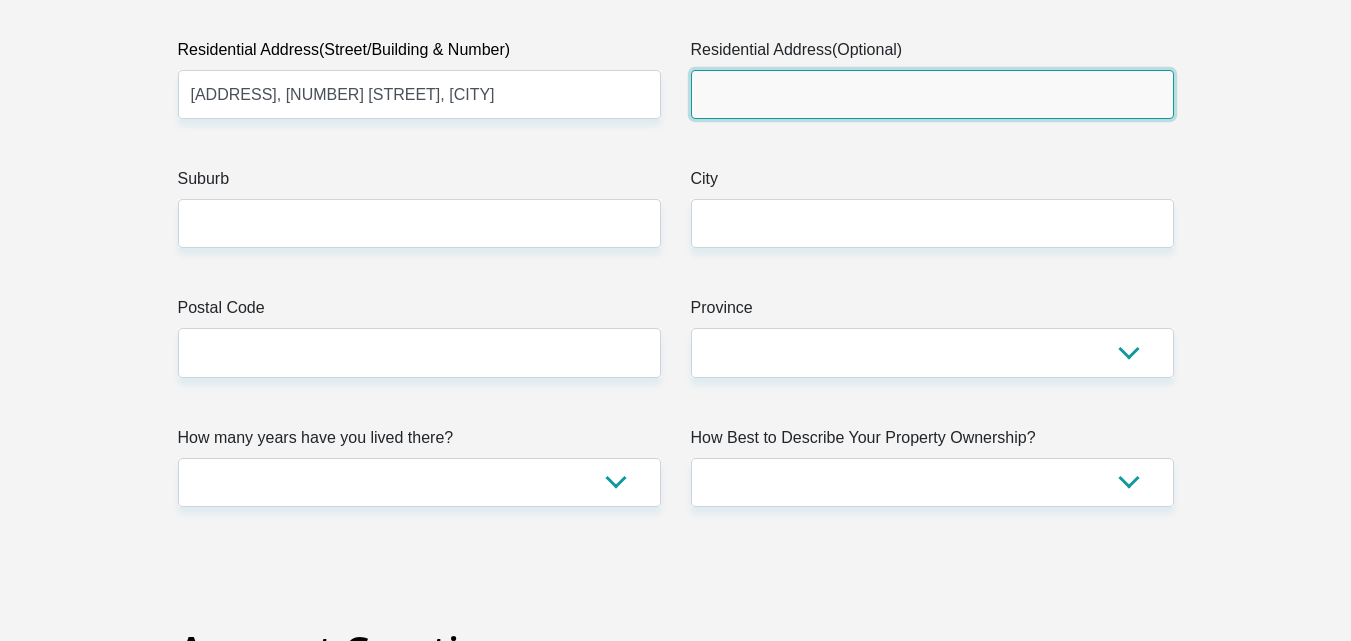 click on "Residential Address(Optional)" at bounding box center (932, 94) 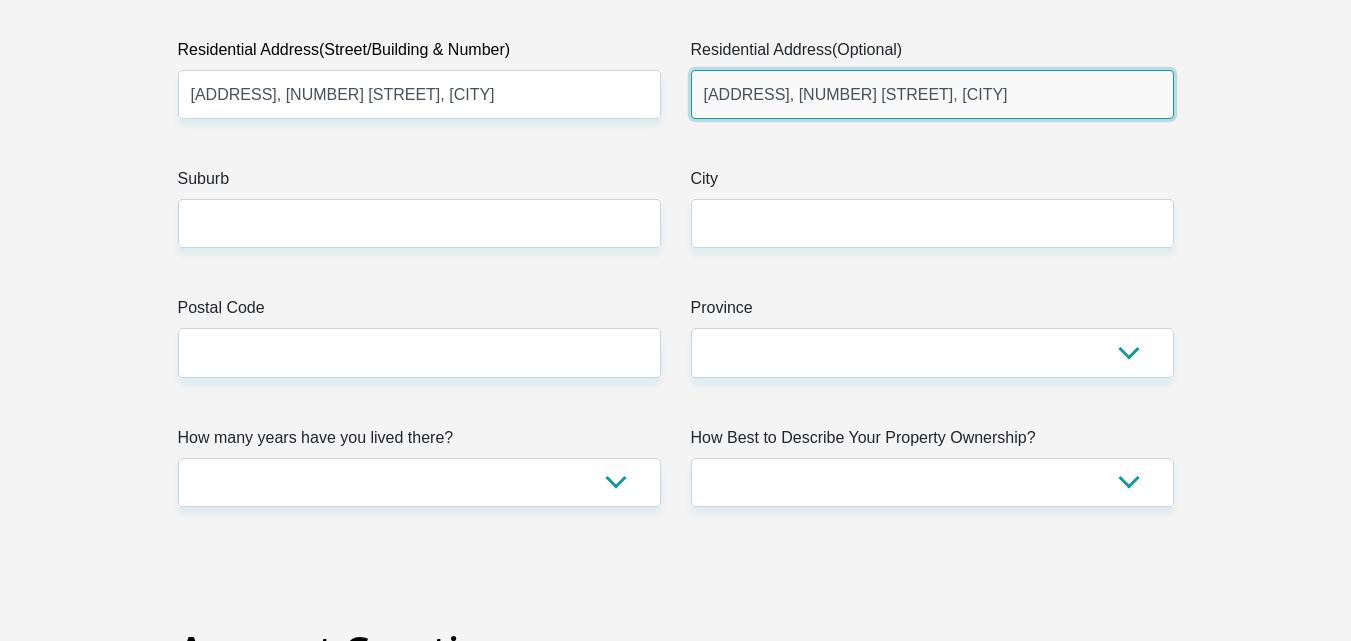 type on "[ADDRESS], [NUMBER] [STREET], [CITY]" 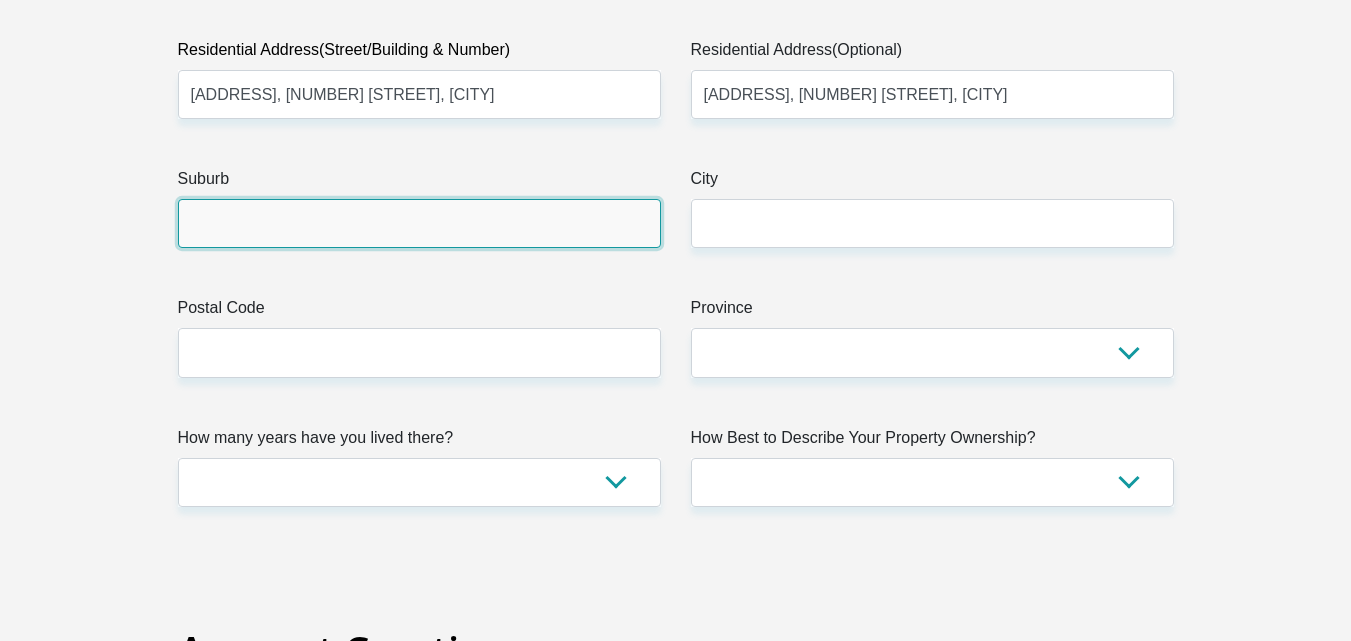 click on "Suburb" at bounding box center (419, 223) 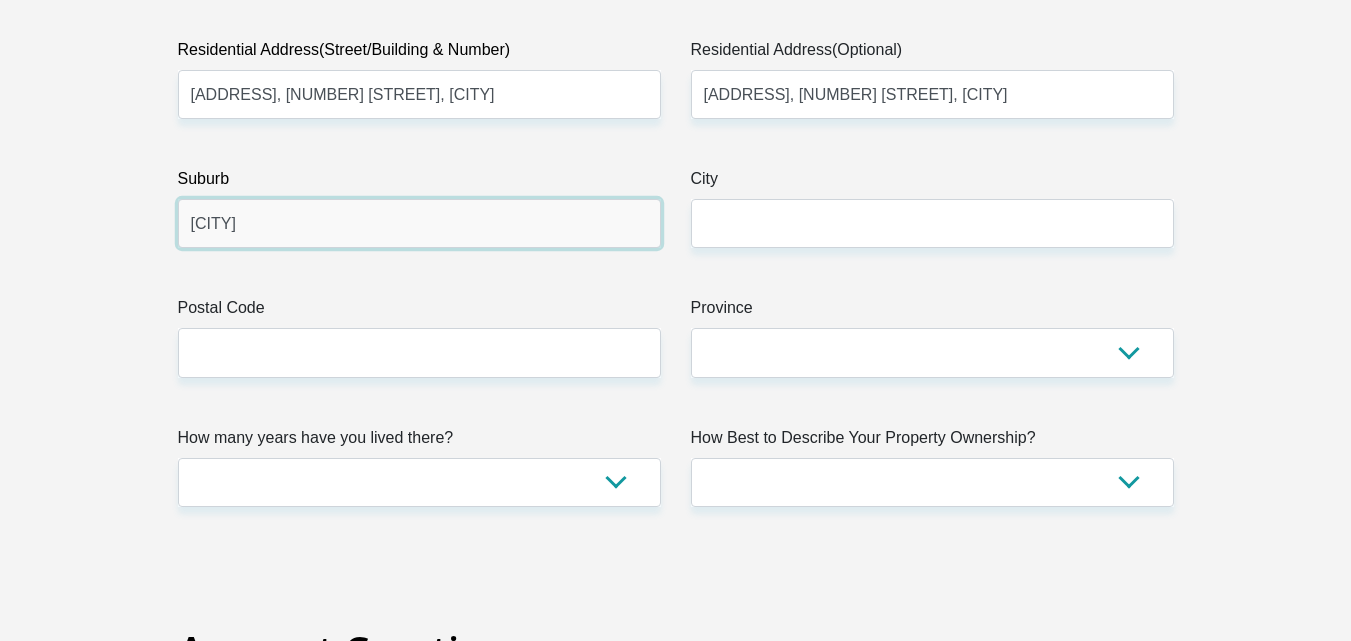 type on "[CITY]" 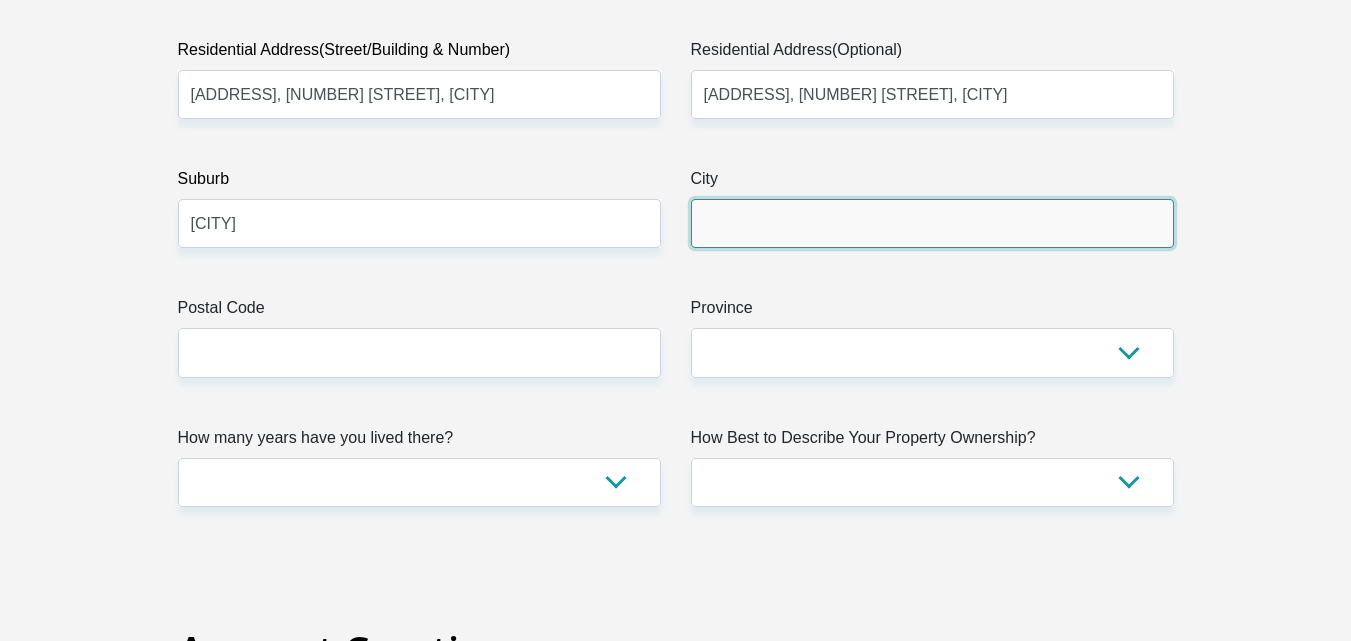 click on "City" at bounding box center [932, 223] 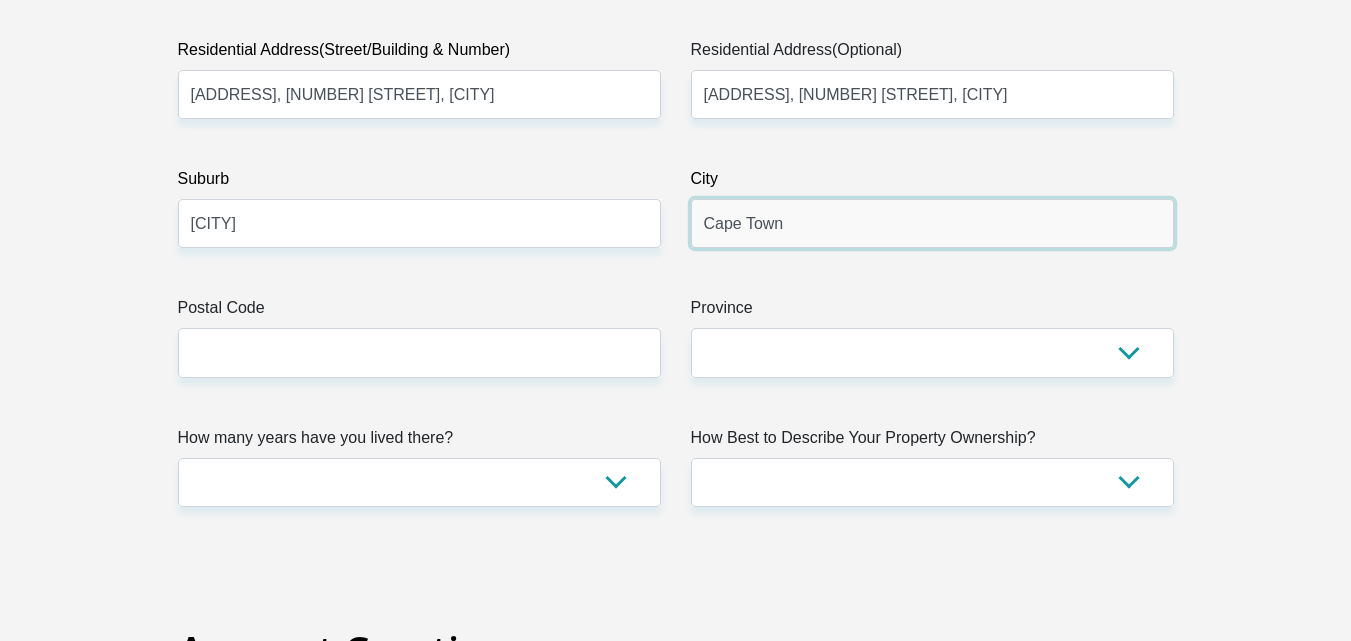 type on "Cape Town" 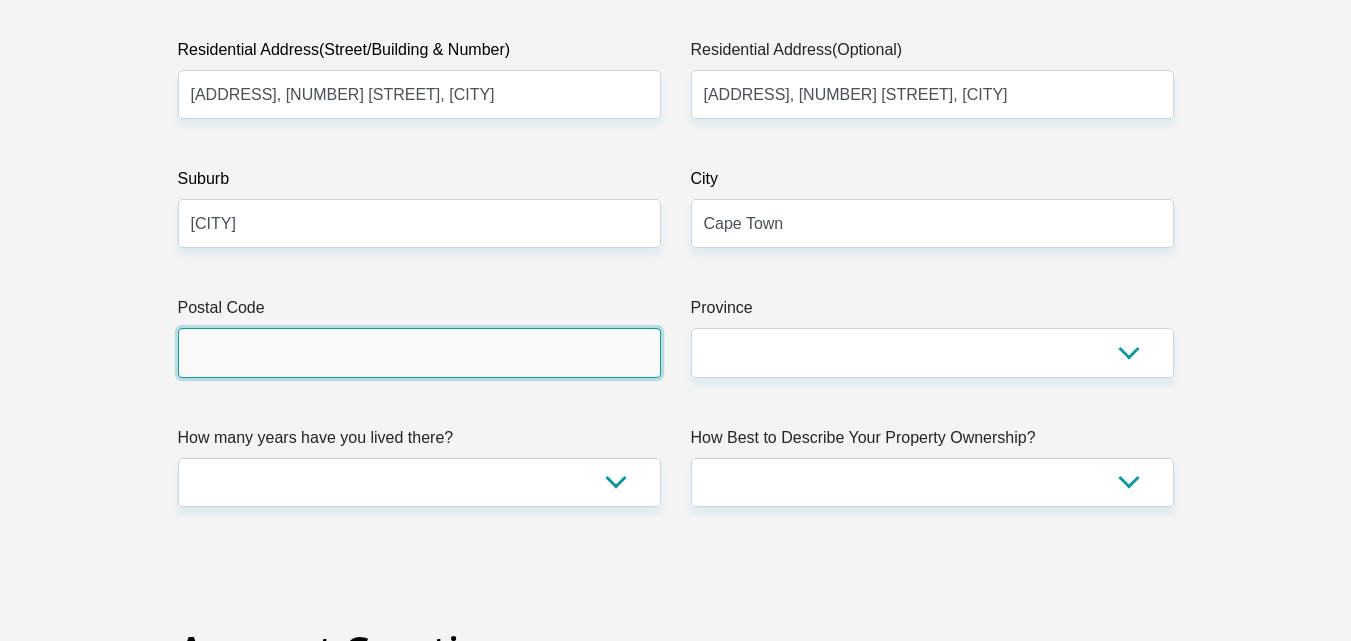 click on "Postal Code" at bounding box center [419, 352] 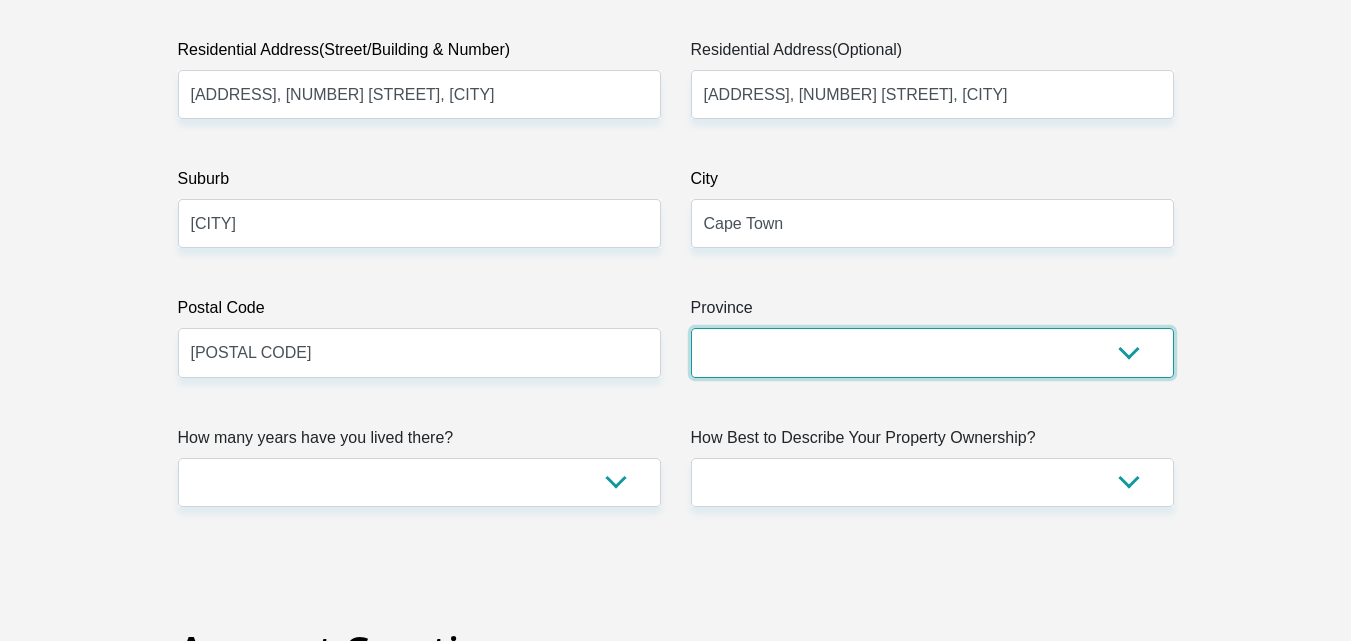 click on "Eastern Cape
Free State
Gauteng
KwaZulu-Natal
Limpopo
Mpumalanga
Northern Cape
North West
Western Cape" at bounding box center [932, 352] 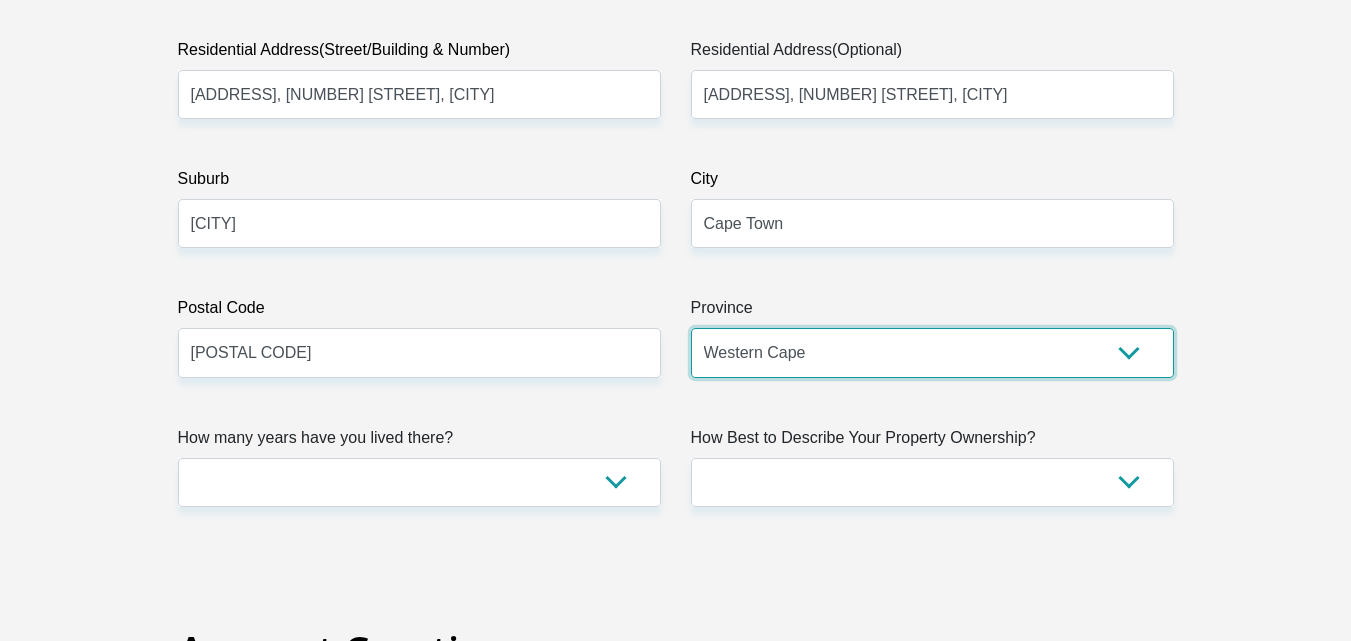 click on "Eastern Cape
Free State
Gauteng
KwaZulu-Natal
Limpopo
Mpumalanga
Northern Cape
North West
Western Cape" at bounding box center [932, 352] 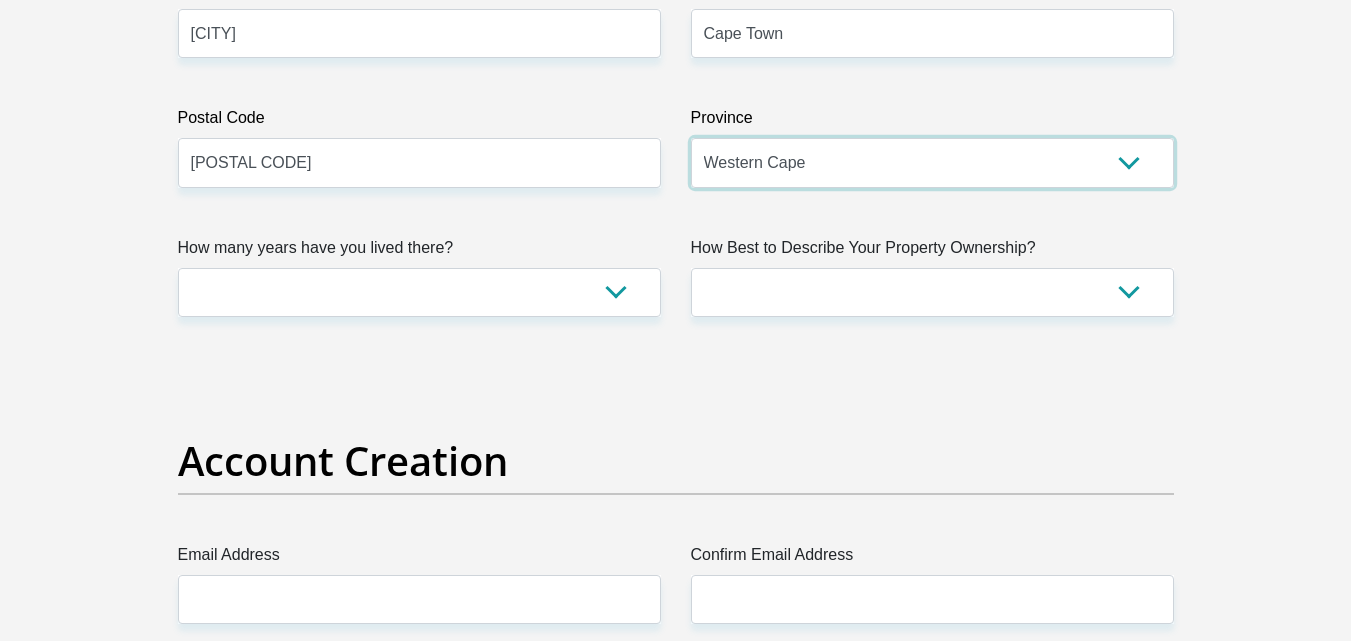 scroll, scrollTop: 1300, scrollLeft: 0, axis: vertical 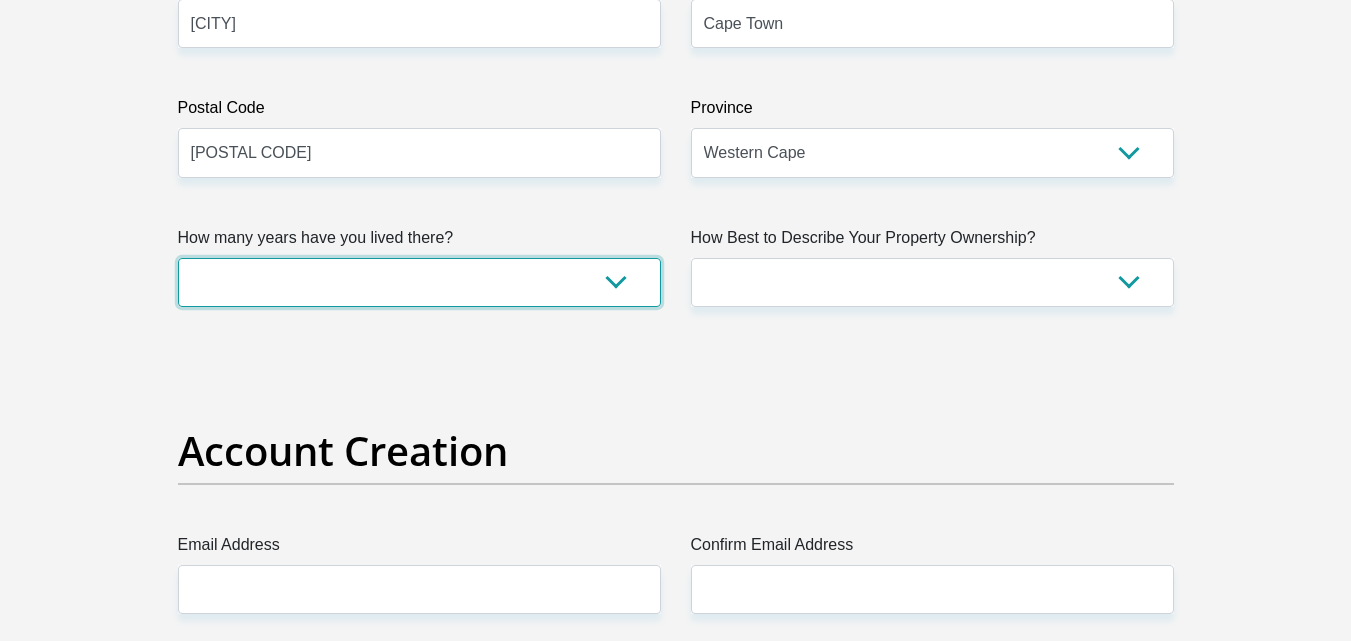 drag, startPoint x: 311, startPoint y: 279, endPoint x: 297, endPoint y: 325, distance: 48.08326 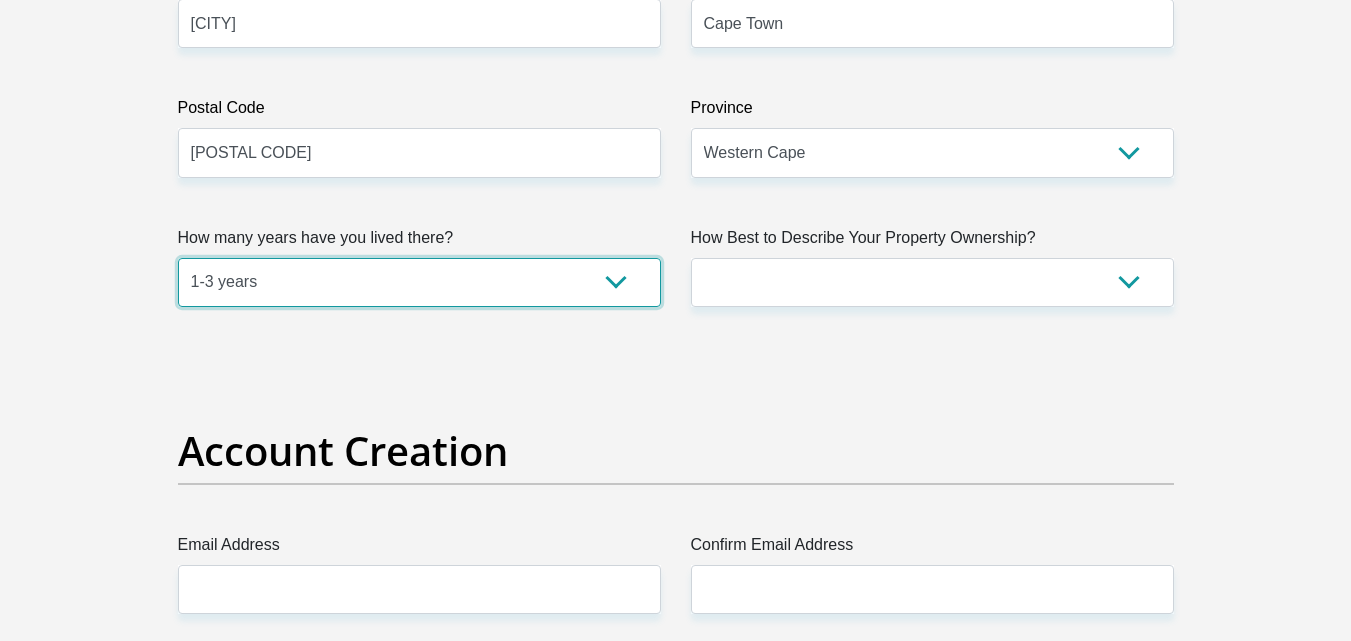 click on "less than 1 year
1-3 years
3-5 years
5+ years" at bounding box center [419, 282] 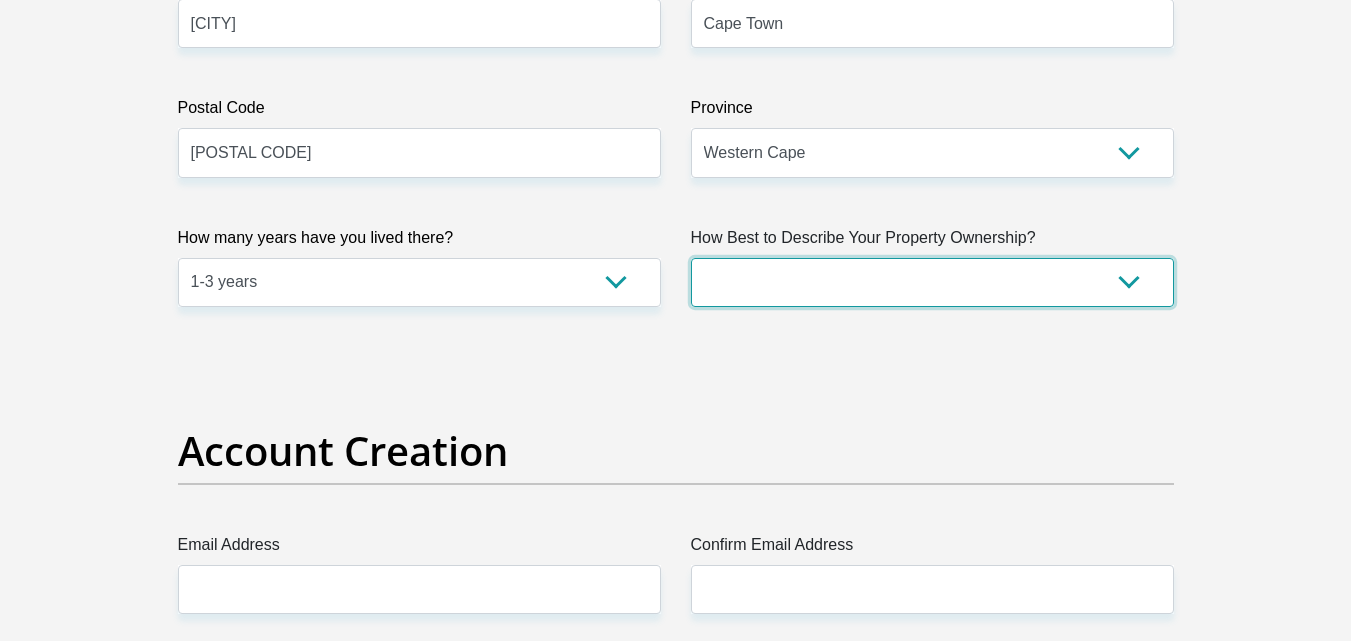 drag, startPoint x: 1037, startPoint y: 271, endPoint x: 1015, endPoint y: 290, distance: 29.068884 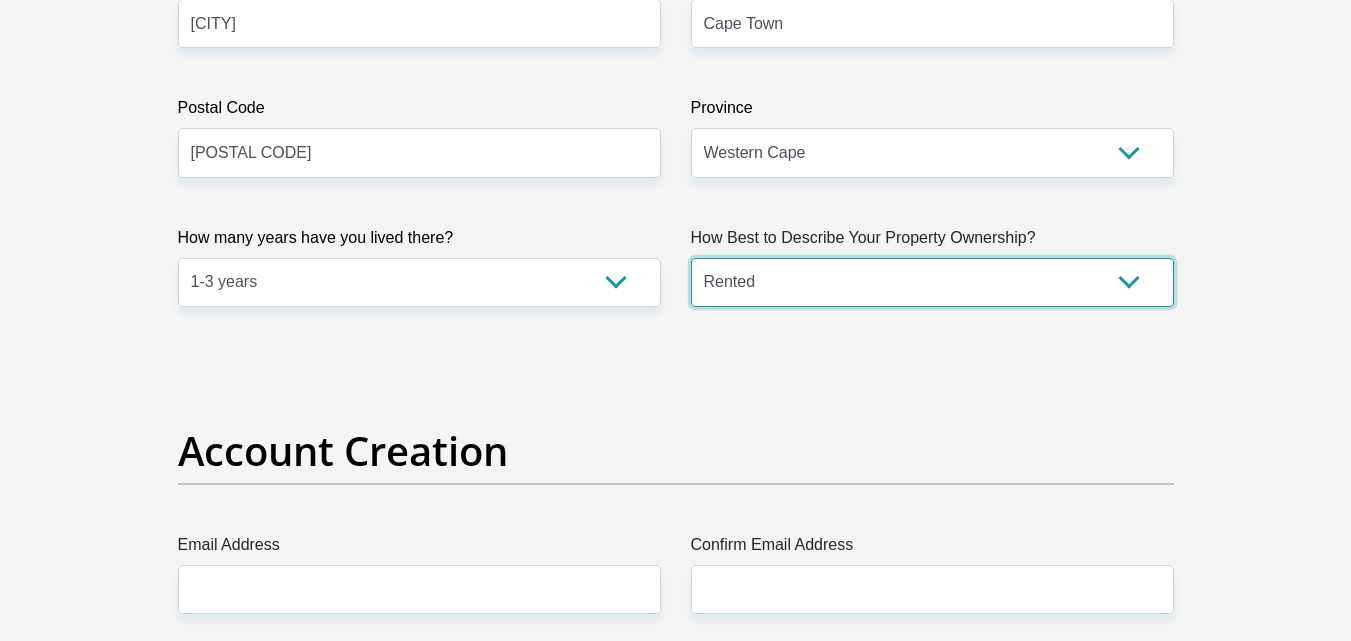 click on "Owned
Rented
Family Owned
Company Dwelling" at bounding box center (932, 282) 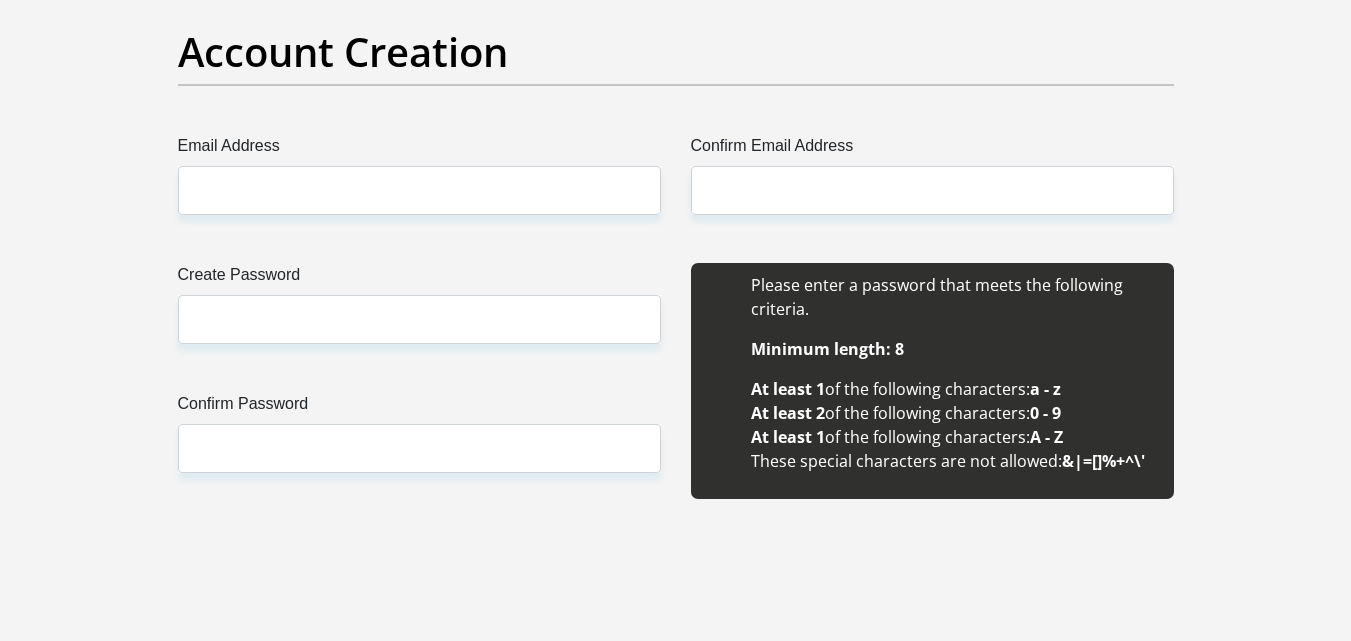 scroll, scrollTop: 1700, scrollLeft: 0, axis: vertical 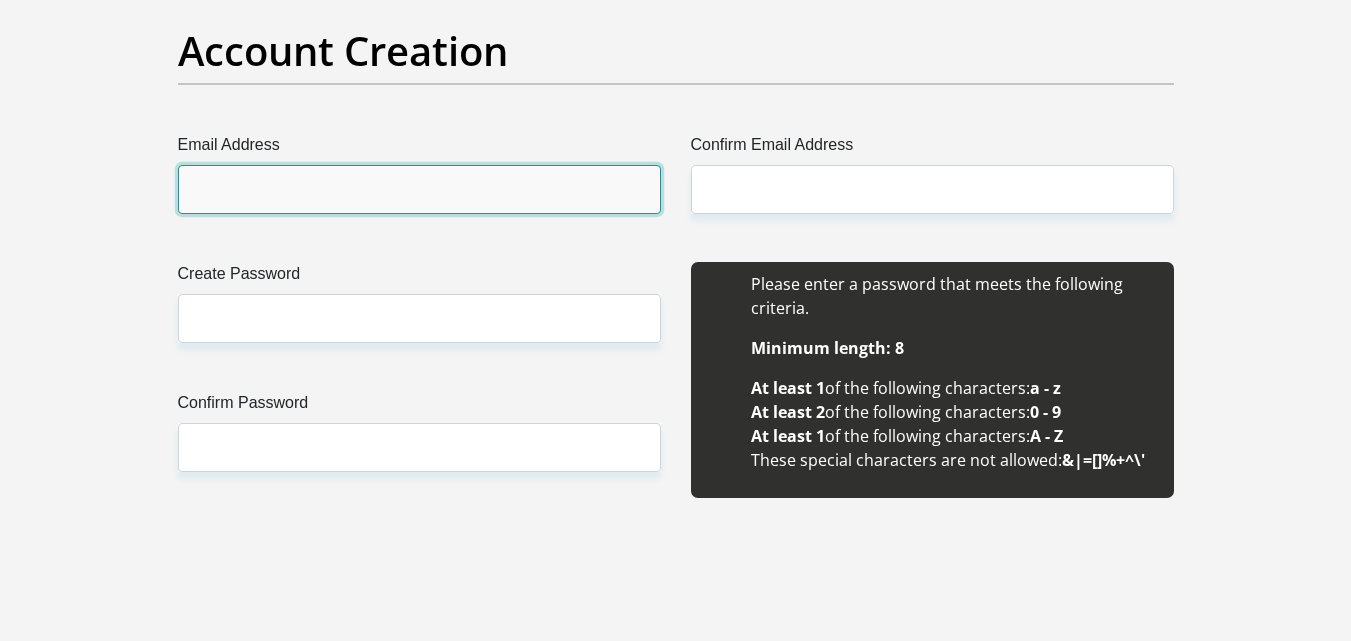 click on "Email Address" at bounding box center [419, 189] 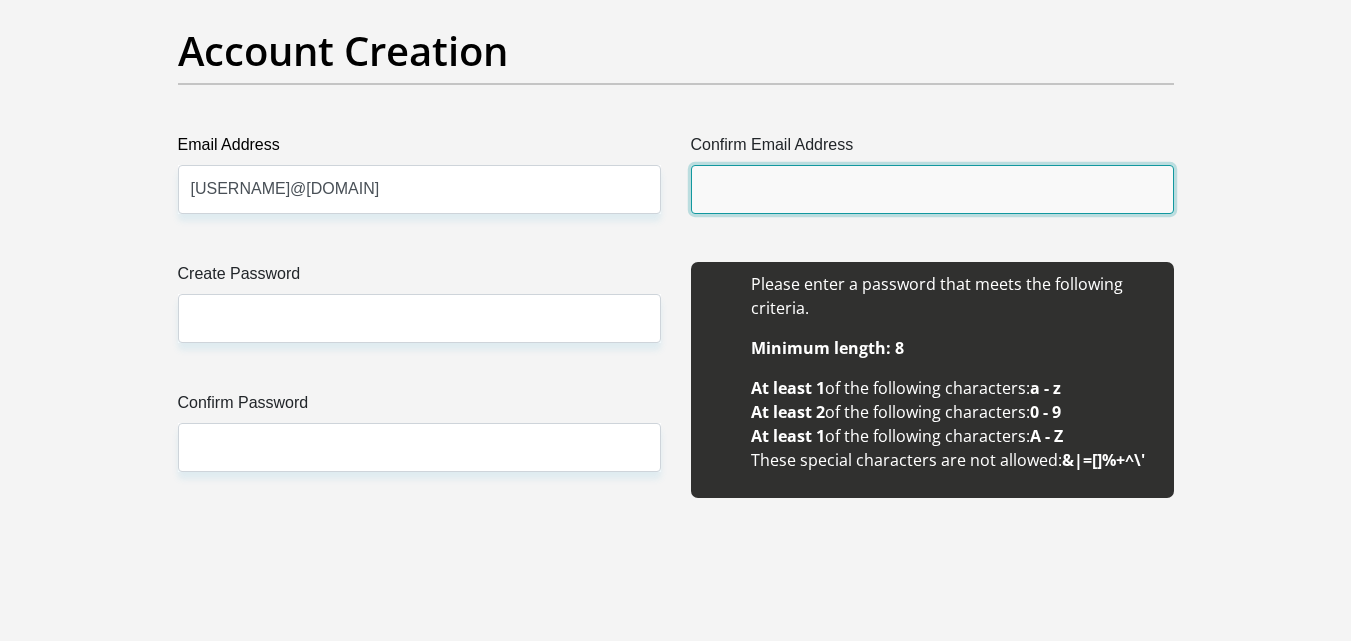 click on "Confirm Email Address" at bounding box center (932, 189) 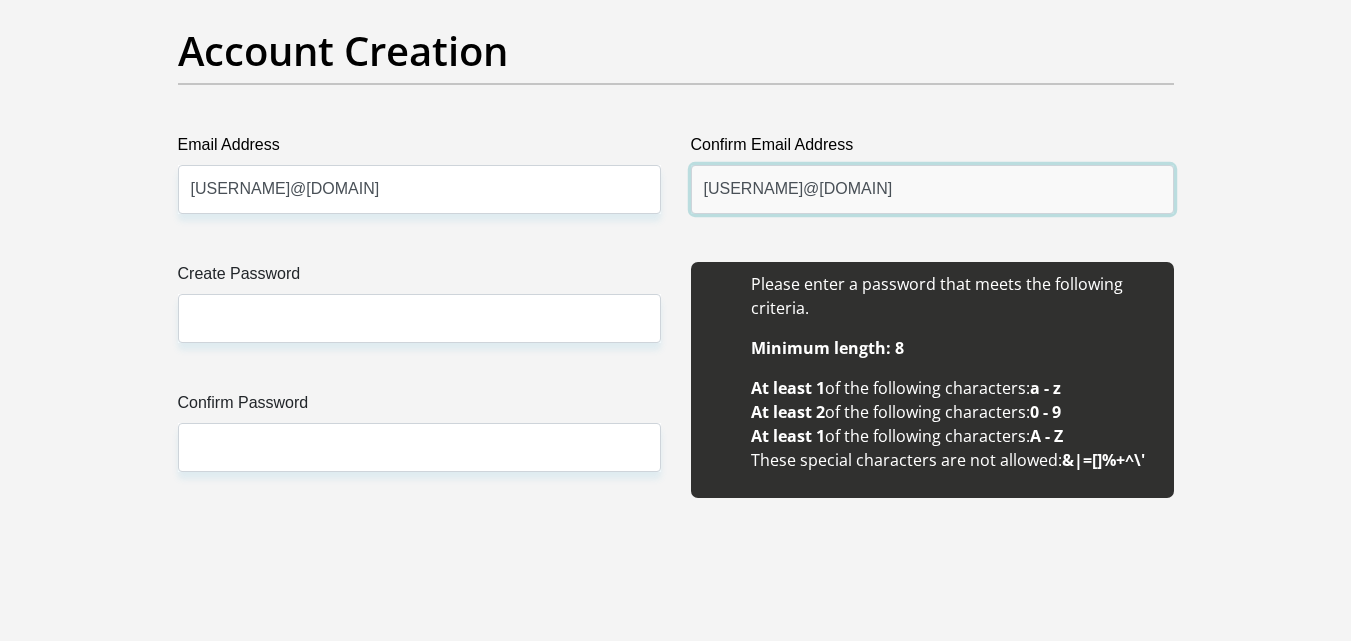 type on "[USERNAME]@[DOMAIN]" 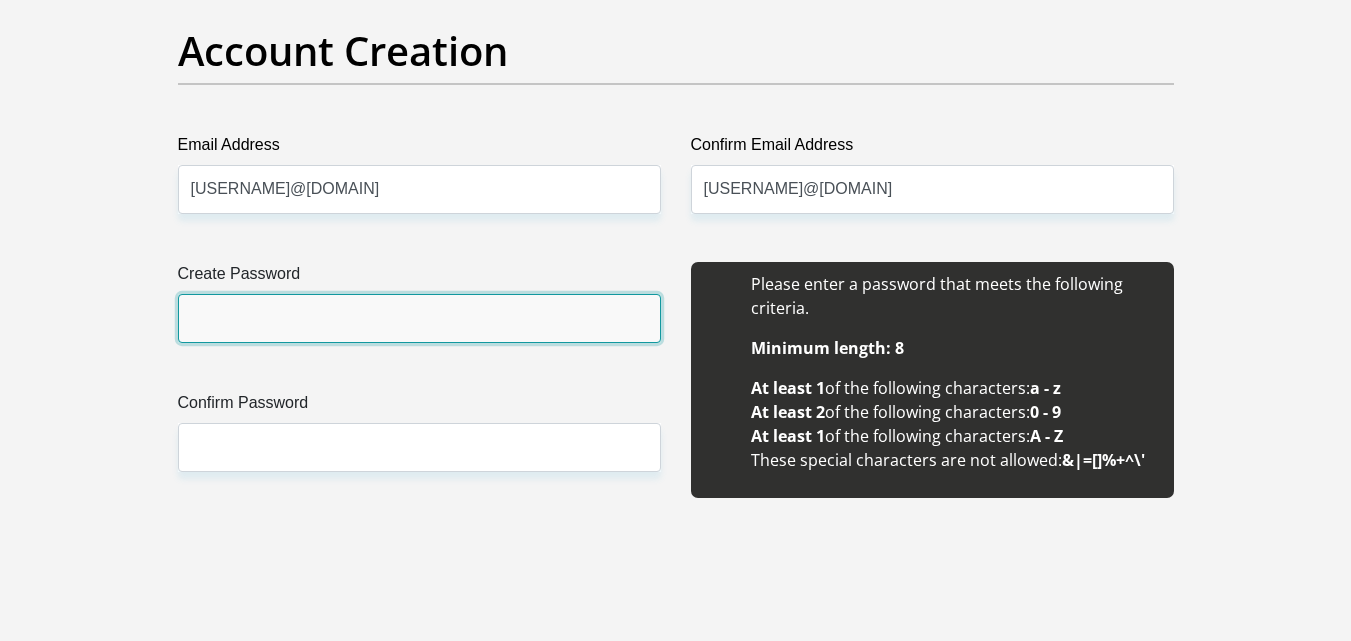 click on "Create Password" at bounding box center (419, 318) 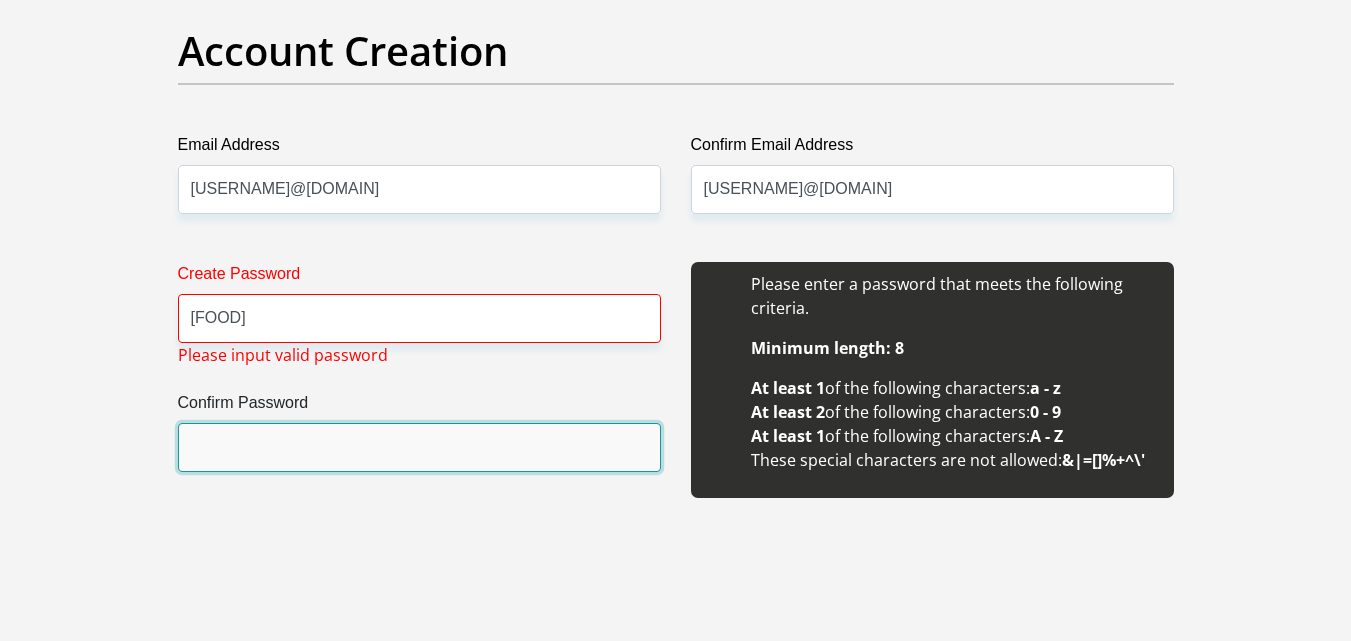 drag, startPoint x: 366, startPoint y: 428, endPoint x: 359, endPoint y: 439, distance: 13.038404 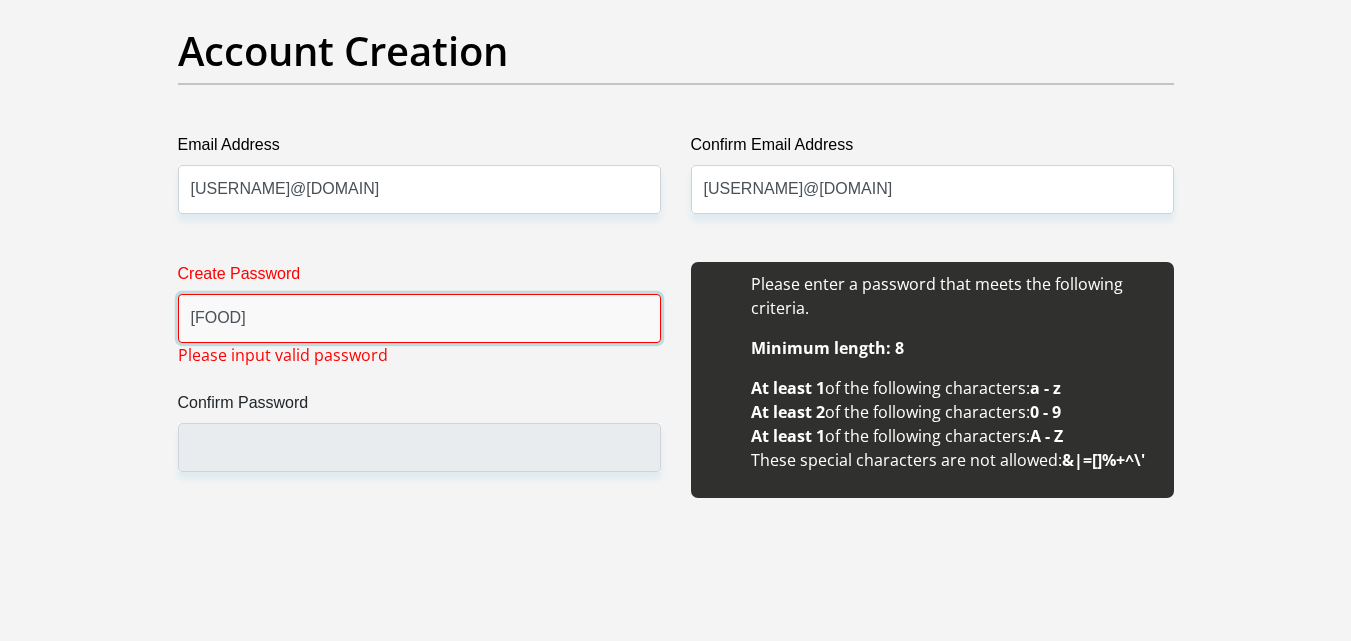 click on "[FOOD]" at bounding box center [419, 318] 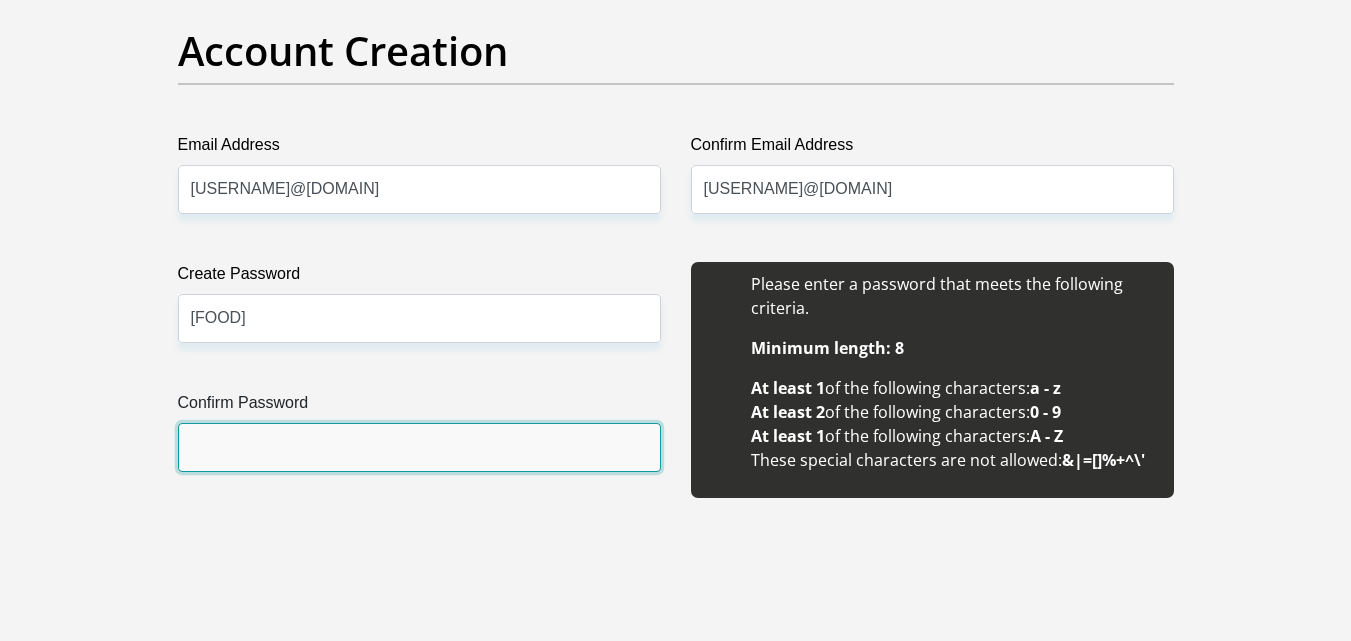 click on "Confirm Password" at bounding box center [419, 447] 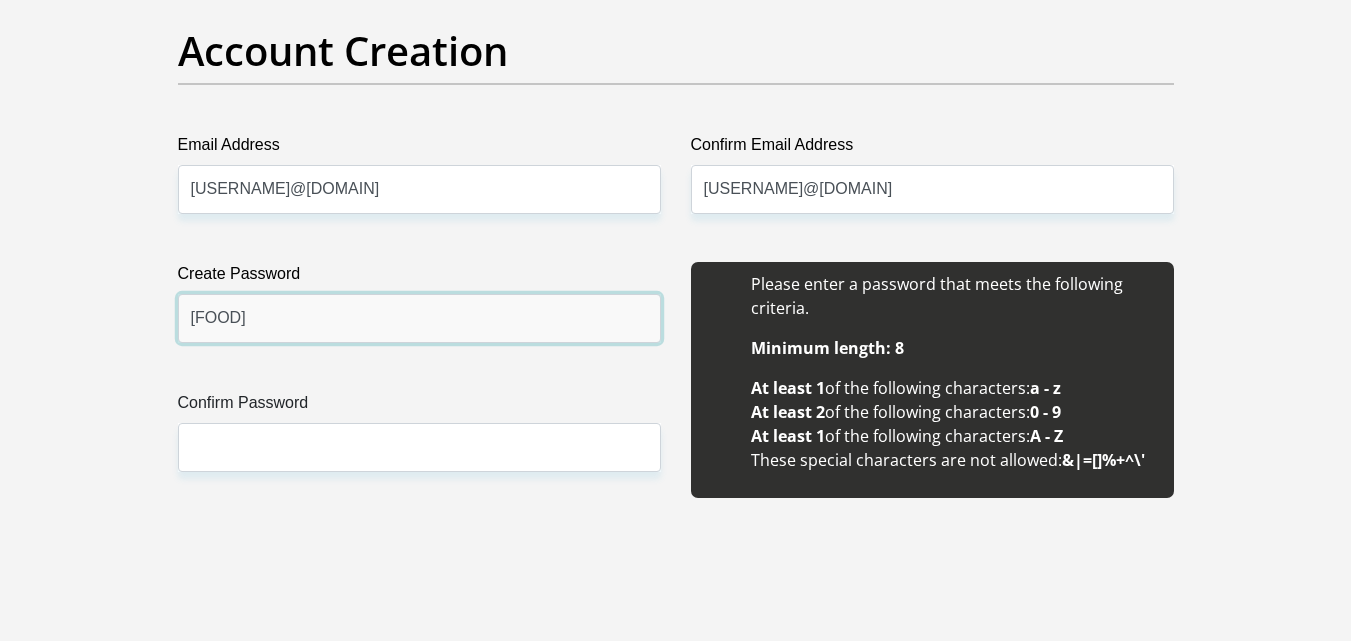click on "[FOOD]" at bounding box center (419, 318) 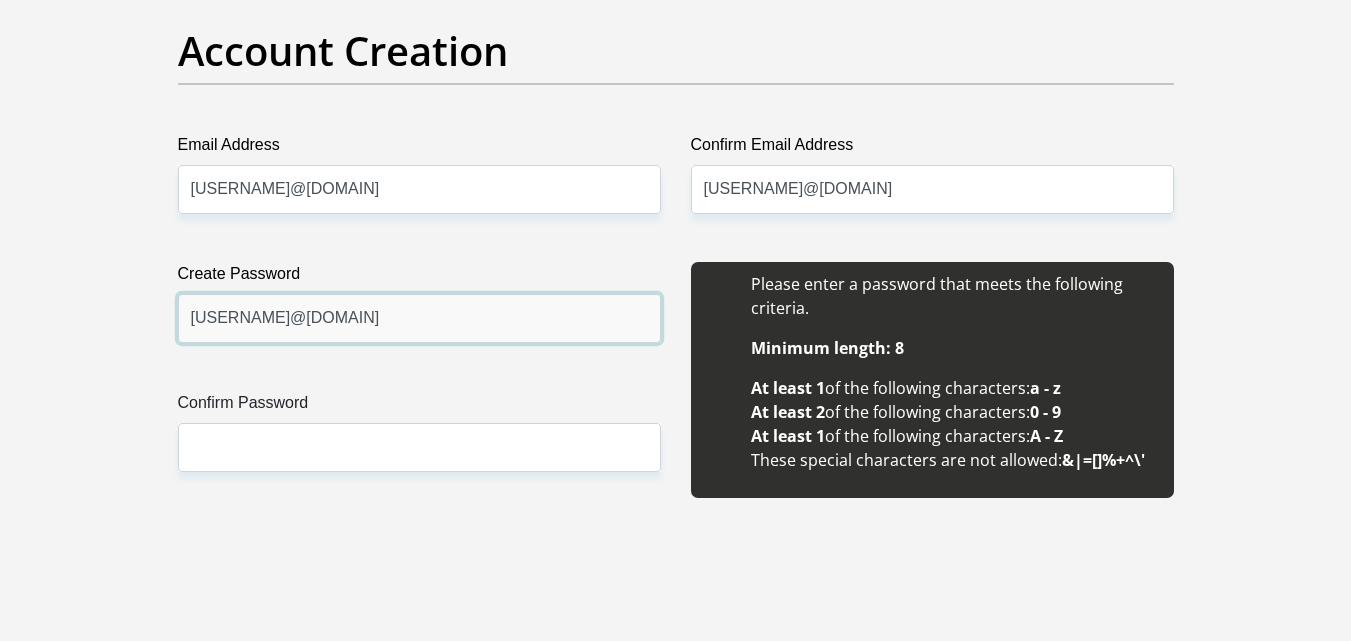 type on "[USERNAME]@[DOMAIN]" 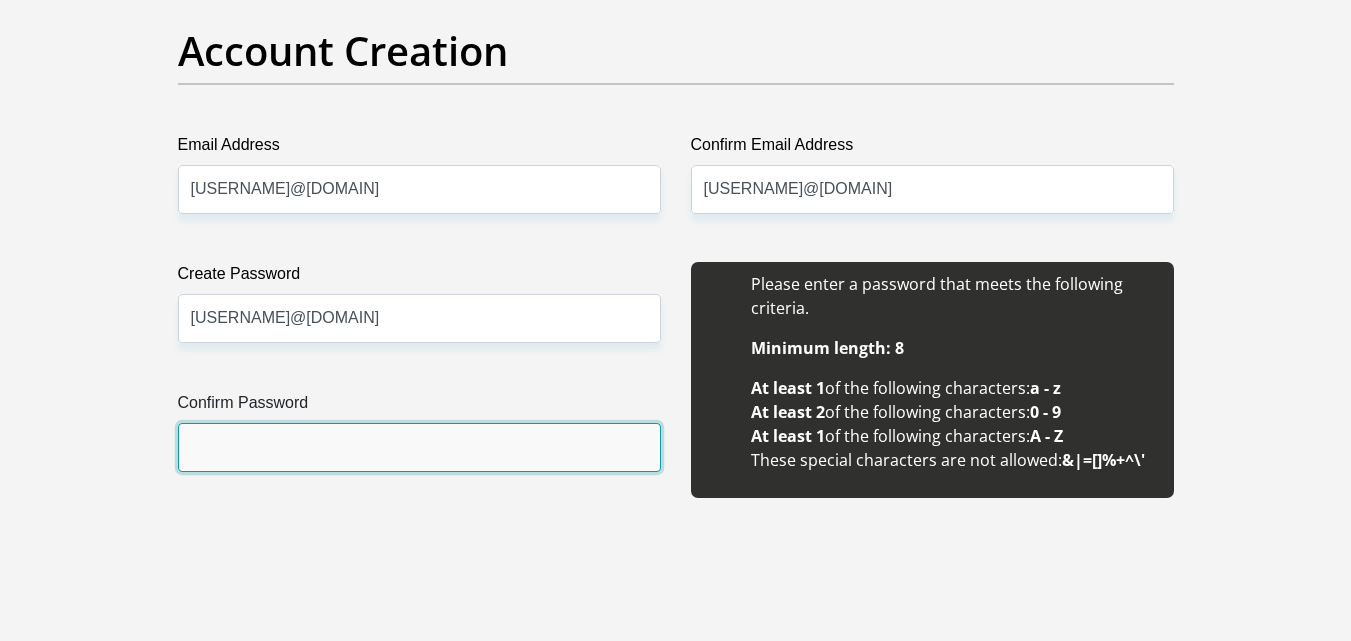 click on "Confirm Password" at bounding box center (419, 447) 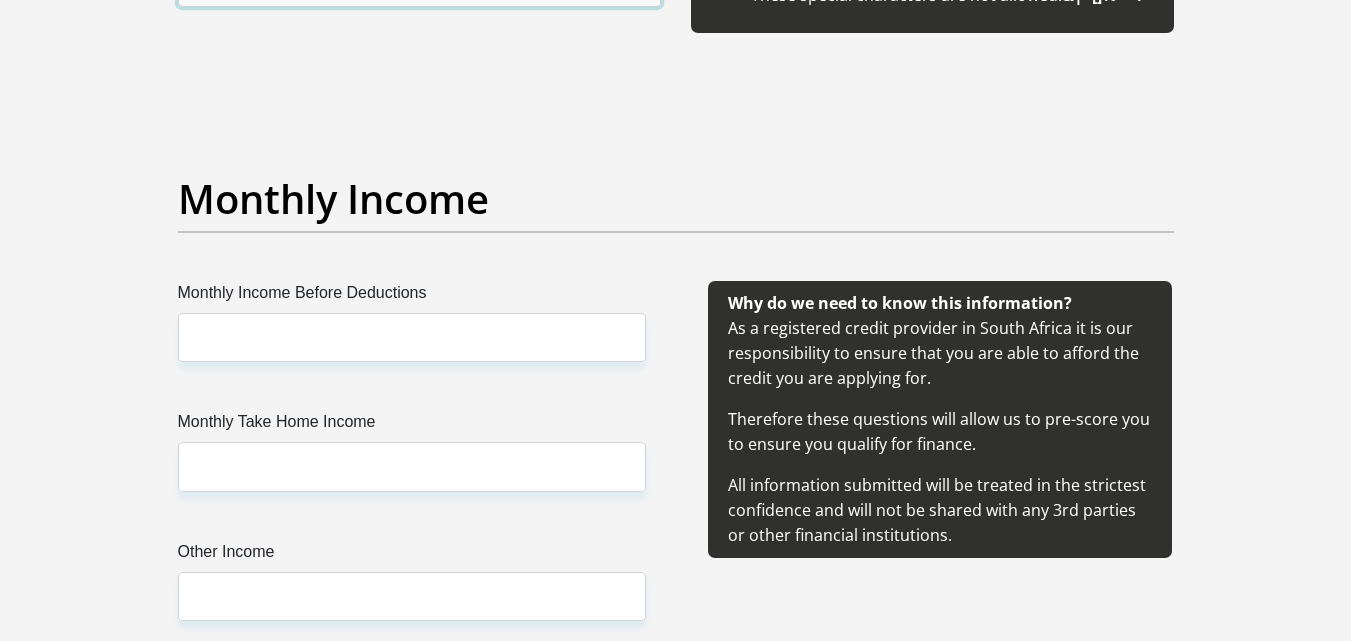scroll, scrollTop: 2200, scrollLeft: 0, axis: vertical 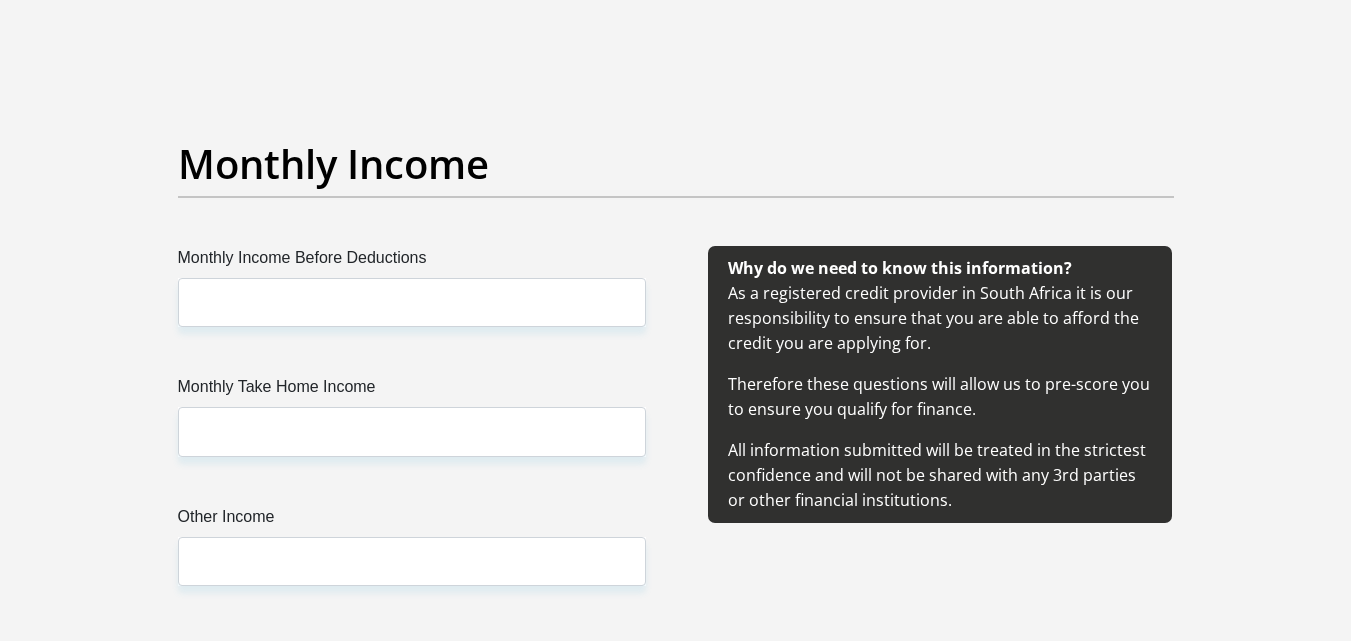 type on "[USERNAME]@[DOMAIN]" 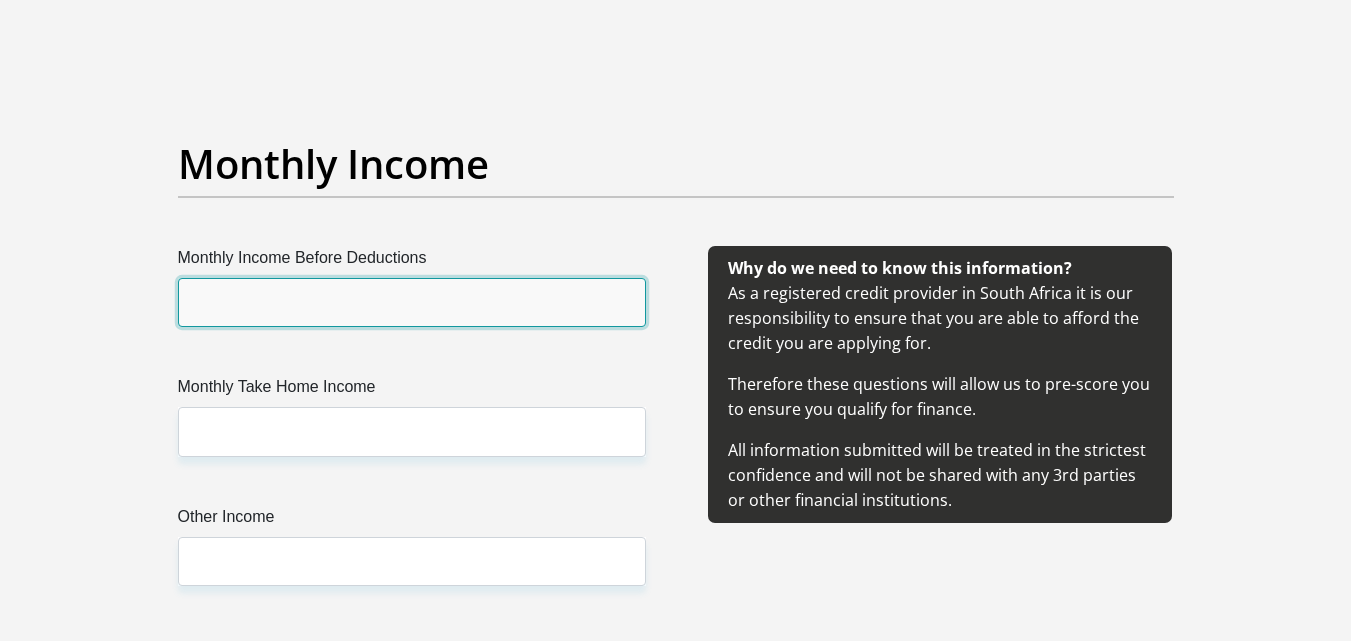 click on "Monthly Income Before Deductions" at bounding box center [412, 302] 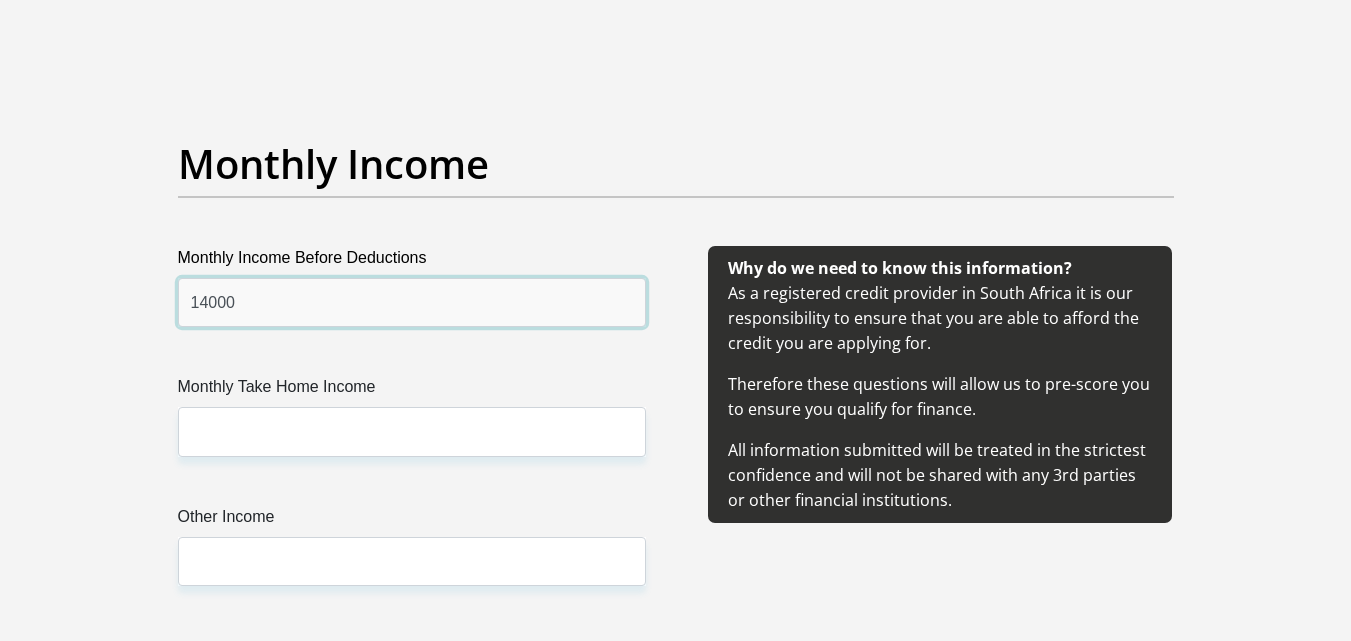 type on "14000" 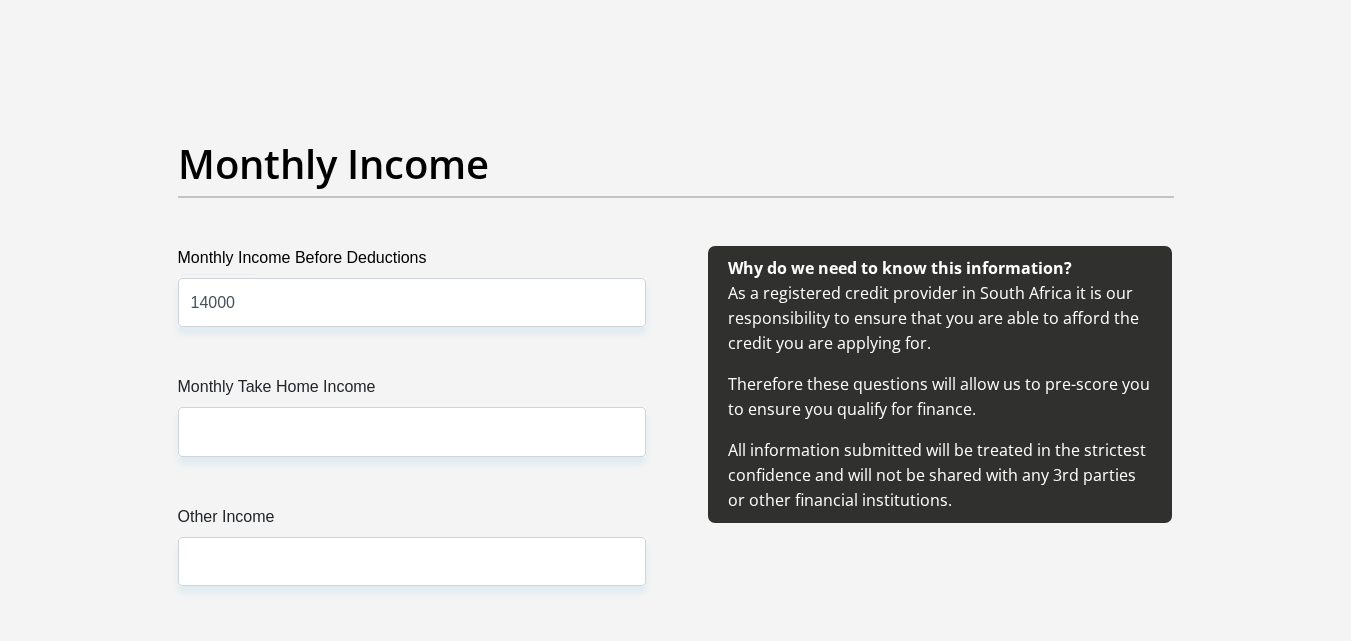 click on "Monthly Income Before Deductions
14000
Monthly Take Home Income
Other Income" at bounding box center (412, 440) 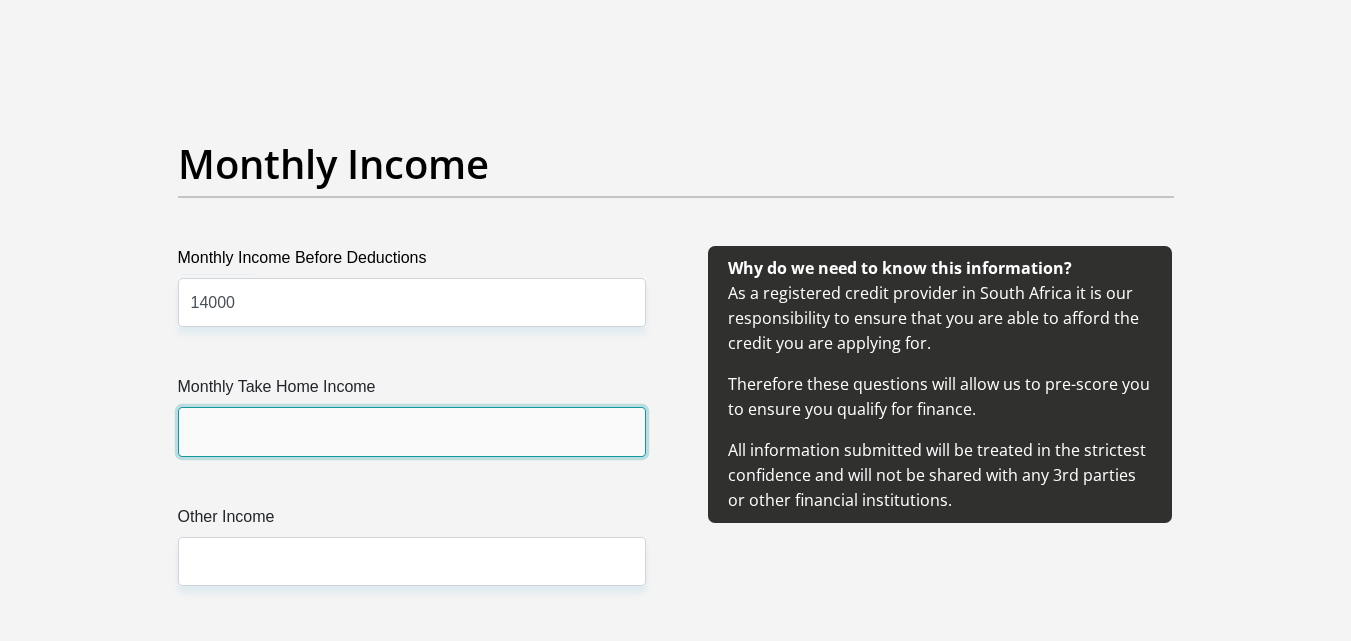 click on "Monthly Take Home Income" at bounding box center [412, 431] 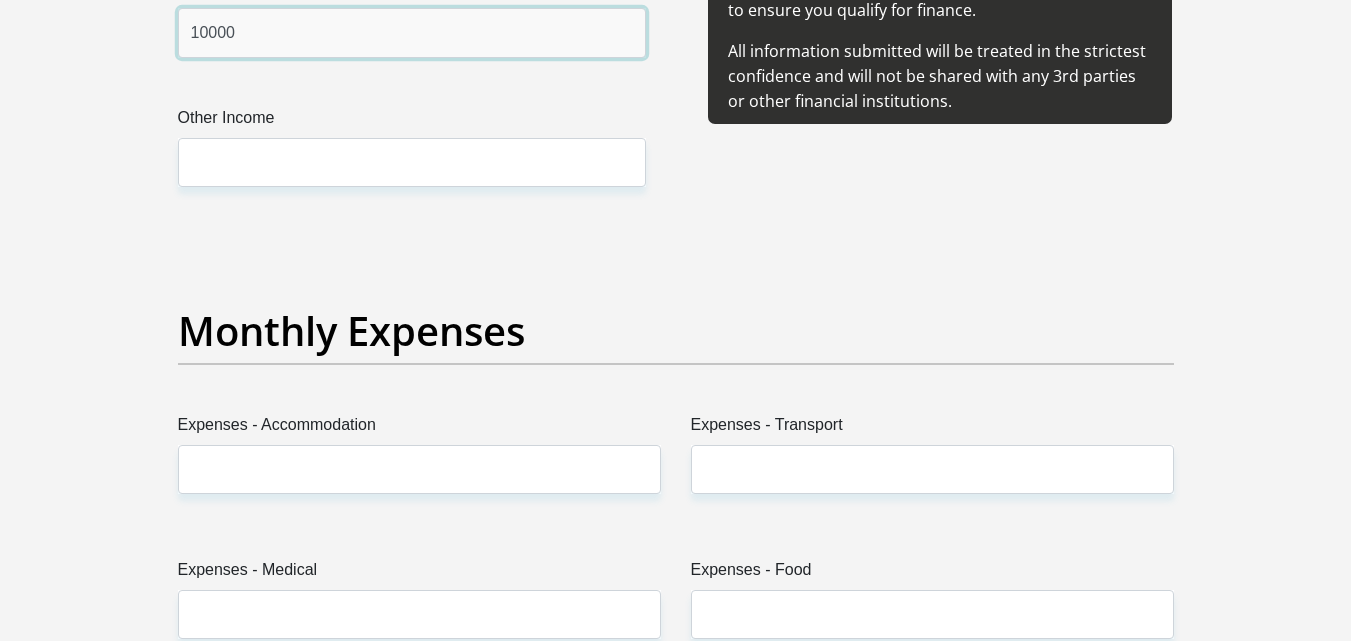 scroll, scrollTop: 2600, scrollLeft: 0, axis: vertical 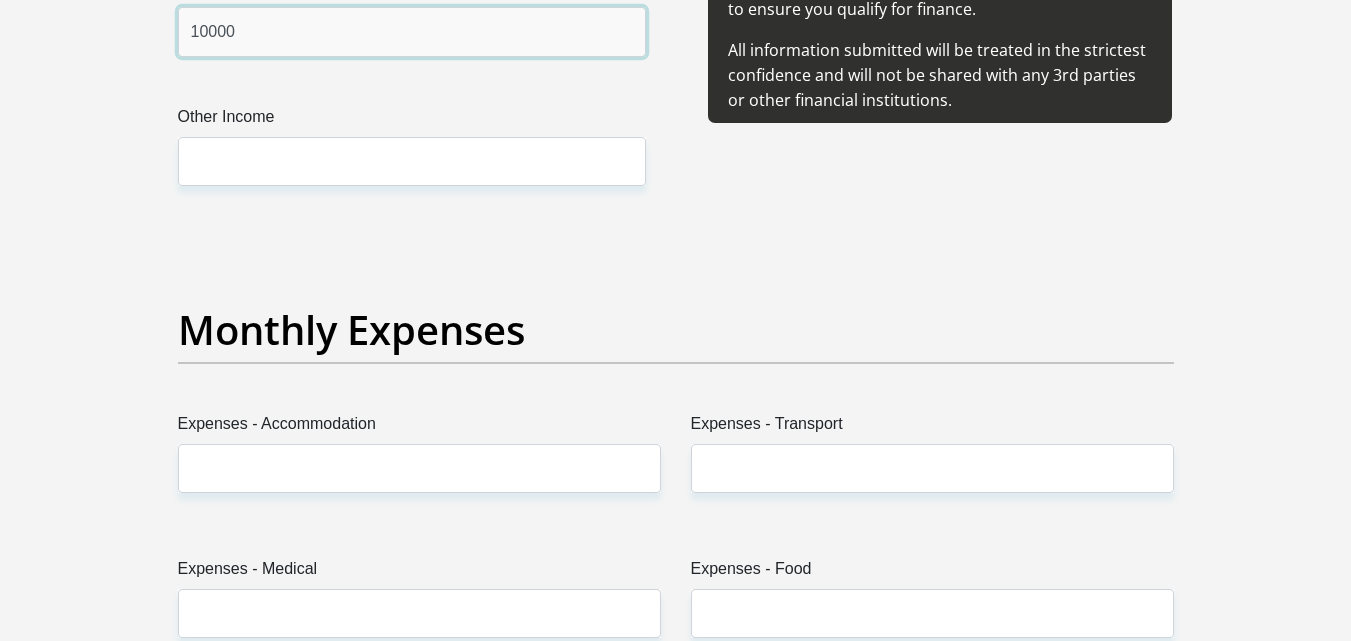 type on "10000" 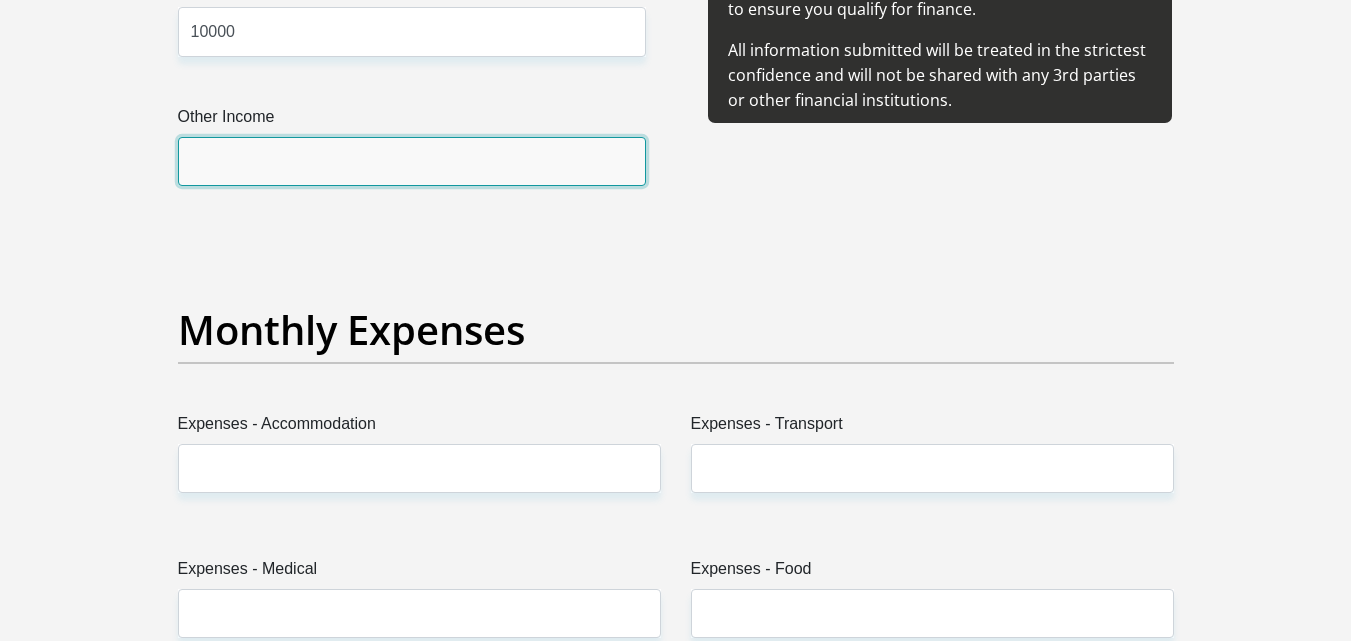 click on "Other Income" at bounding box center [412, 161] 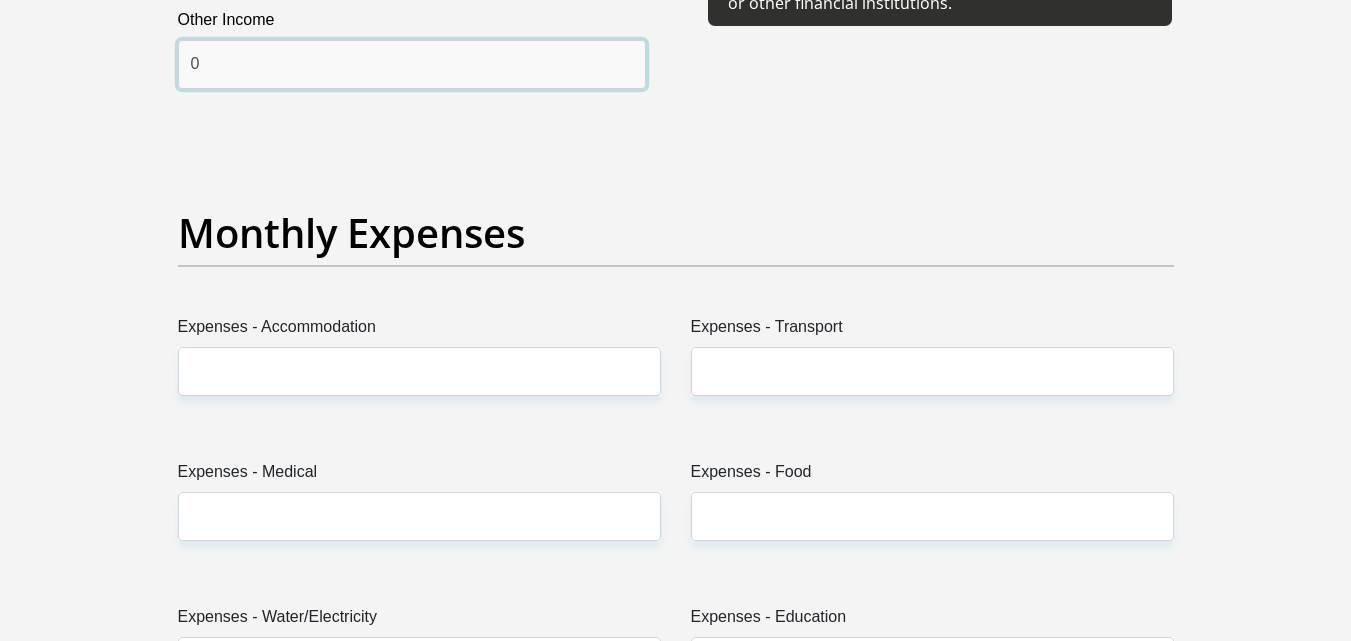 scroll, scrollTop: 2800, scrollLeft: 0, axis: vertical 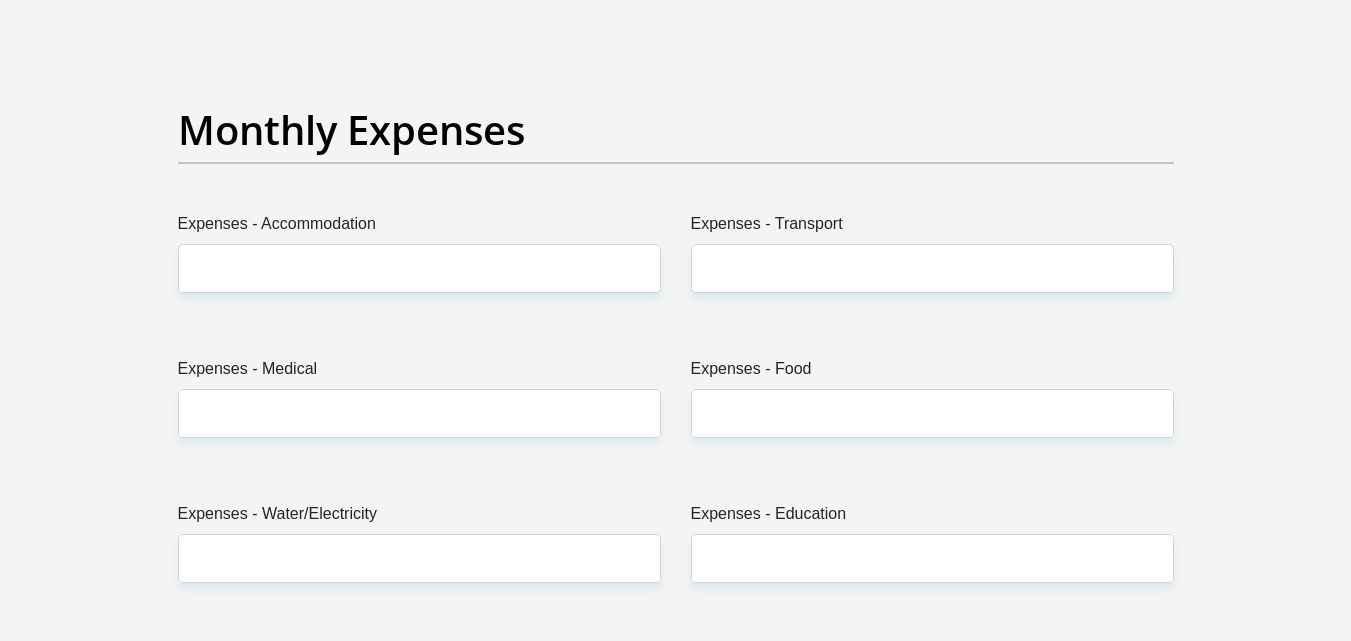 type on "0" 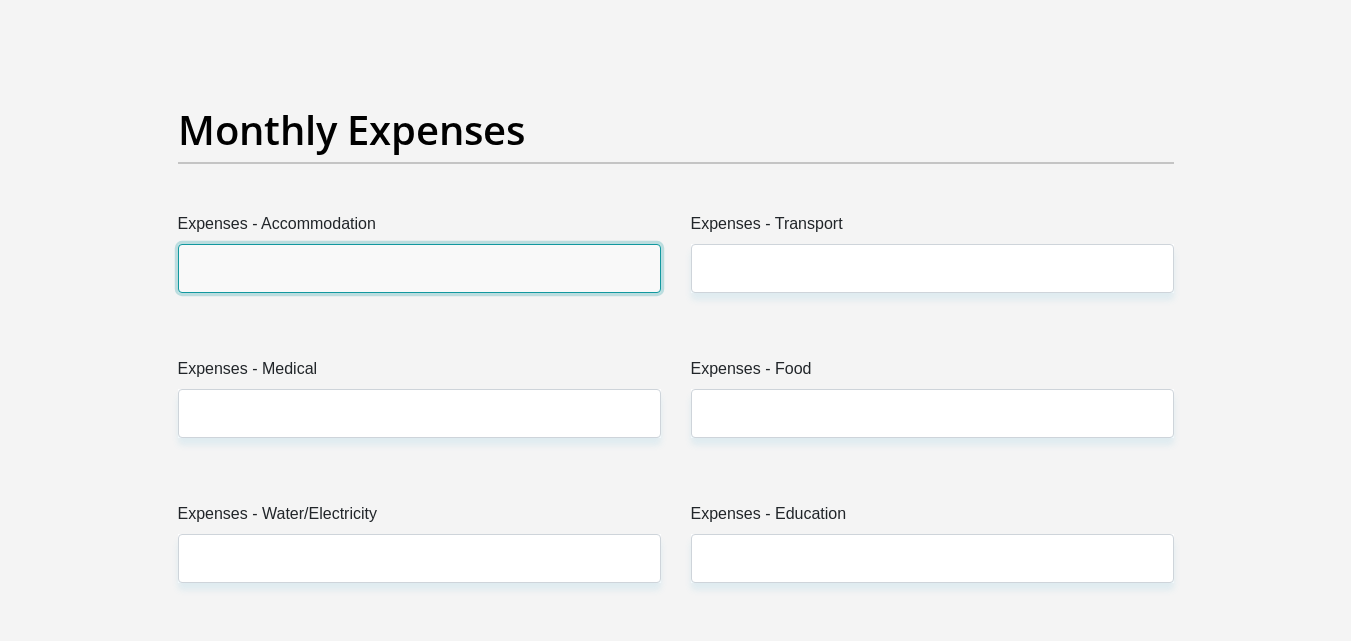 click on "Expenses - Accommodation" at bounding box center (419, 268) 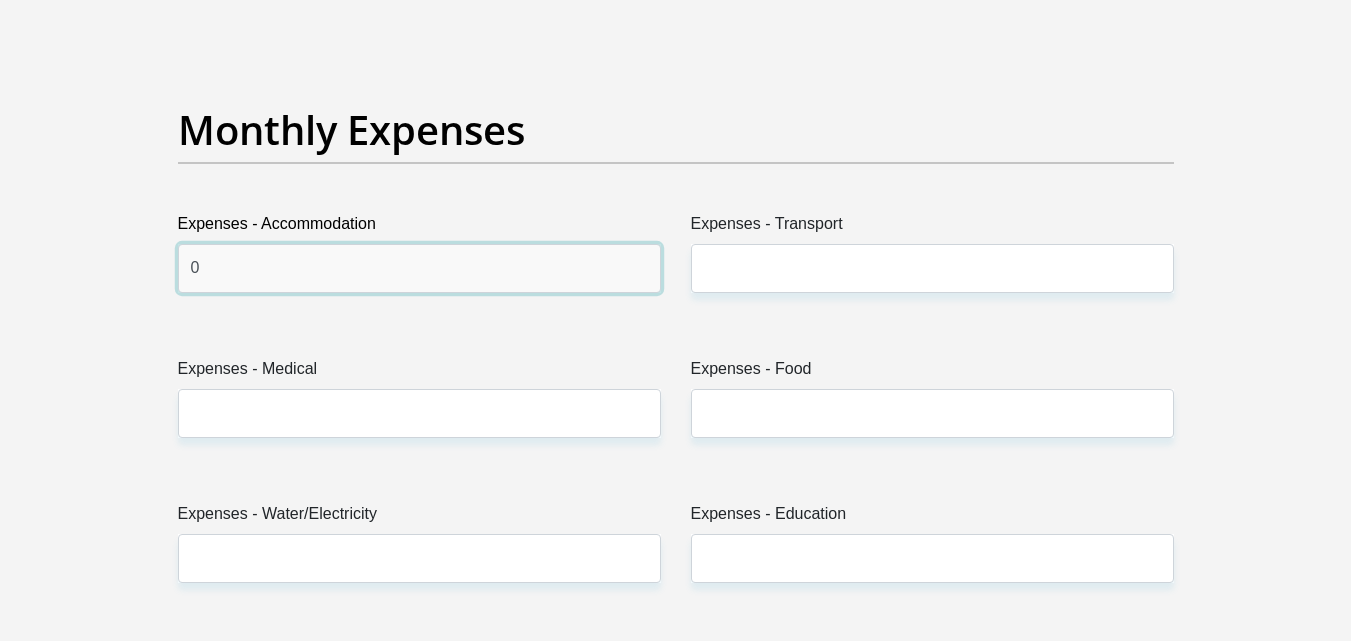 type on "0" 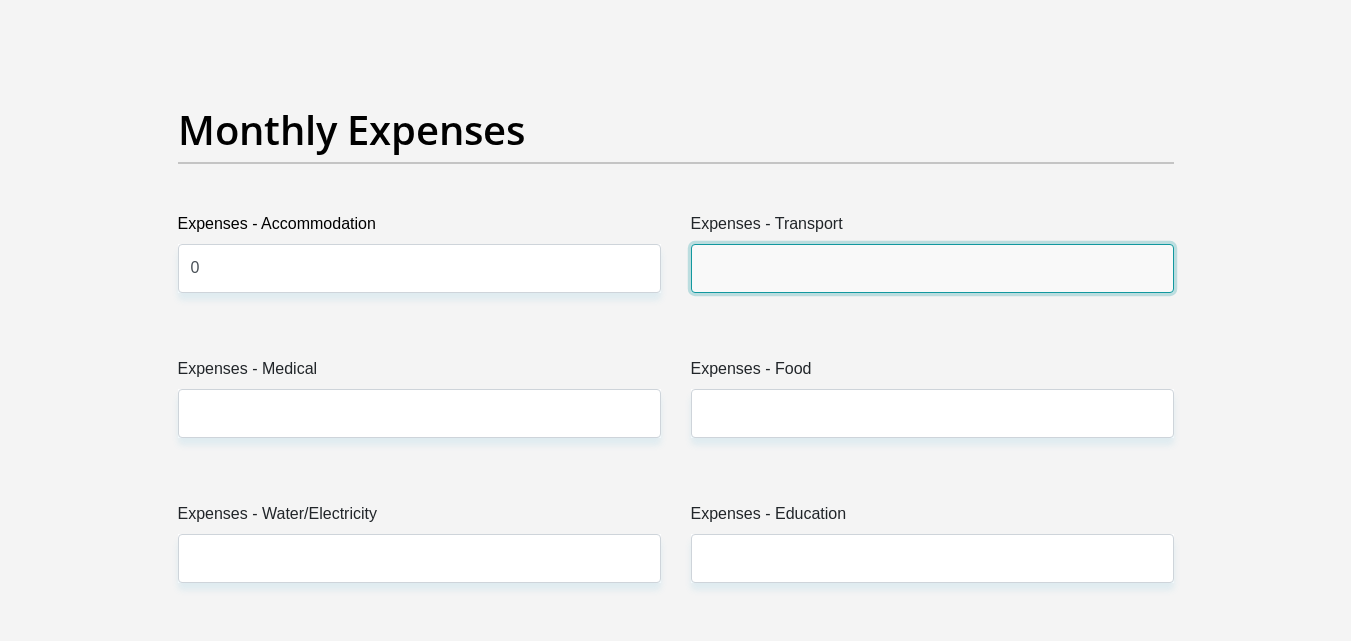click on "Expenses - Transport" at bounding box center [932, 268] 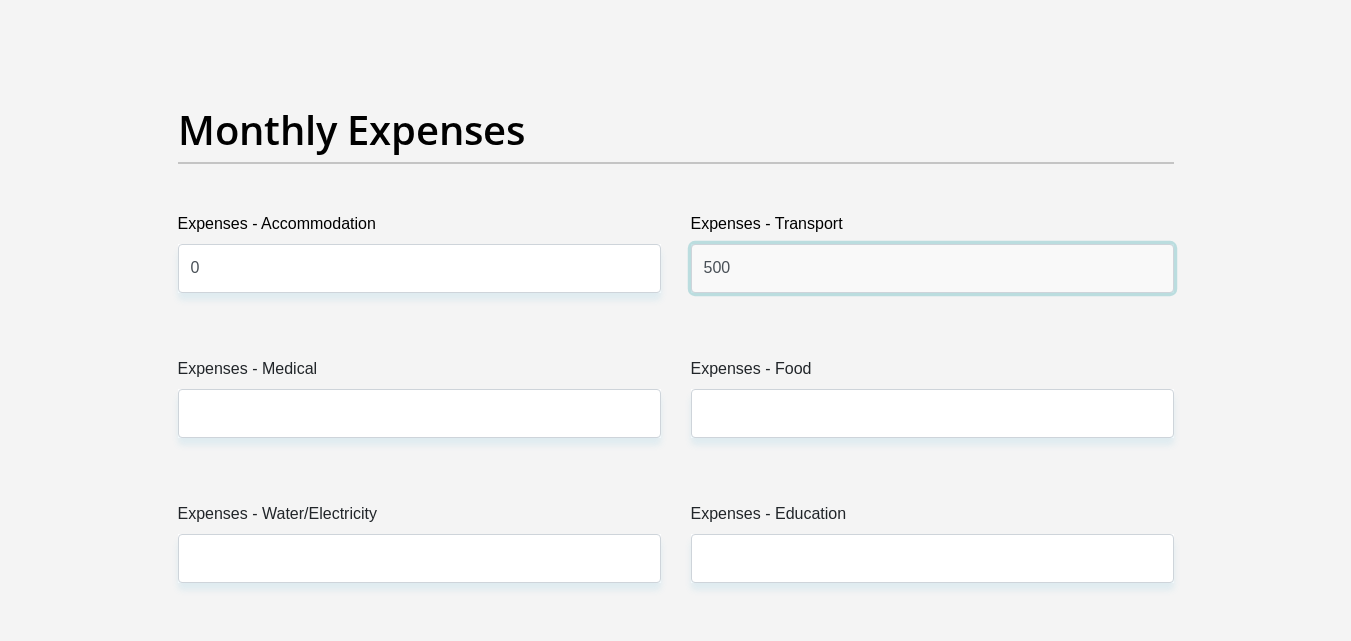 type on "500" 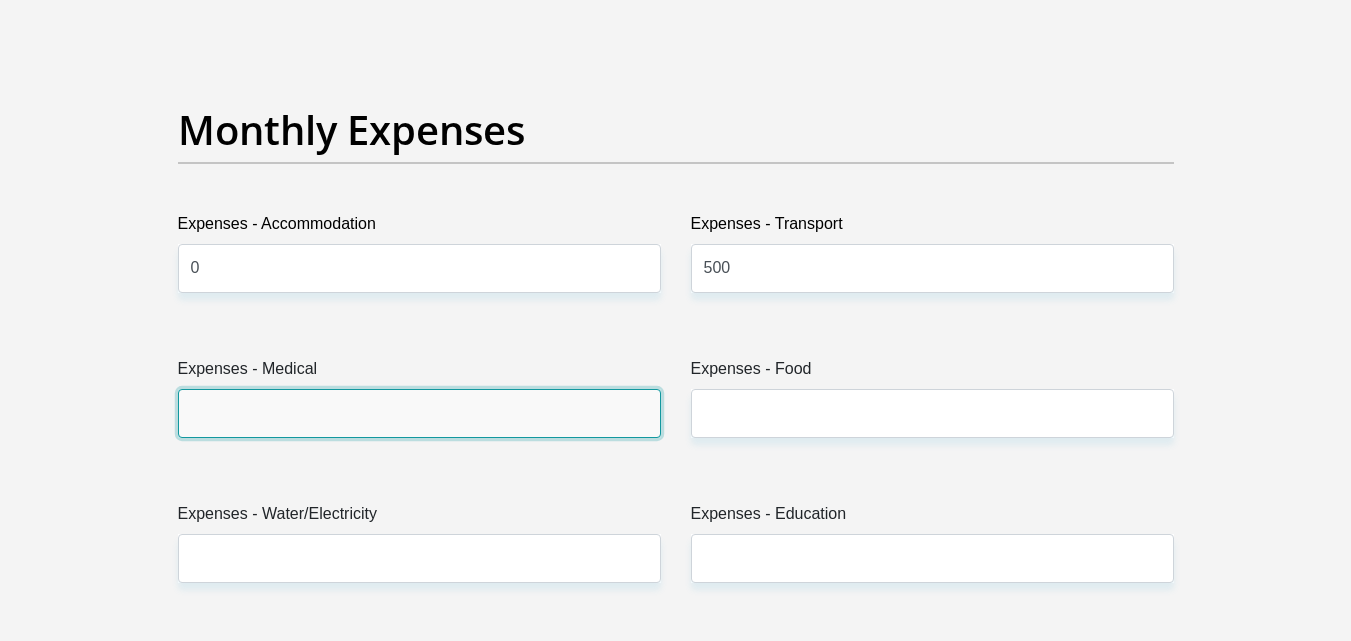 click on "Expenses - Medical" at bounding box center (419, 413) 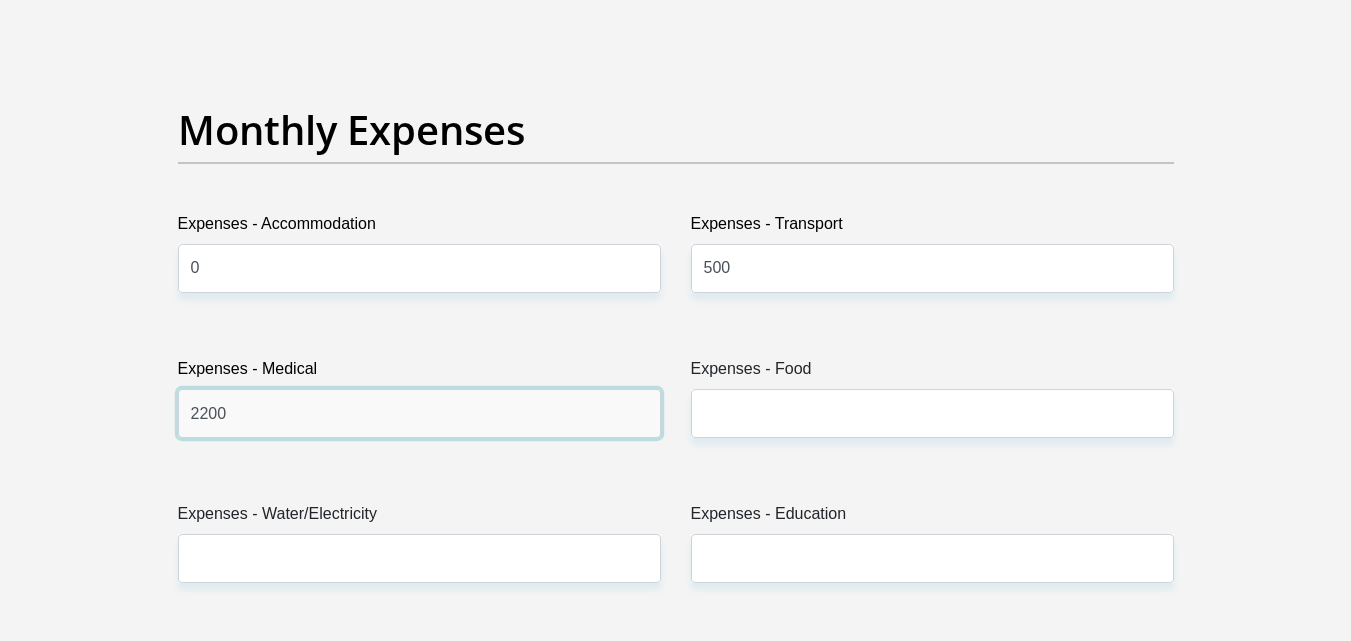 type on "2200" 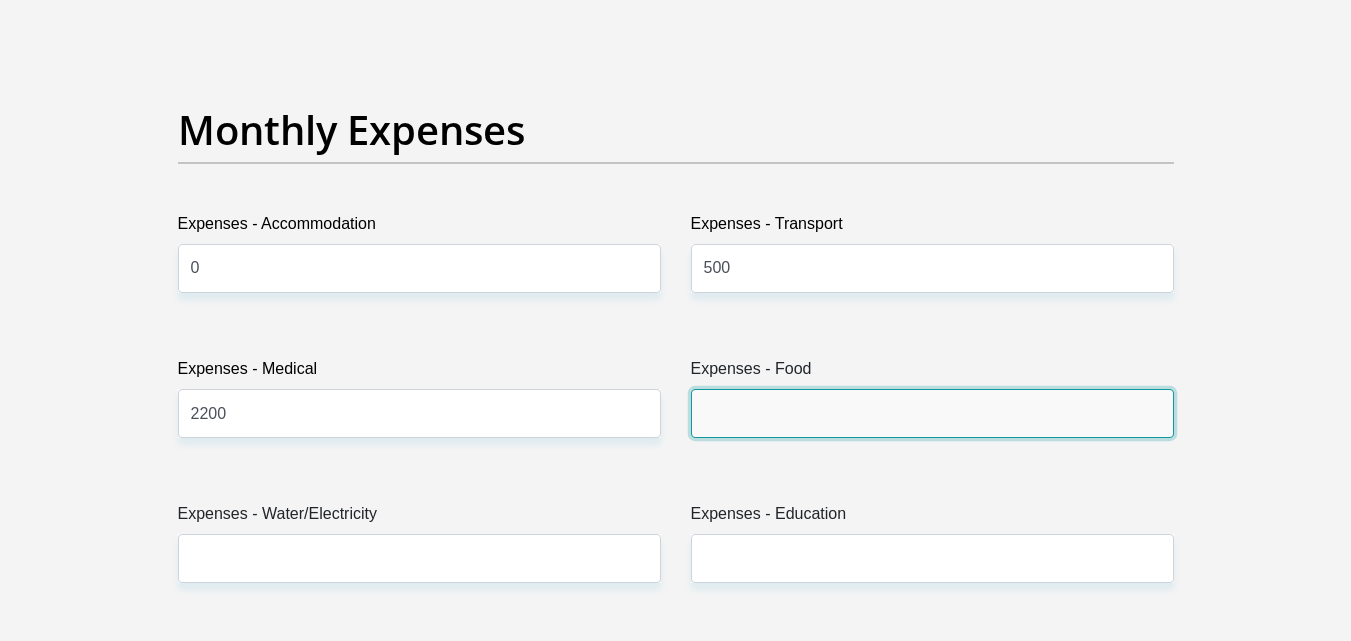 click on "Expenses - Food" at bounding box center (932, 413) 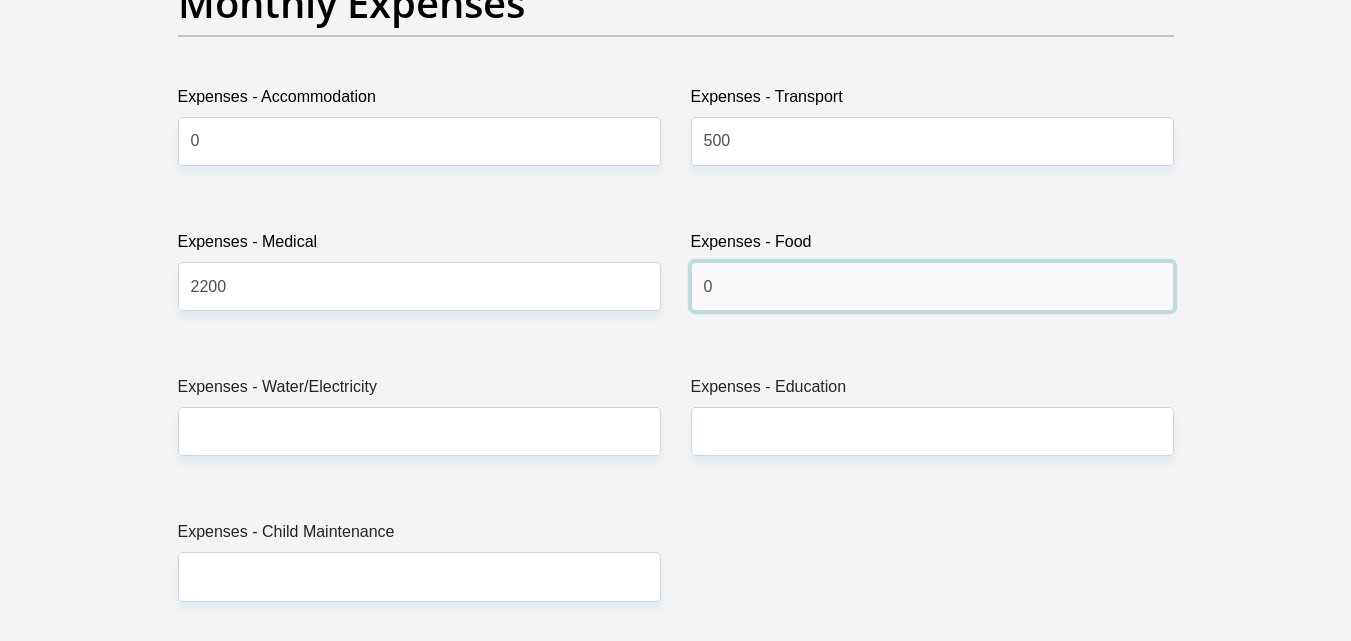 scroll, scrollTop: 3000, scrollLeft: 0, axis: vertical 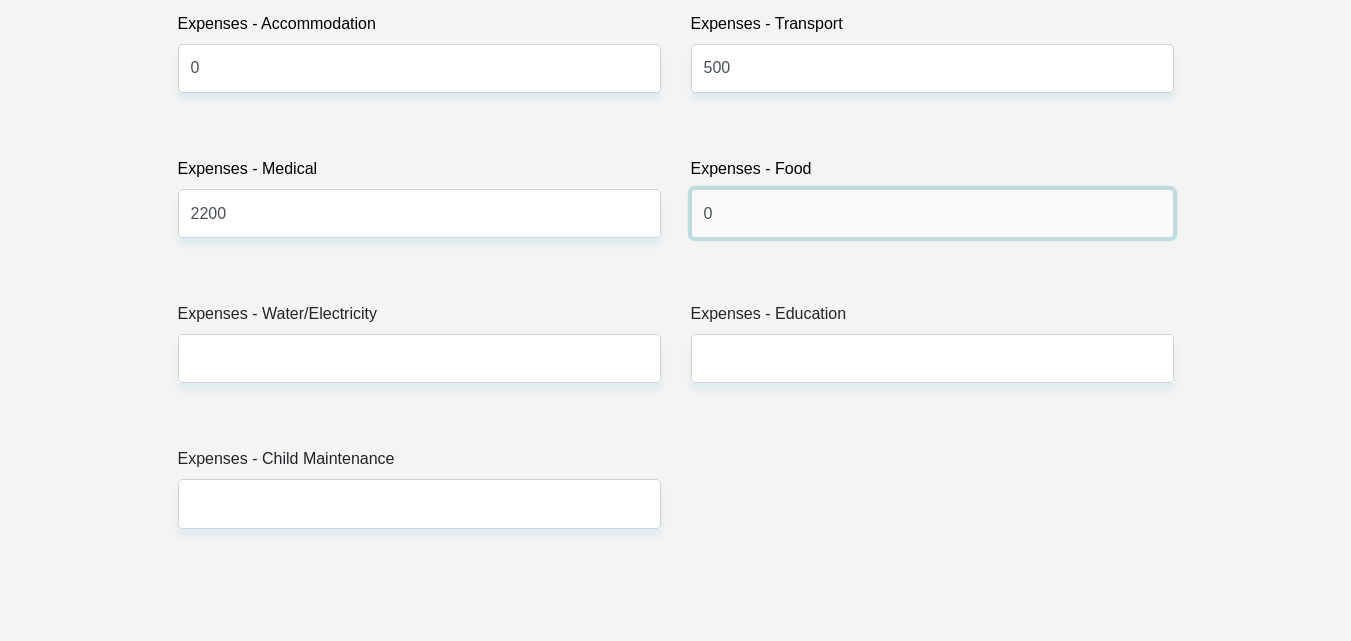 type on "0" 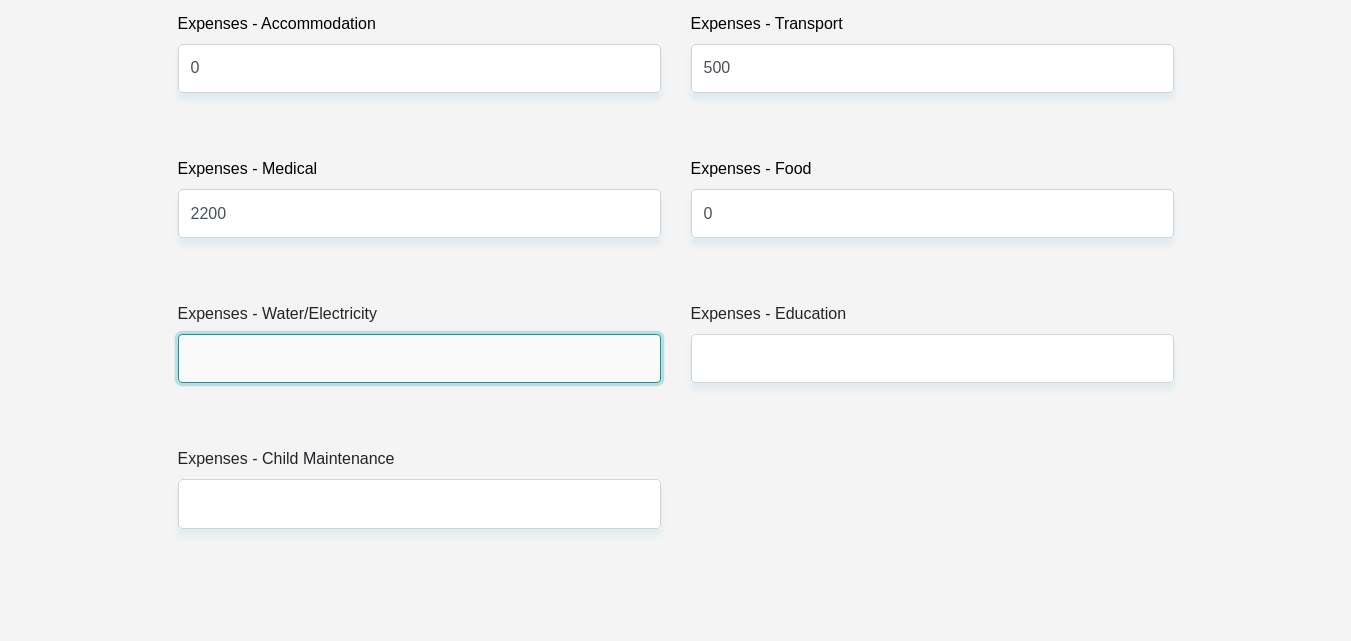 drag, startPoint x: 362, startPoint y: 348, endPoint x: 353, endPoint y: 337, distance: 14.21267 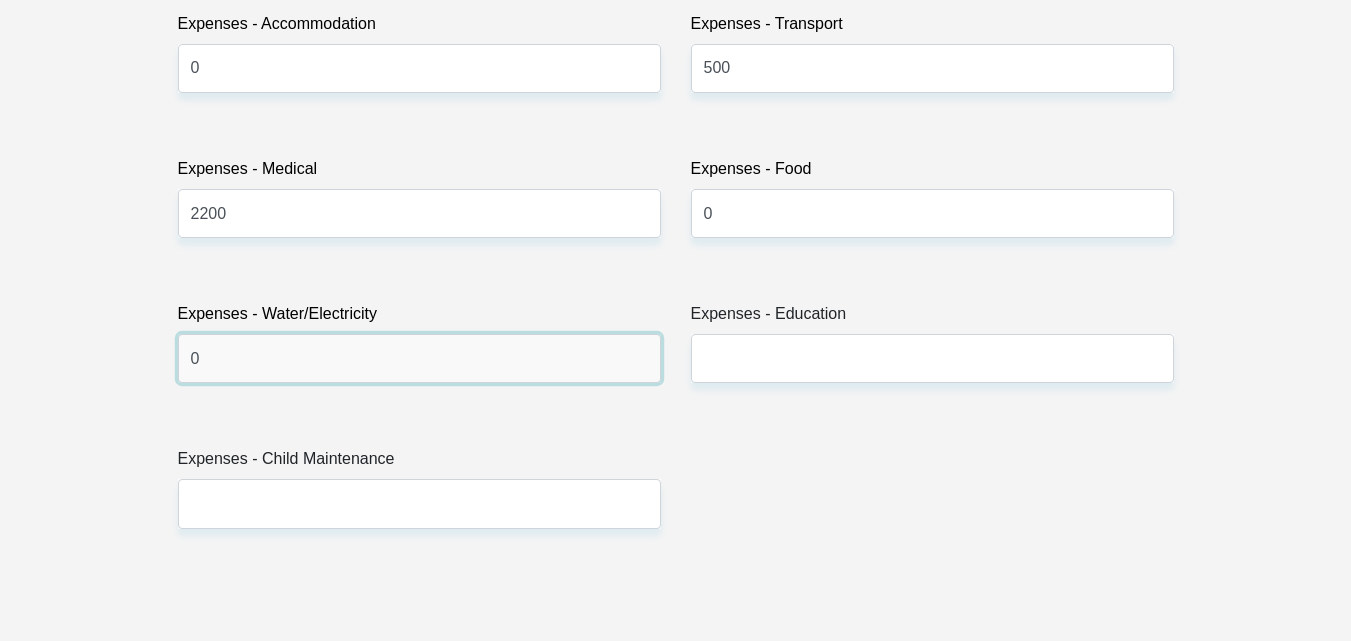 type on "0" 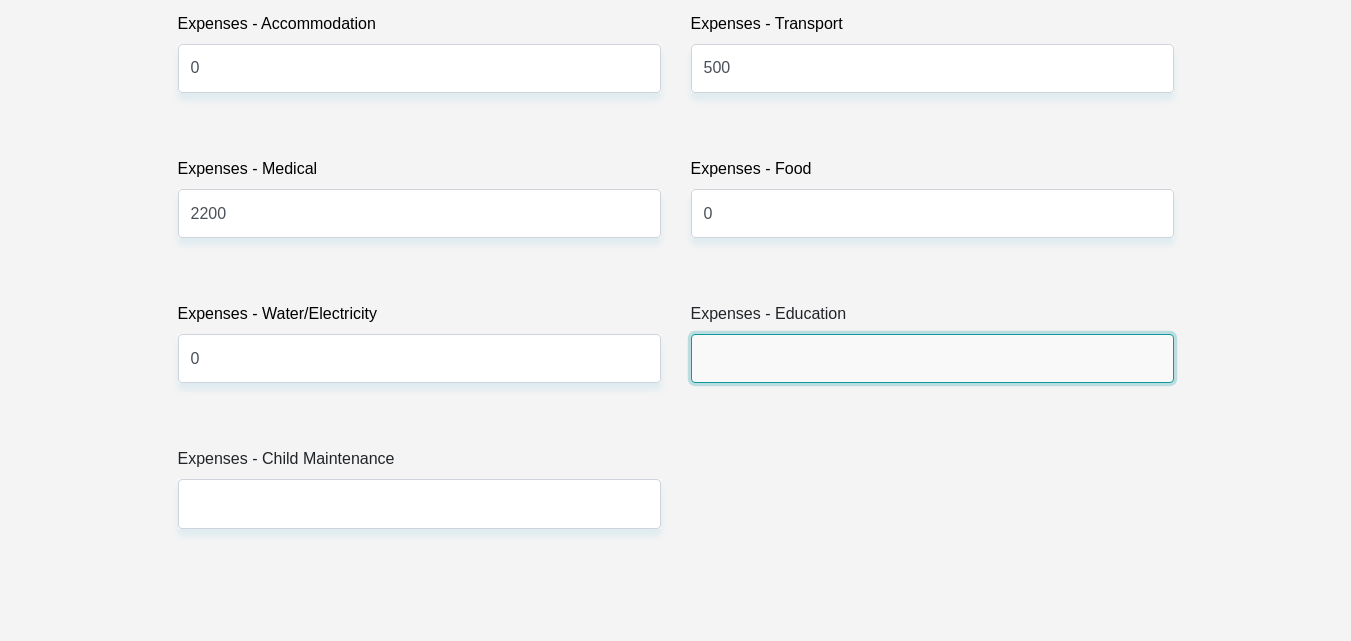 click on "Expenses - Education" at bounding box center (932, 358) 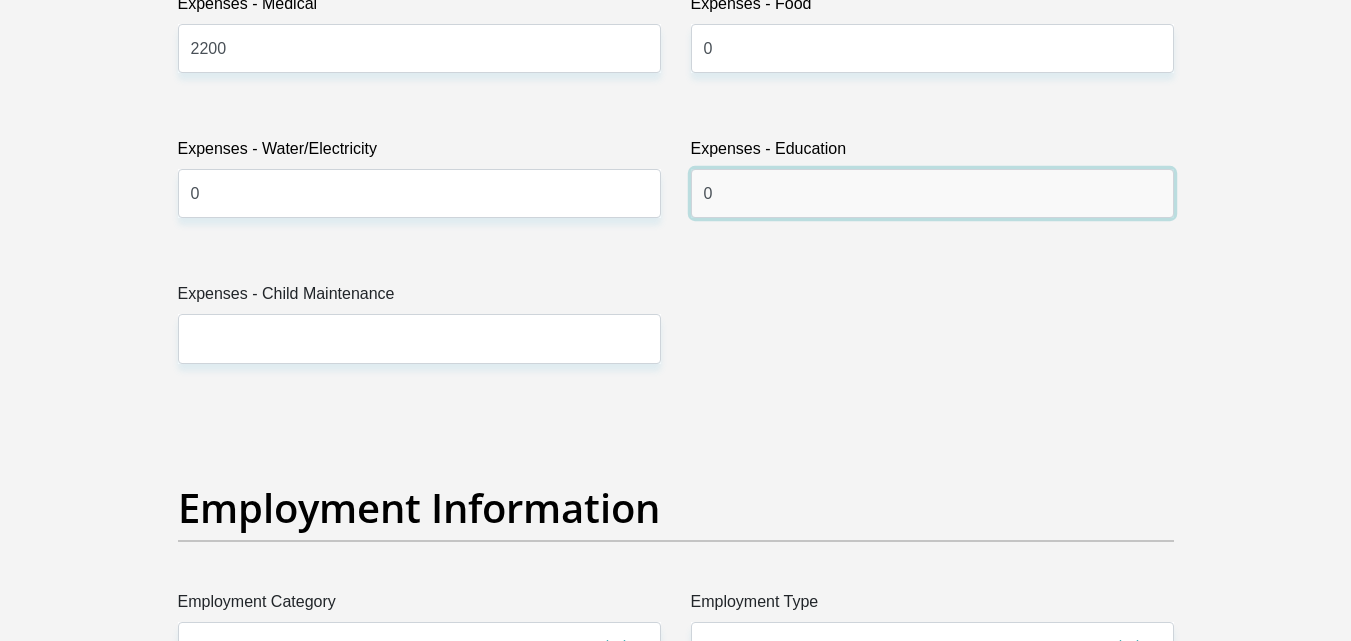 scroll, scrollTop: 3300, scrollLeft: 0, axis: vertical 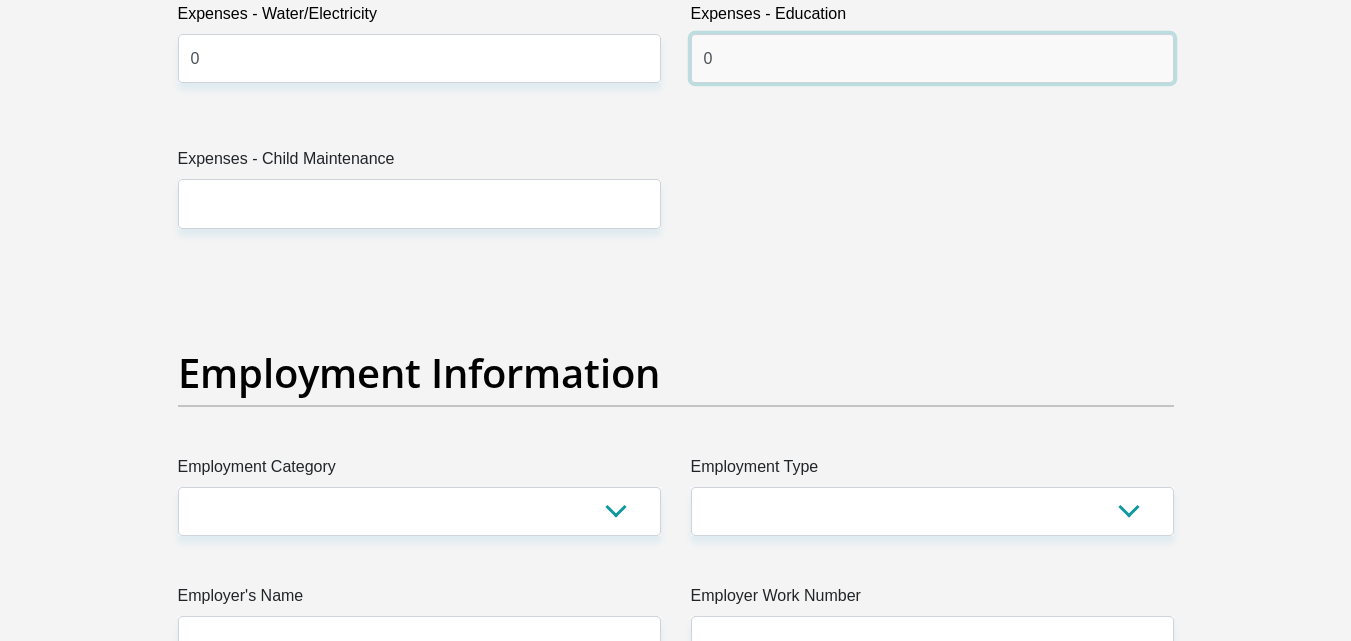 type on "0" 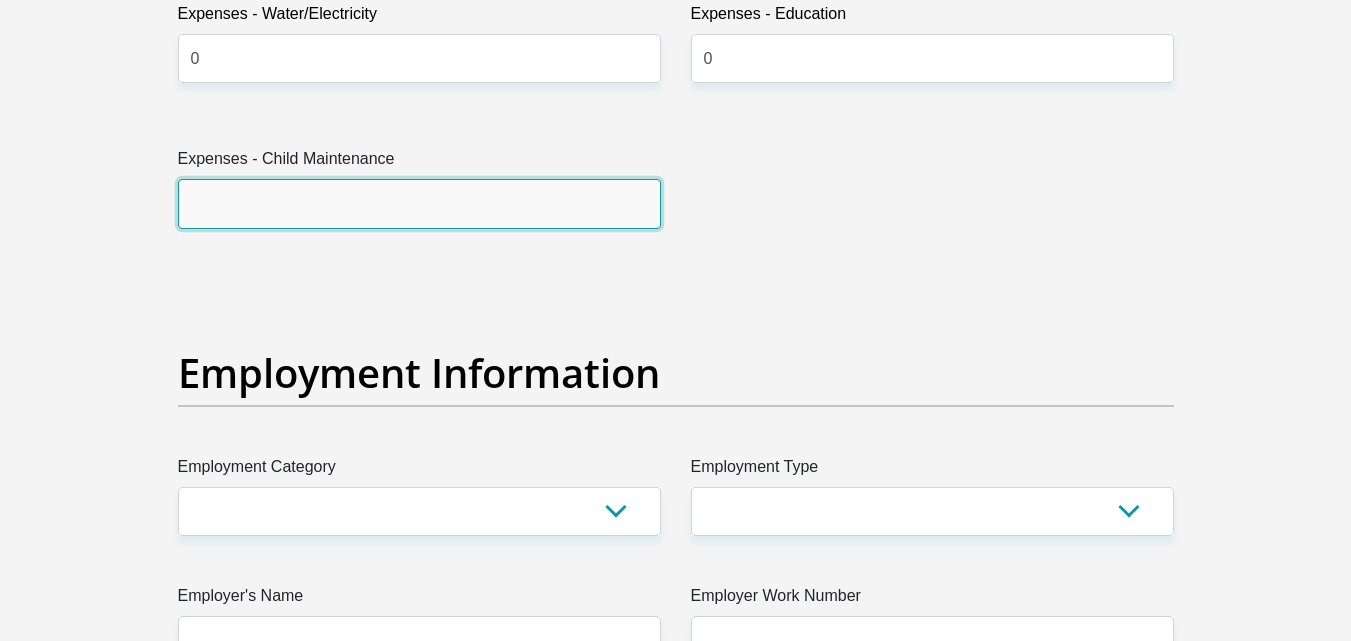 click on "Expenses - Child Maintenance" at bounding box center [419, 203] 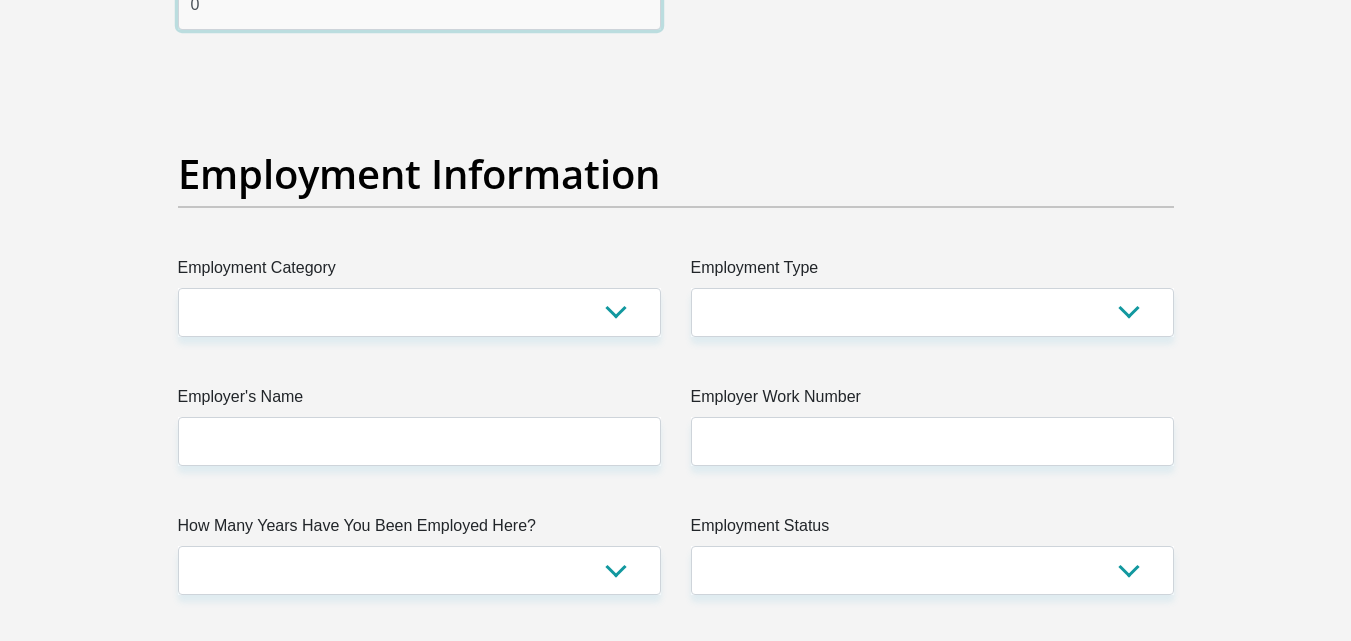 scroll, scrollTop: 3500, scrollLeft: 0, axis: vertical 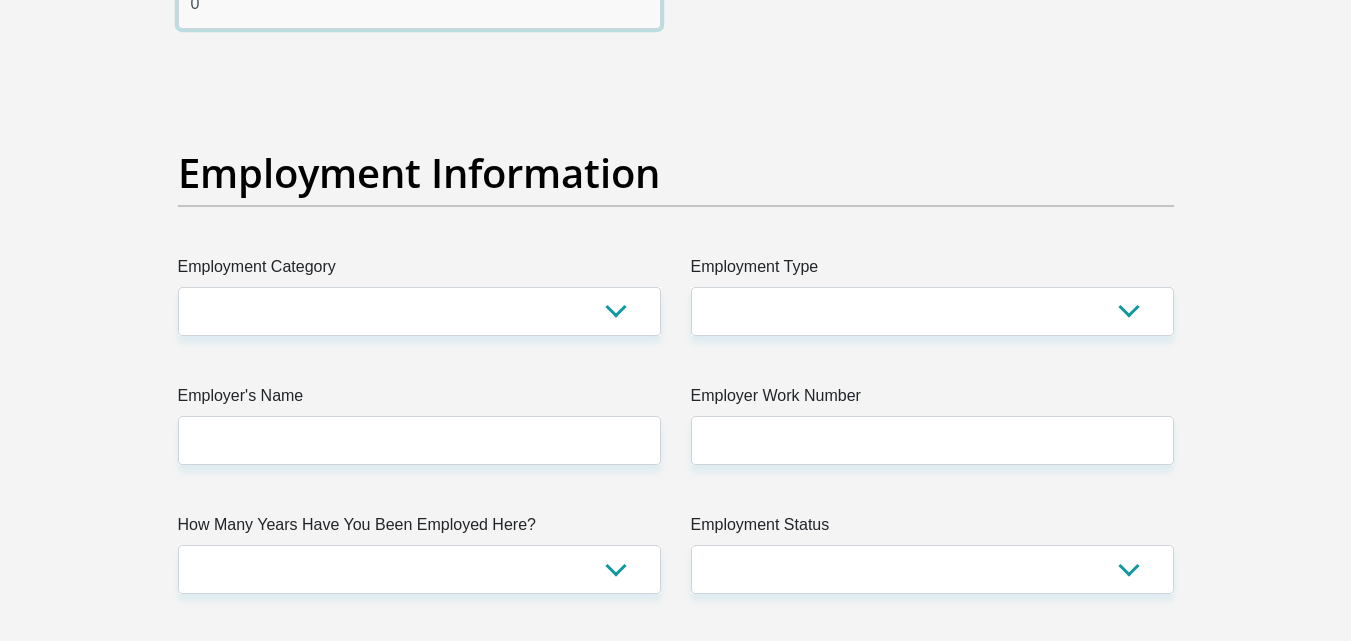 type on "0" 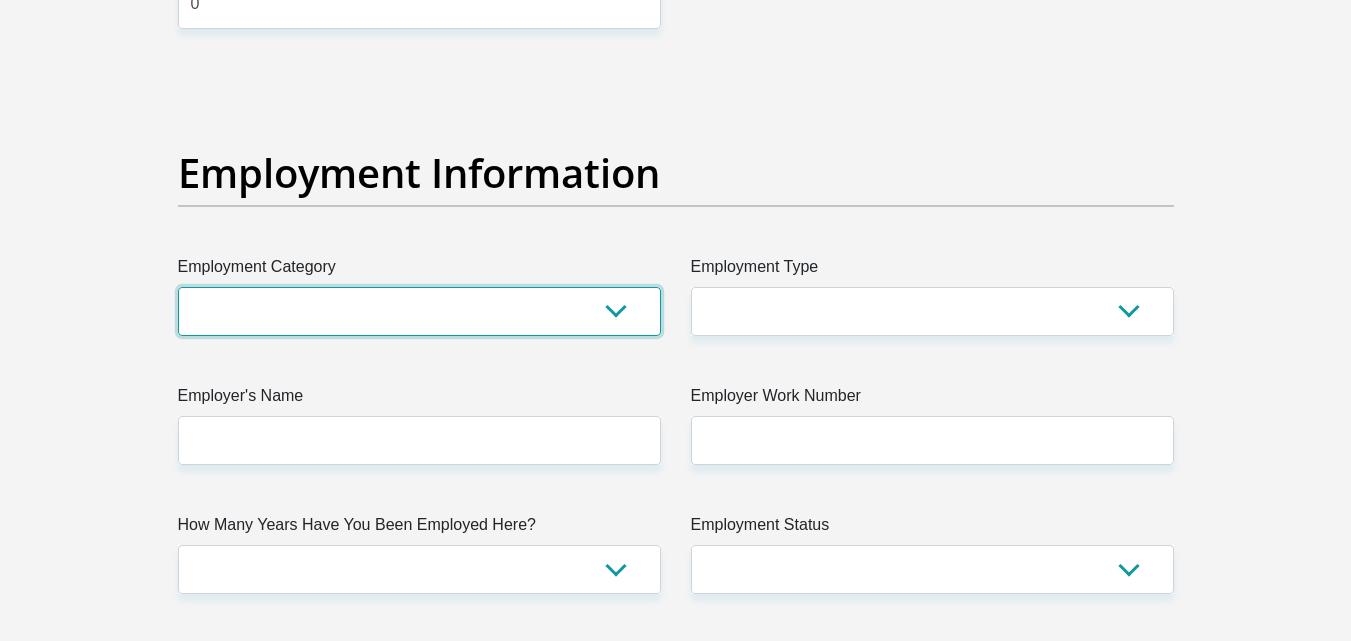 click on "AGRICULTURE
ALCOHOL & TOBACCO
CONSTRUCTION MATERIALS
METALLURGY
EQUIPMENT FOR RENEWABLE ENERGY
SPECIALIZED CONTRACTORS
CAR
GAMING (INCL. INTERNET
OTHER WHOLESALE
UNLICENSED PHARMACEUTICALS
CURRENCY EXCHANGE HOUSES
OTHER FINANCIAL INSTITUTIONS & INSURANCE
REAL ESTATE AGENTS
OIL & GAS
OTHER MATERIALS (E.G. IRON ORE)
PRECIOUS STONES & PRECIOUS METALS
POLITICAL ORGANIZATIONS
RELIGIOUS ORGANIZATIONS(NOT SECTS)
ACTI. HAVING BUSINESS DEAL WITH PUBLIC ADMINISTRATION
LAUNDROMATS" at bounding box center (419, 311) 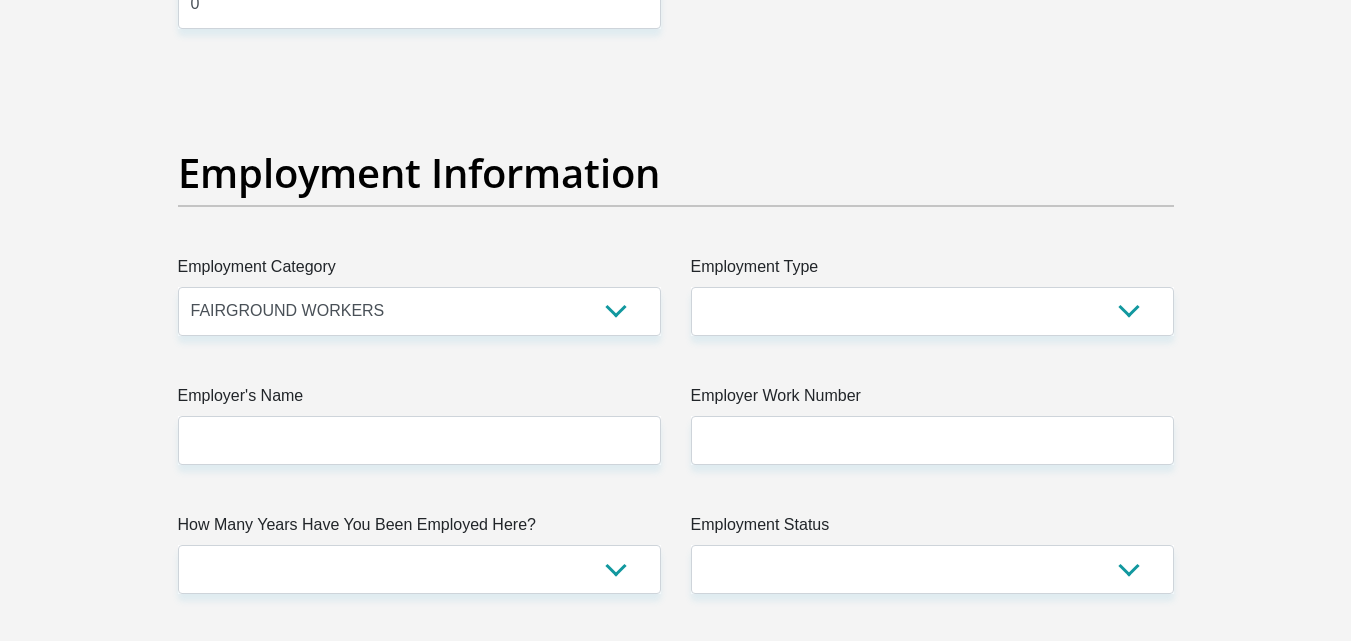 click on "Personal Details
Title
Mr
Ms
Mrs
Dr
Other
First Name
[FIRST]
Surname
[LAST]
ID Number
[ID NUMBER]
Please input valid ID number
Race
Black
Coloured
Indian
White
Other
Contact Number
[PHONE]
Please input valid contact number" at bounding box center (675, 73) 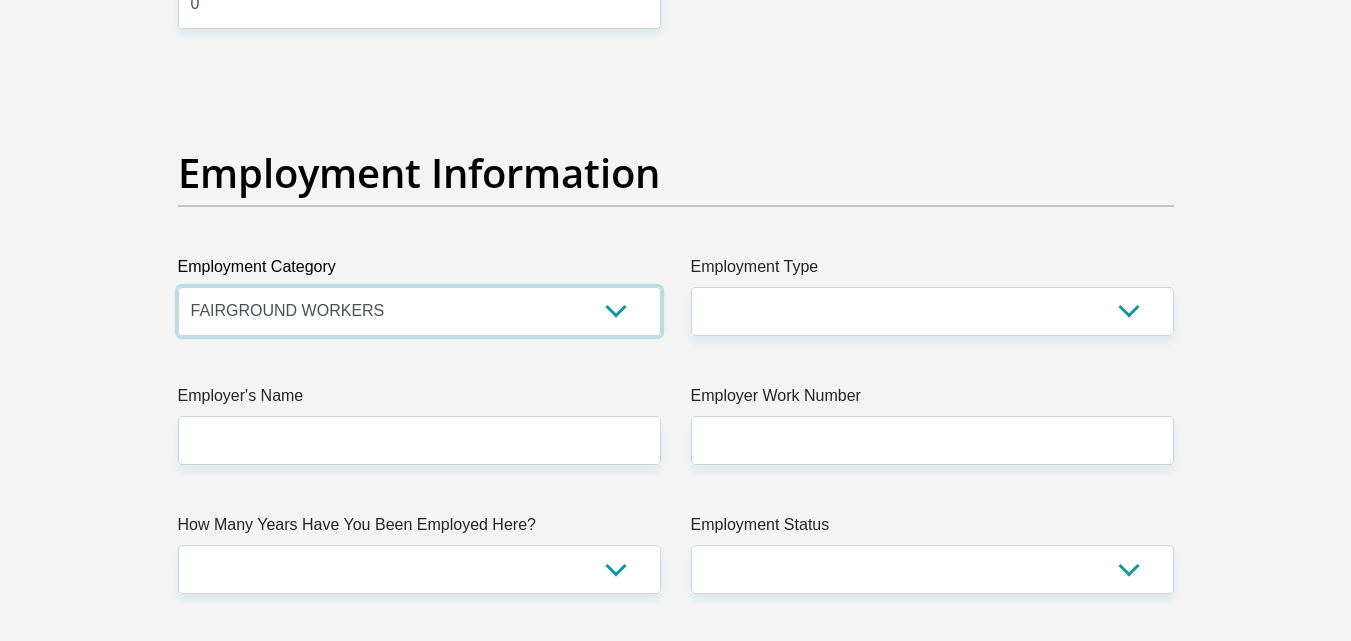 click on "AGRICULTURE
ALCOHOL & TOBACCO
CONSTRUCTION MATERIALS
METALLURGY
EQUIPMENT FOR RENEWABLE ENERGY
SPECIALIZED CONTRACTORS
CAR
GAMING (INCL. INTERNET
OTHER WHOLESALE
UNLICENSED PHARMACEUTICALS
CURRENCY EXCHANGE HOUSES
OTHER FINANCIAL INSTITUTIONS & INSURANCE
REAL ESTATE AGENTS
OIL & GAS
OTHER MATERIALS (E.G. IRON ORE)
PRECIOUS STONES & PRECIOUS METALS
POLITICAL ORGANIZATIONS
RELIGIOUS ORGANIZATIONS(NOT SECTS)
ACTI. HAVING BUSINESS DEAL WITH PUBLIC ADMINISTRATION
LAUNDROMATS" at bounding box center [419, 311] 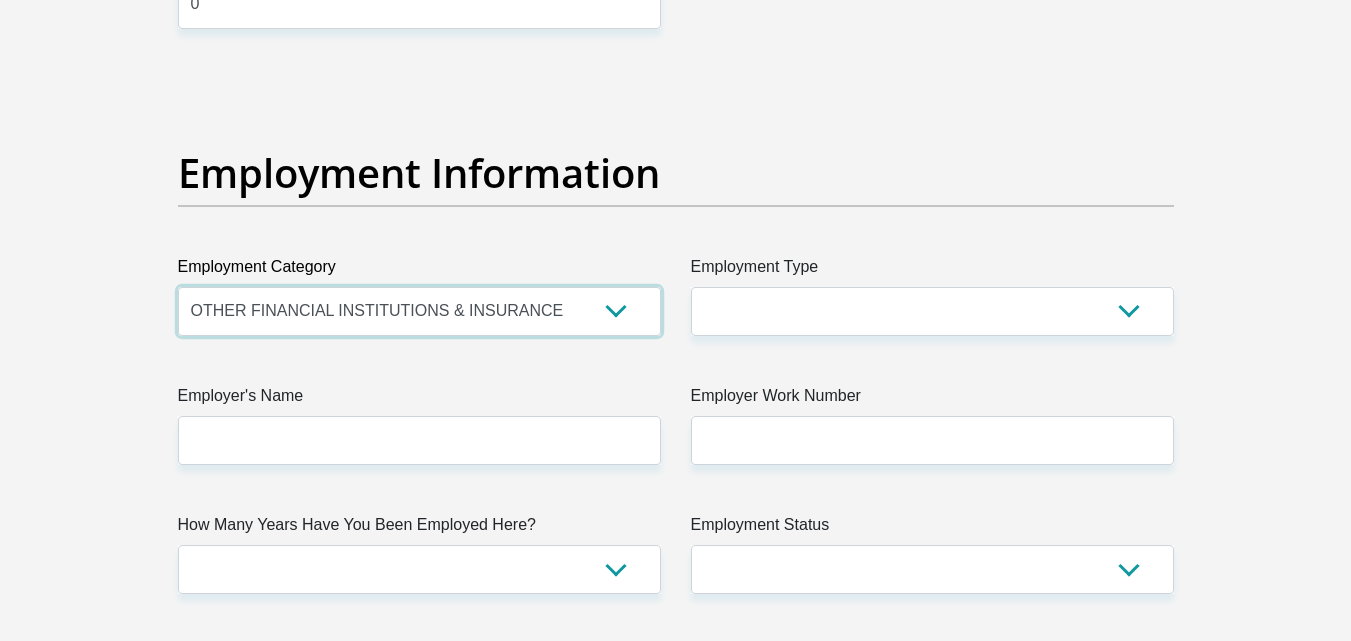 click on "AGRICULTURE
ALCOHOL & TOBACCO
CONSTRUCTION MATERIALS
METALLURGY
EQUIPMENT FOR RENEWABLE ENERGY
SPECIALIZED CONTRACTORS
CAR
GAMING (INCL. INTERNET
OTHER WHOLESALE
UNLICENSED PHARMACEUTICALS
CURRENCY EXCHANGE HOUSES
OTHER FINANCIAL INSTITUTIONS & INSURANCE
REAL ESTATE AGENTS
OIL & GAS
OTHER MATERIALS (E.G. IRON ORE)
PRECIOUS STONES & PRECIOUS METALS
POLITICAL ORGANIZATIONS
RELIGIOUS ORGANIZATIONS(NOT SECTS)
ACTI. HAVING BUSINESS DEAL WITH PUBLIC ADMINISTRATION
LAUNDROMATS" at bounding box center (419, 311) 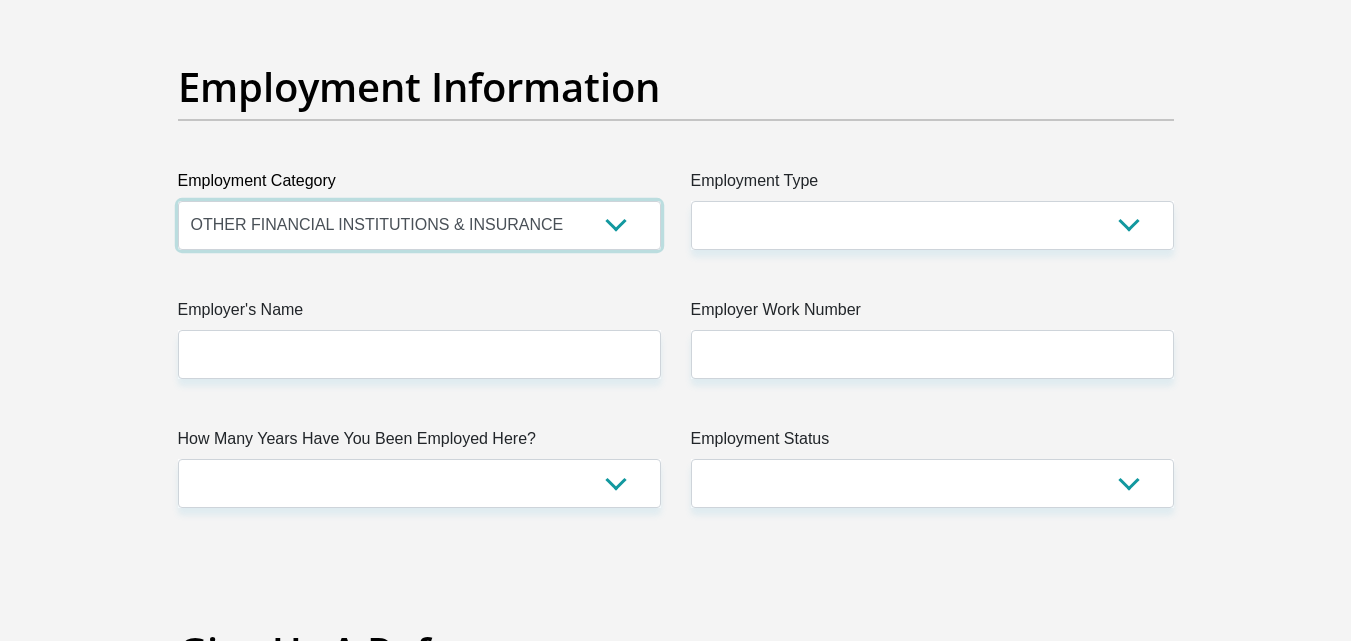 scroll, scrollTop: 3700, scrollLeft: 0, axis: vertical 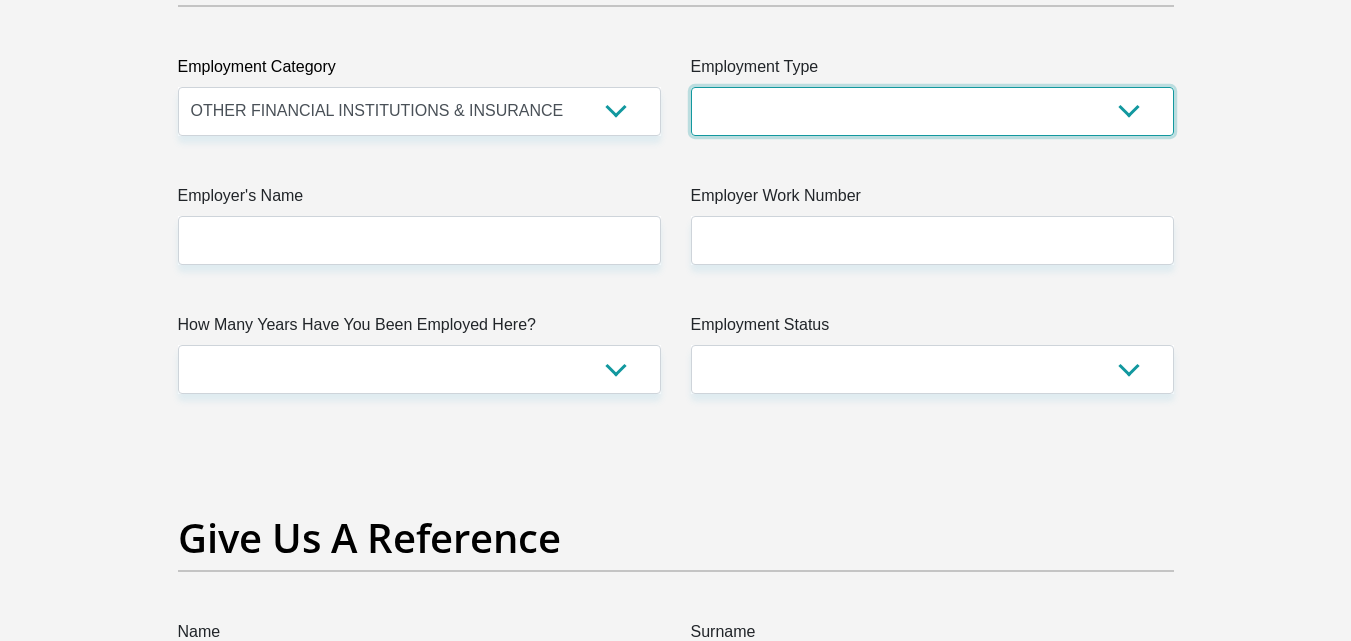 click on "College/Lecturer
Craft Seller
Creative
Driver
Executive
Farmer
Forces - Non Commissioned
Forces - Officer
Hawker
Housewife
Labourer
Licenced Professional
Manager
Miner
Non Licenced Professional
Office Staff/Clerk
Outside Worker
Pensioner
Permanent Teacher
Production/Manufacturing
Sales
Self-Employed
Semi-Professional Worker
Service Industry  Social Worker  Student" at bounding box center [932, 111] 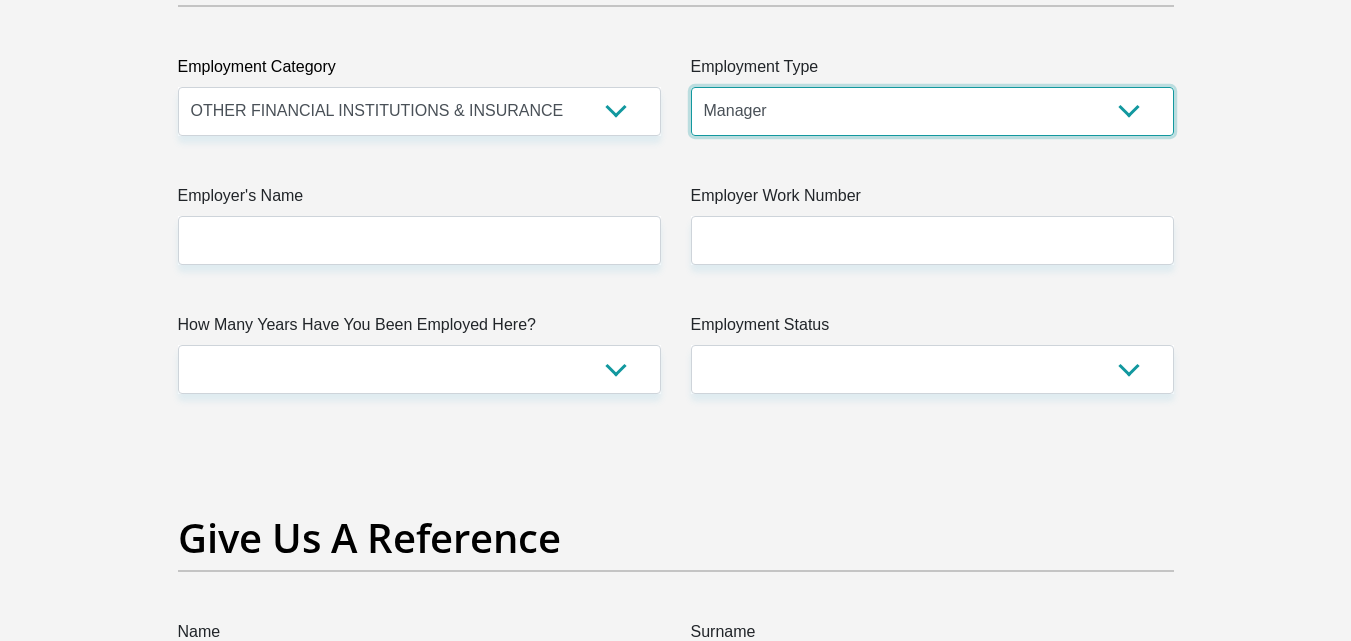 click on "College/Lecturer
Craft Seller
Creative
Driver
Executive
Farmer
Forces - Non Commissioned
Forces - Officer
Hawker
Housewife
Labourer
Licenced Professional
Manager
Miner
Non Licenced Professional
Office Staff/Clerk
Outside Worker
Pensioner
Permanent Teacher
Production/Manufacturing
Sales
Self-Employed
Semi-Professional Worker
Service Industry  Social Worker  Student" at bounding box center (932, 111) 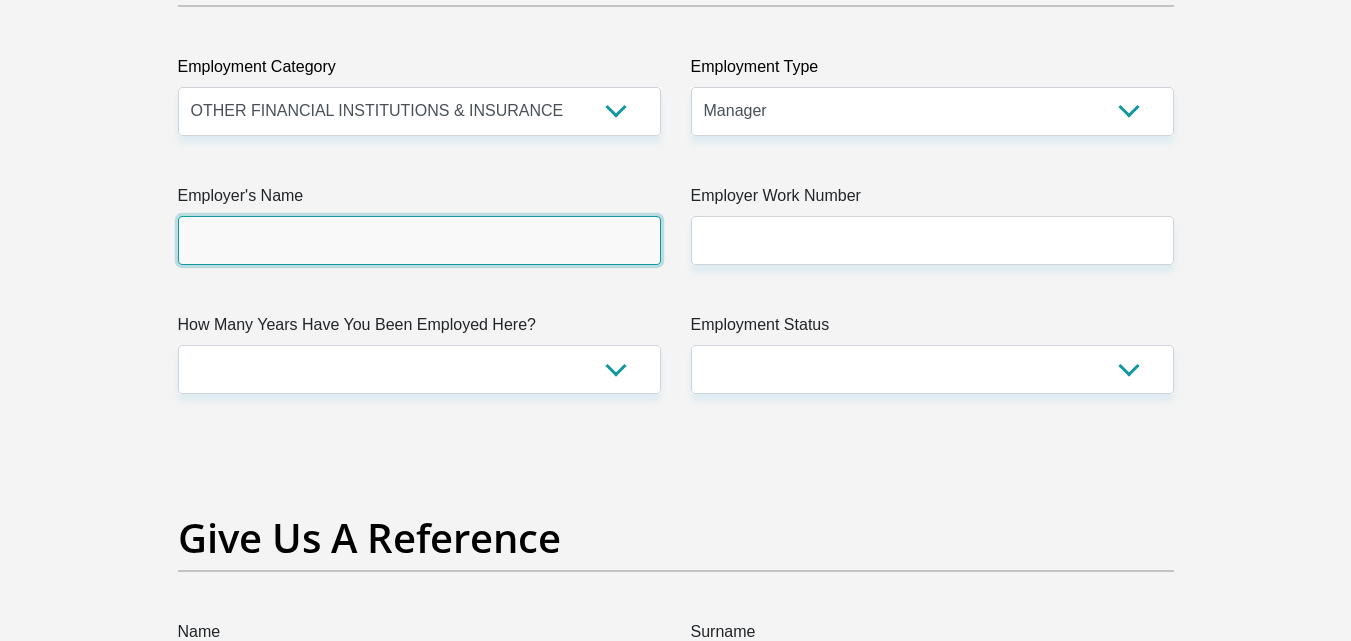 click on "Employer's Name" at bounding box center [419, 240] 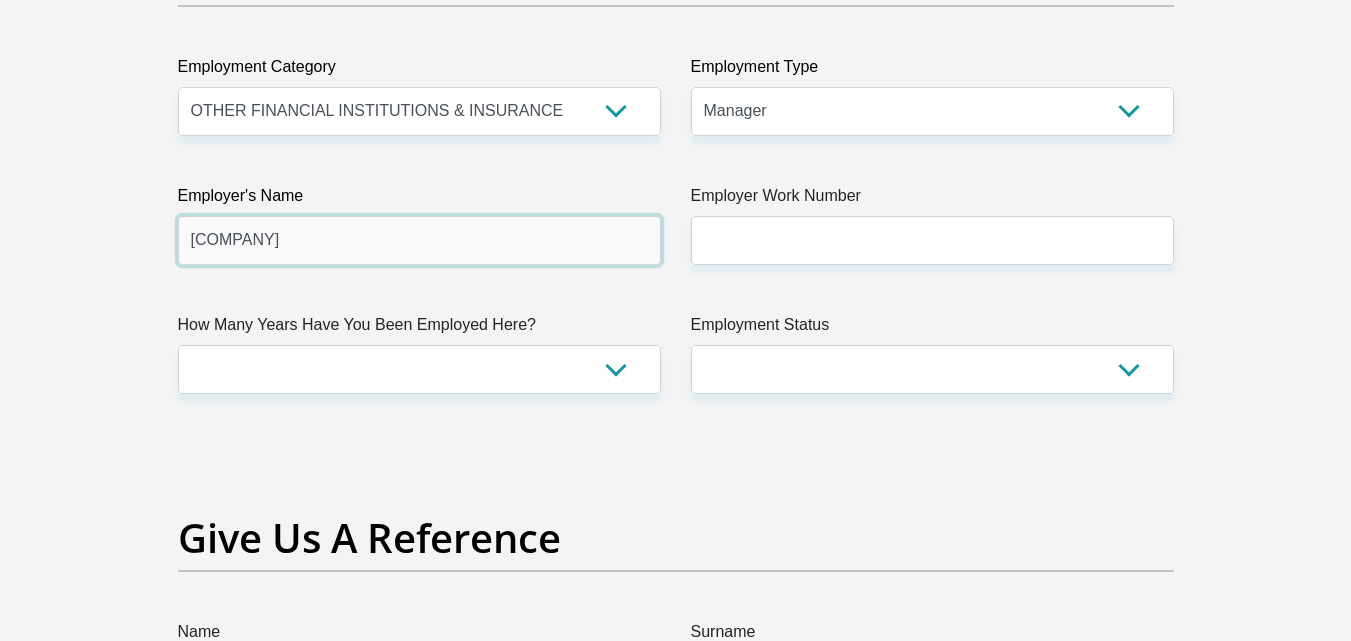 type on "[COMPANY]" 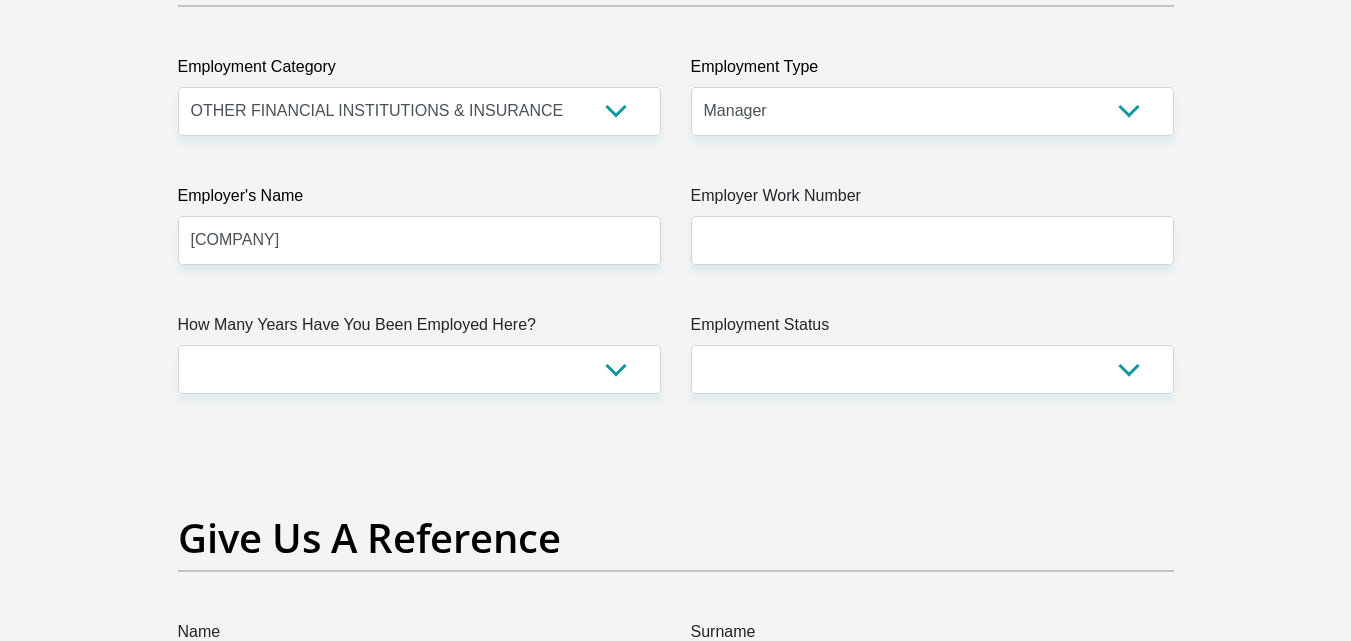 click on "Employer Work Number" at bounding box center [932, 200] 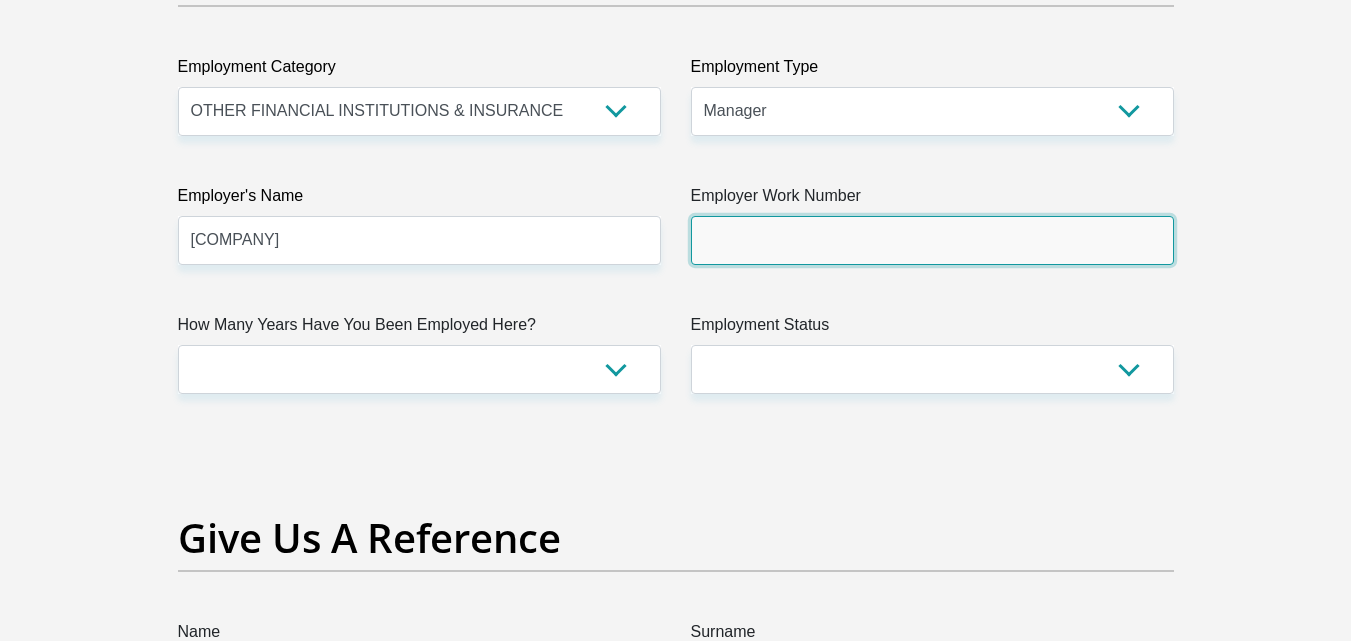 click on "Employer Work Number" at bounding box center (932, 240) 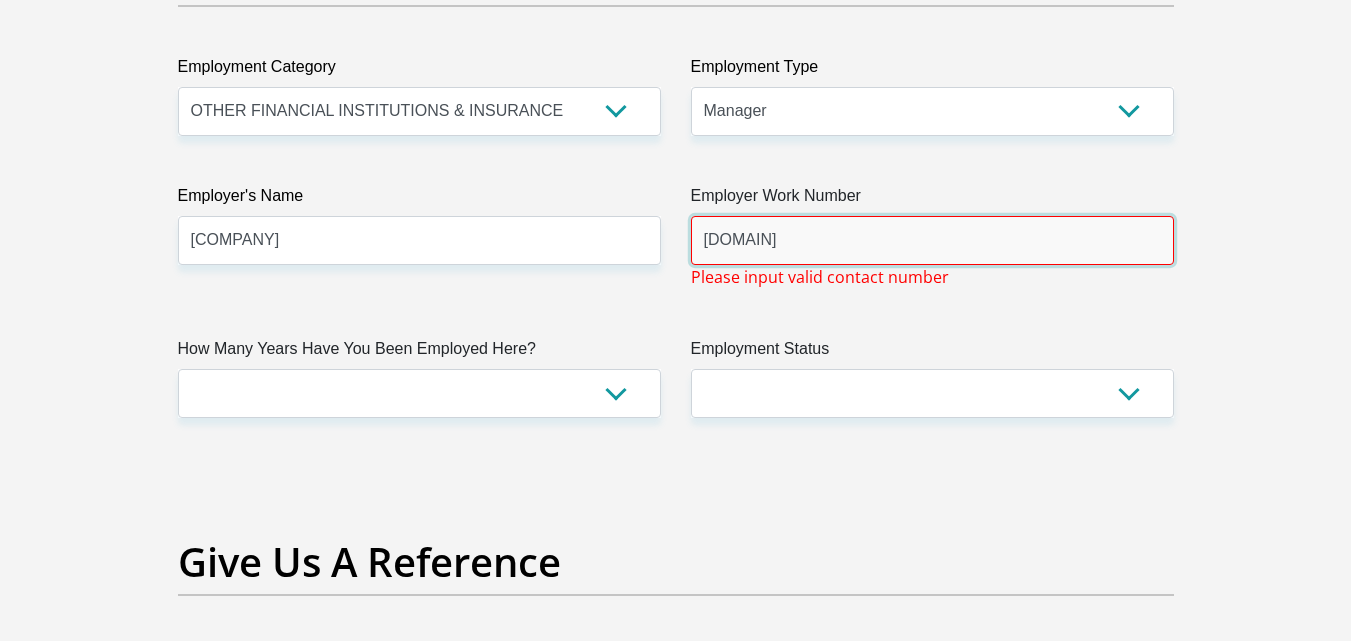 type on "0" 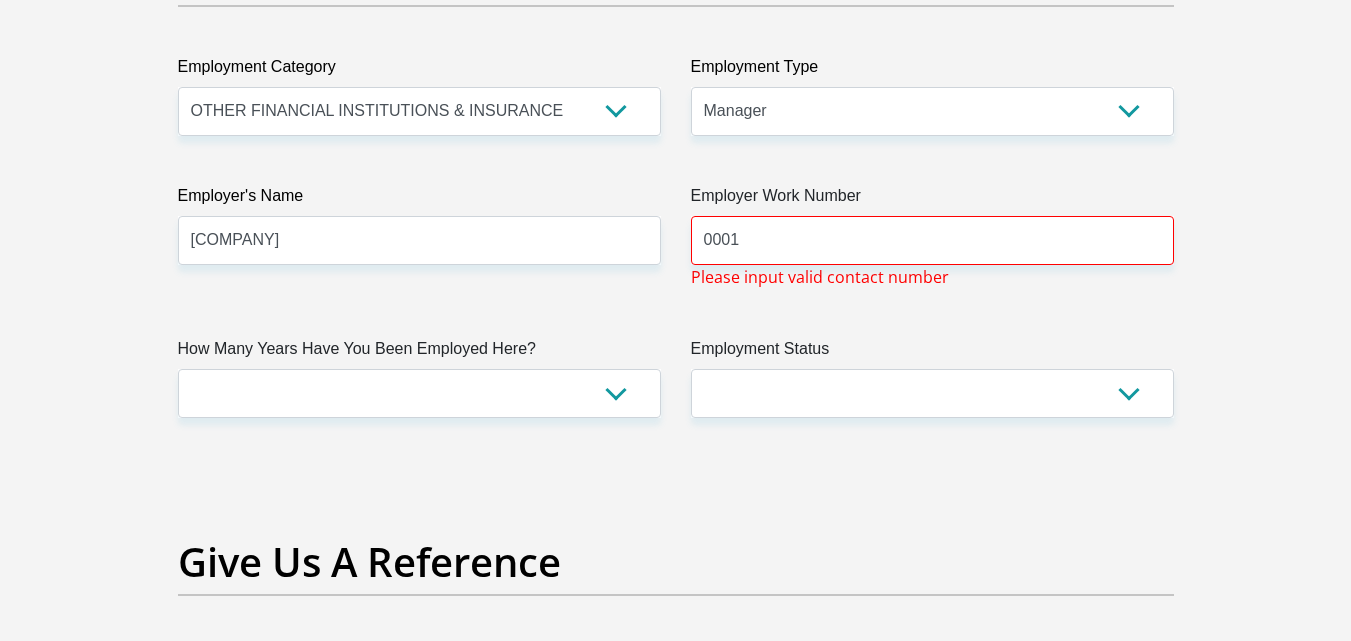 click on "Title
Mr
Ms
Mrs
Dr
Other
First Name
[FIRST]
Surname
[LAST]
ID Number
[ID NUMBER]
Please input valid ID number
Race
Black
Coloured
Indian
White
Other
Contact Number
[PHONE]
Please input valid contact number
Nationality
South Africa
Afghanistan
Aland Islands  Albania  Algeria" at bounding box center [676, -121] 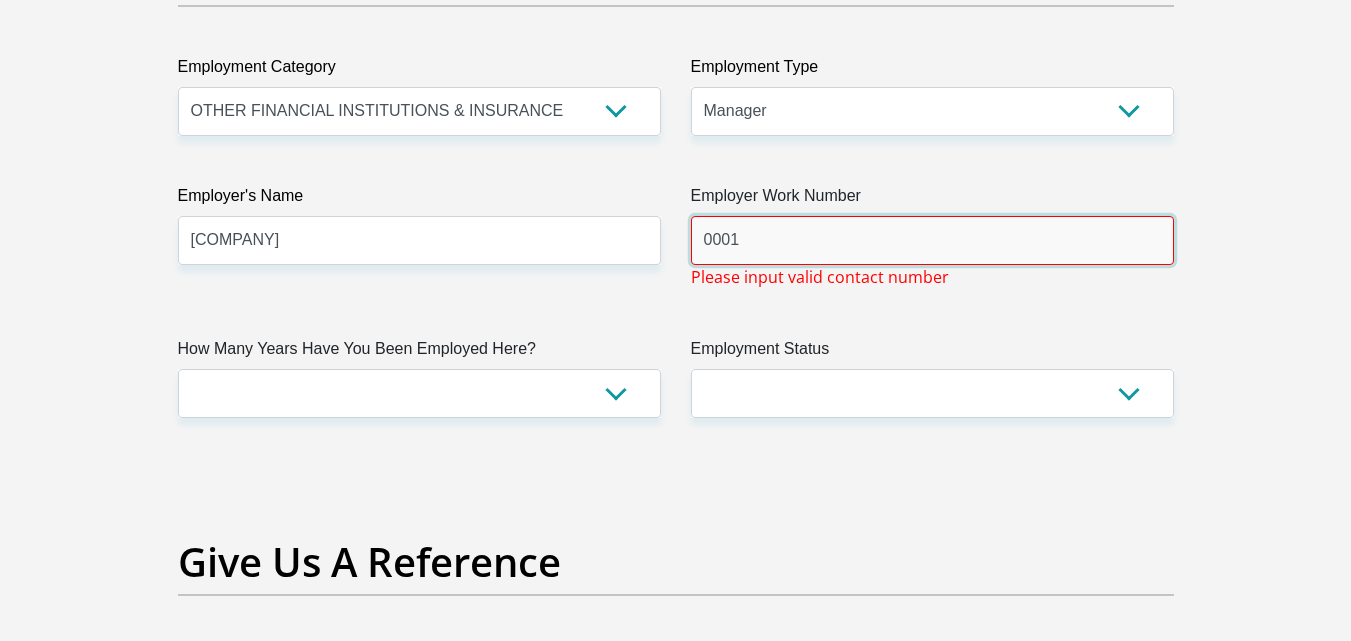 click on "0001" at bounding box center [932, 240] 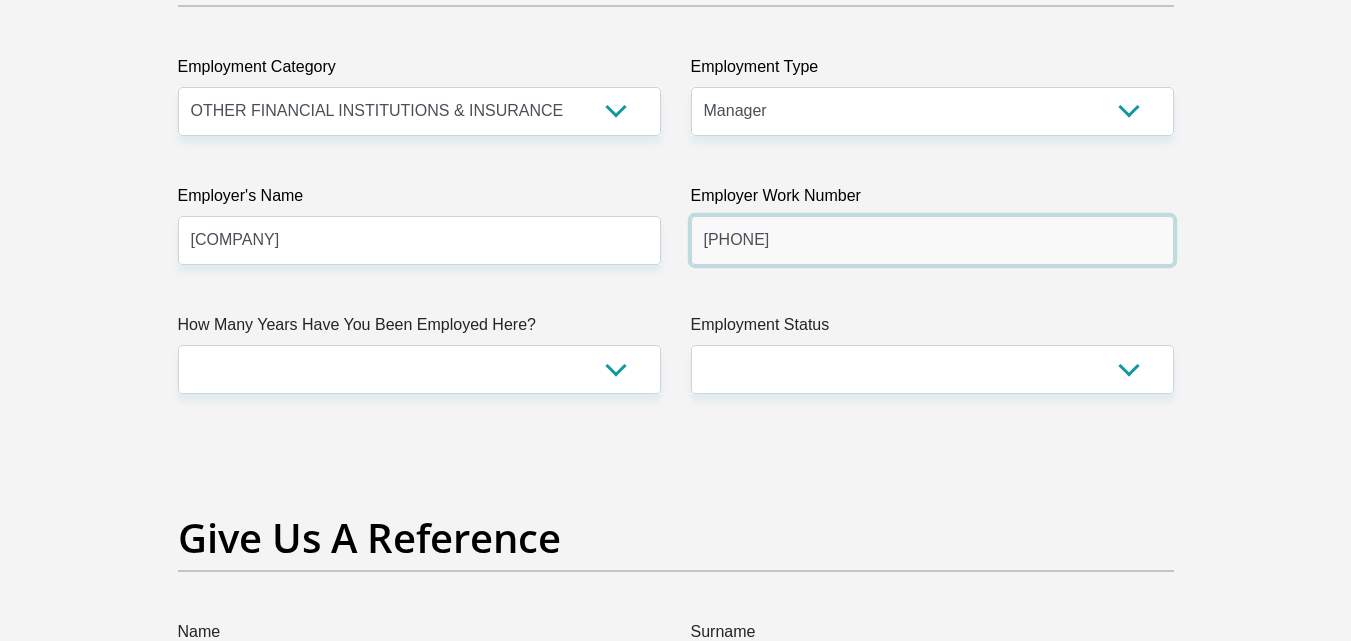 type on "[PHONE]" 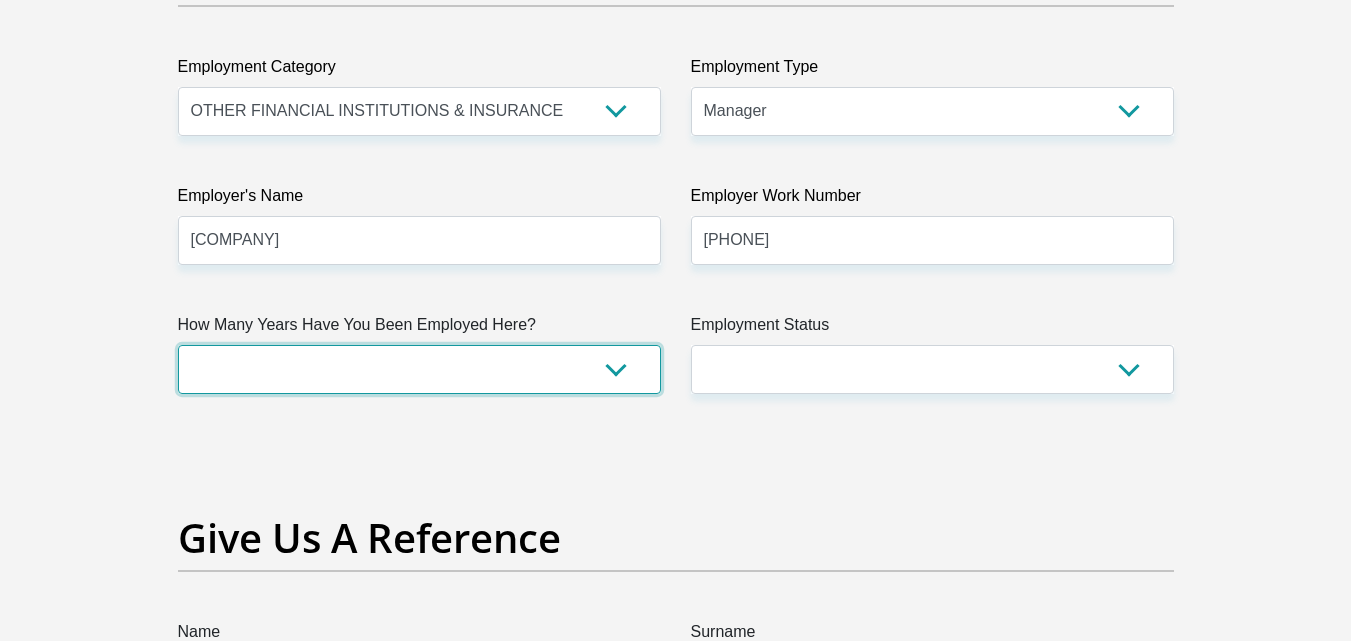 click on "less than 1 year
1-3 years
3-5 years
5+ years" at bounding box center (419, 369) 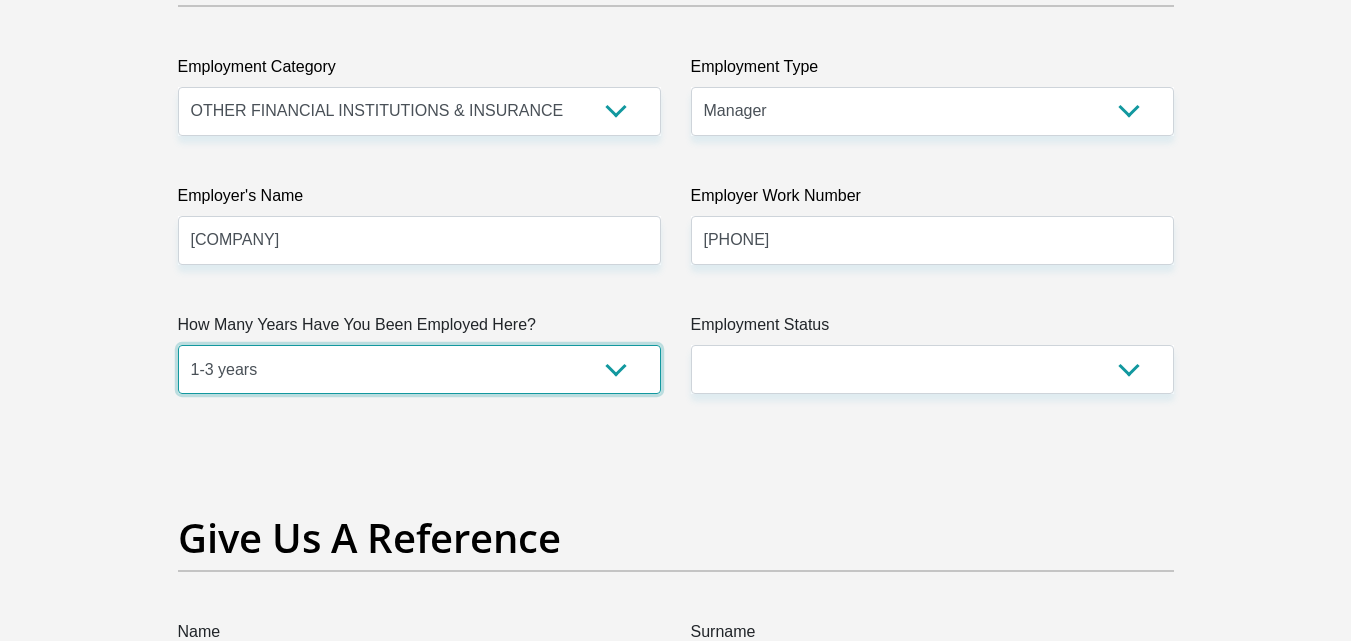 click on "less than 1 year
1-3 years
3-5 years
5+ years" at bounding box center [419, 369] 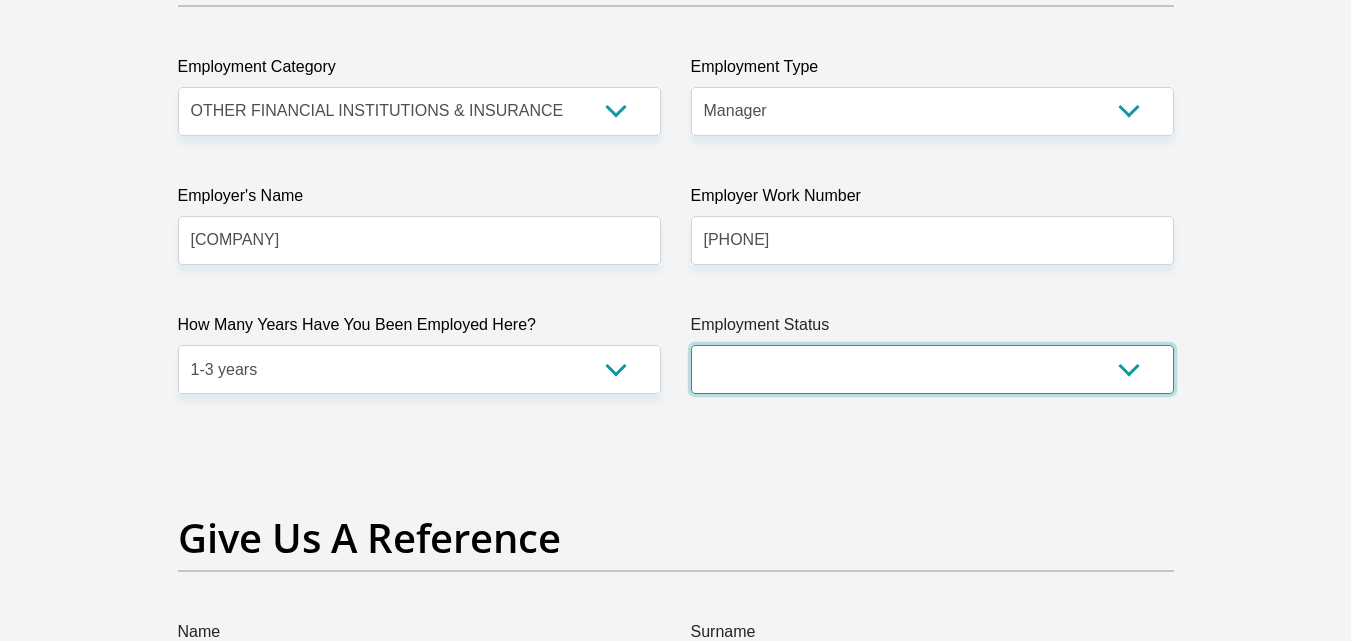click on "Permanent/Full-time
Part-time/Casual
Contract Worker
Self-Employed
Housewife
Retired
Student
Medically Boarded
Disability
Unemployed" at bounding box center (932, 369) 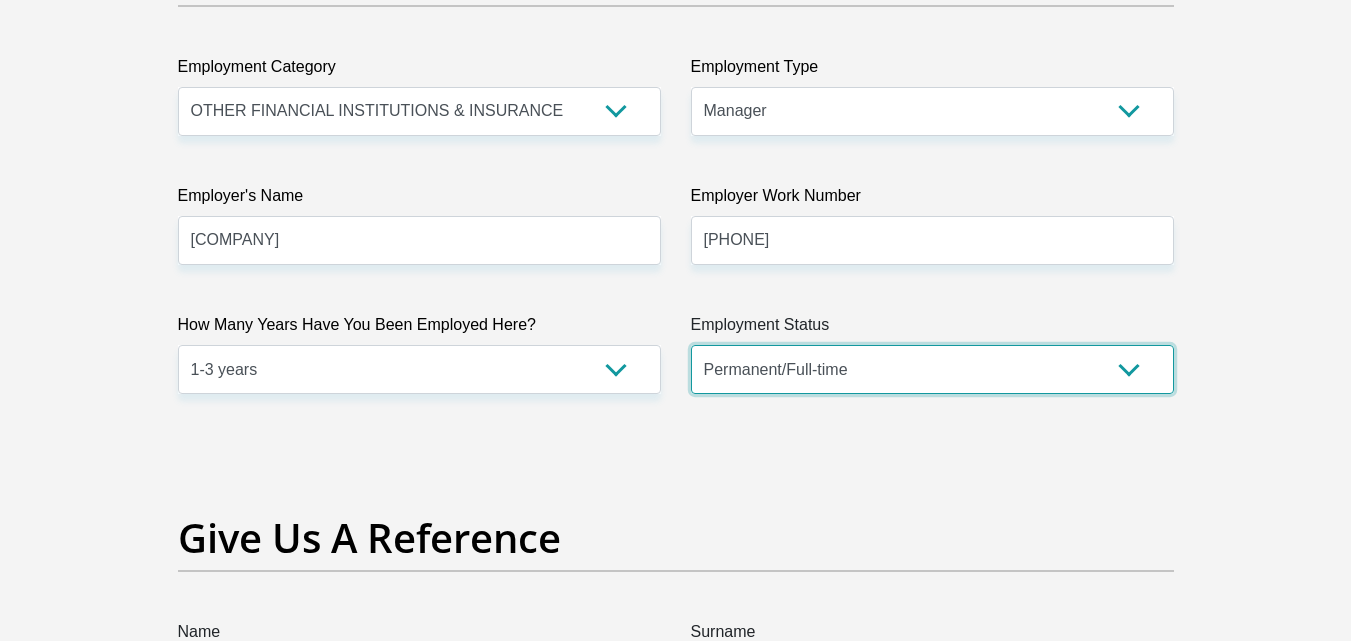 click on "Permanent/Full-time
Part-time/Casual
Contract Worker
Self-Employed
Housewife
Retired
Student
Medically Boarded
Disability
Unemployed" at bounding box center [932, 369] 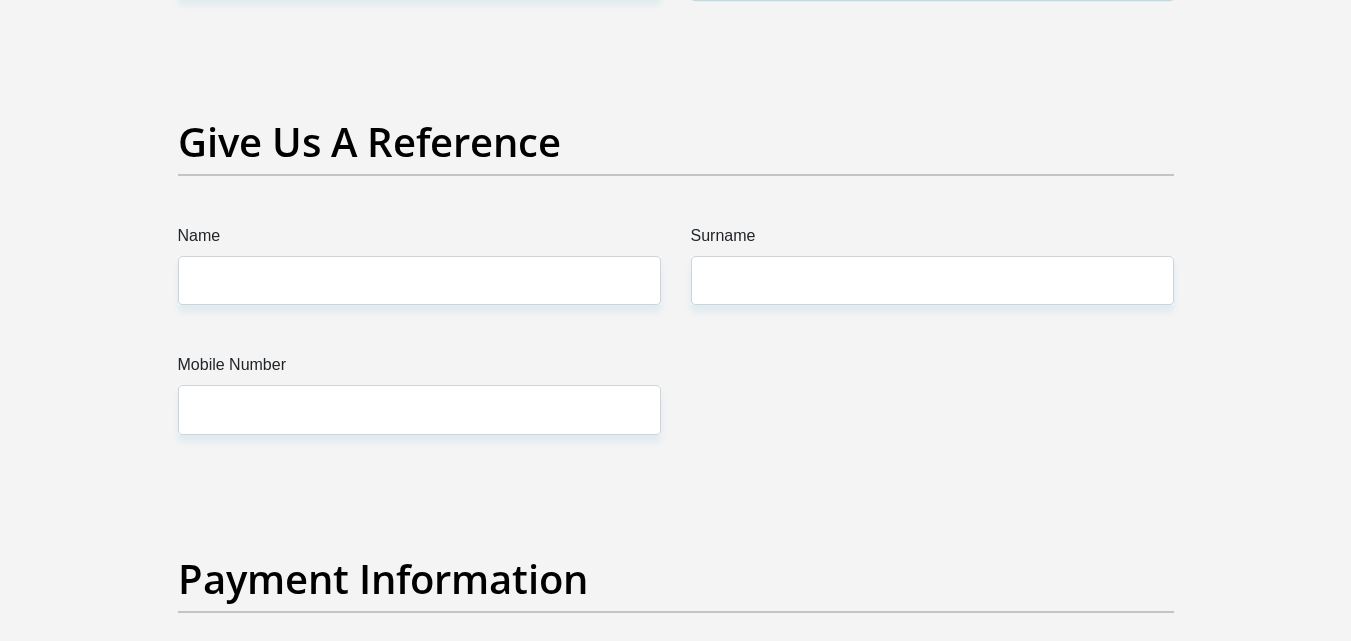 scroll, scrollTop: 4100, scrollLeft: 0, axis: vertical 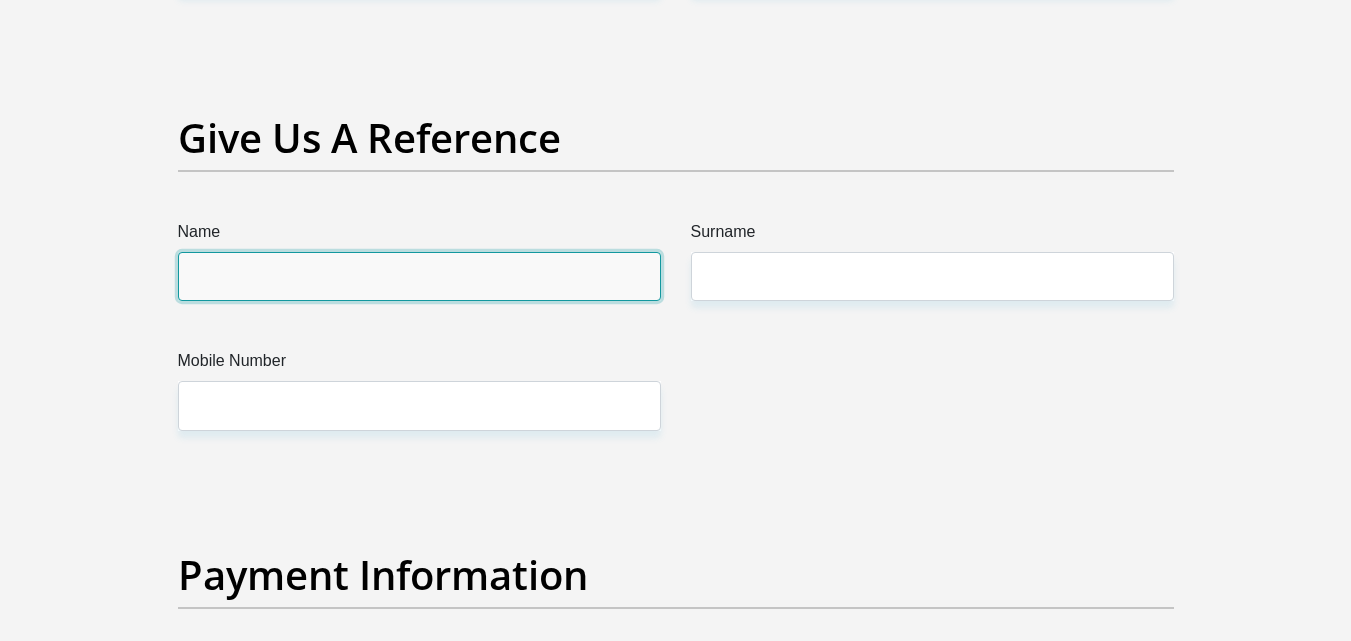 click on "Name" at bounding box center [419, 276] 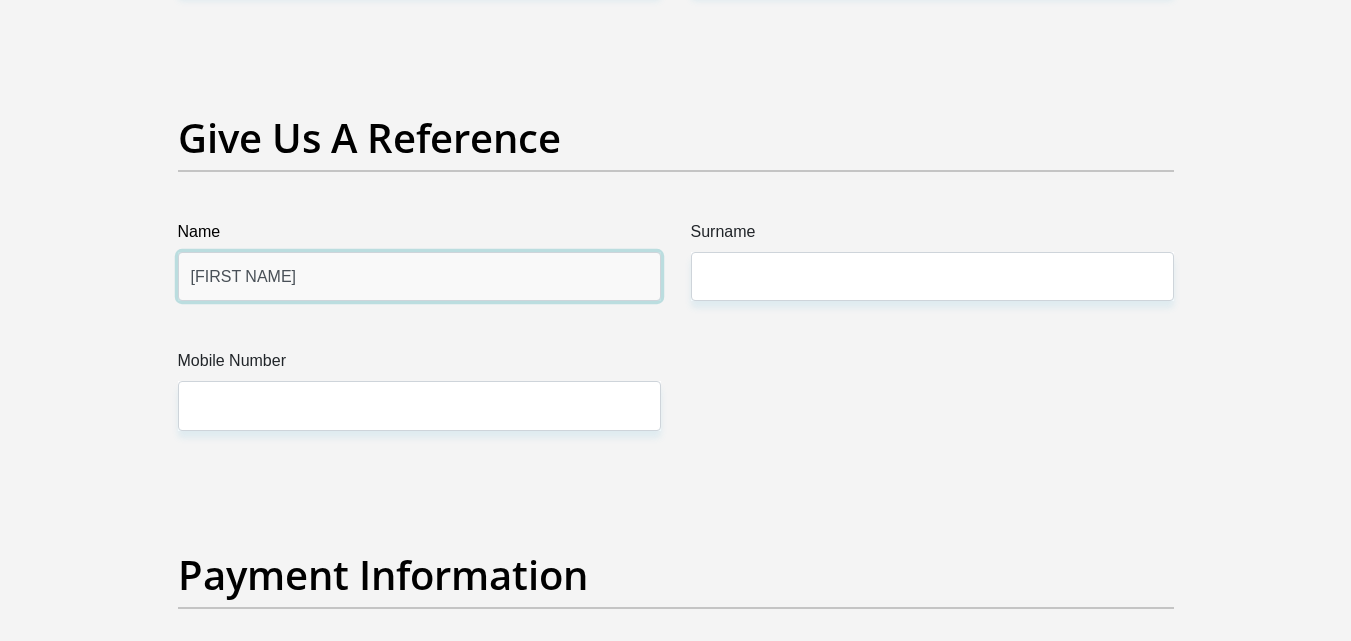 type on "[FIRST NAME]" 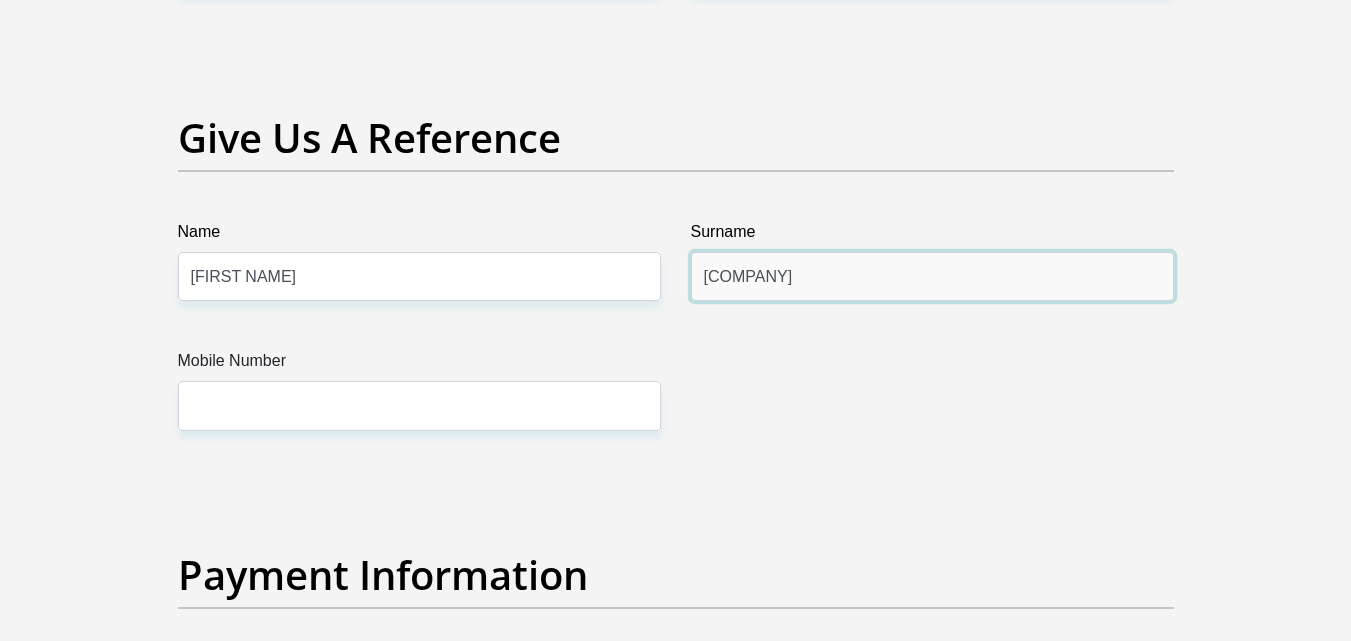 type on "[COMPANY]" 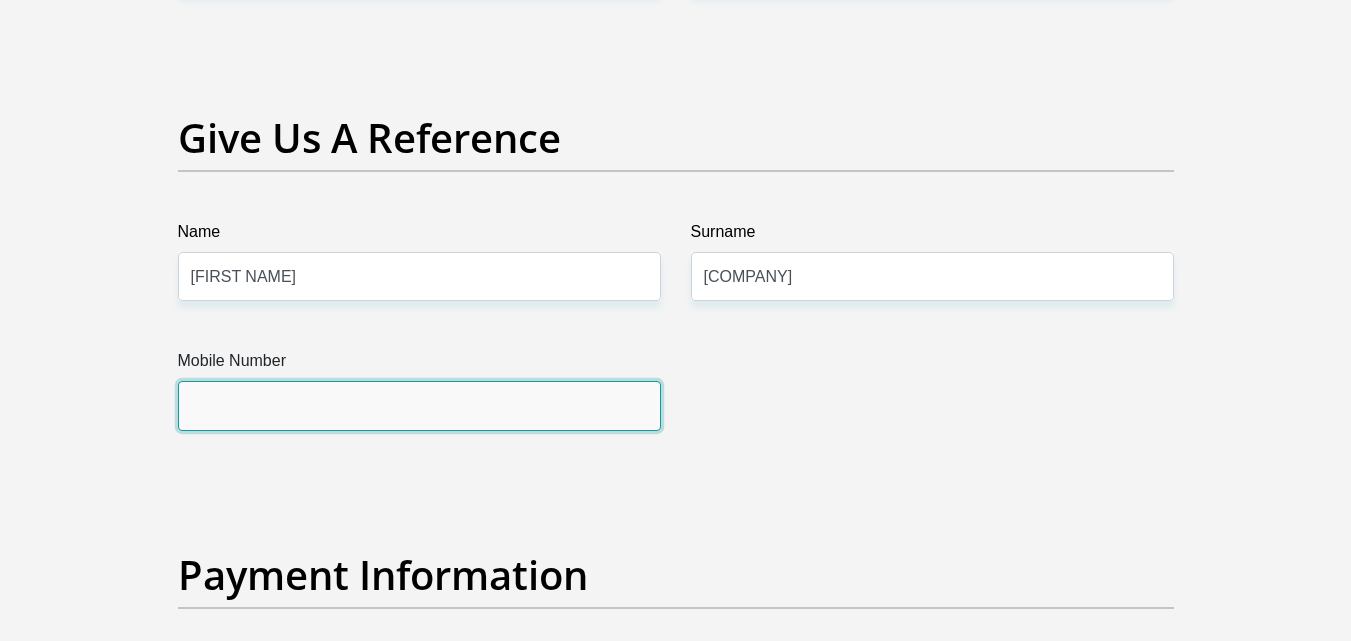 click on "Mobile Number" at bounding box center [419, 405] 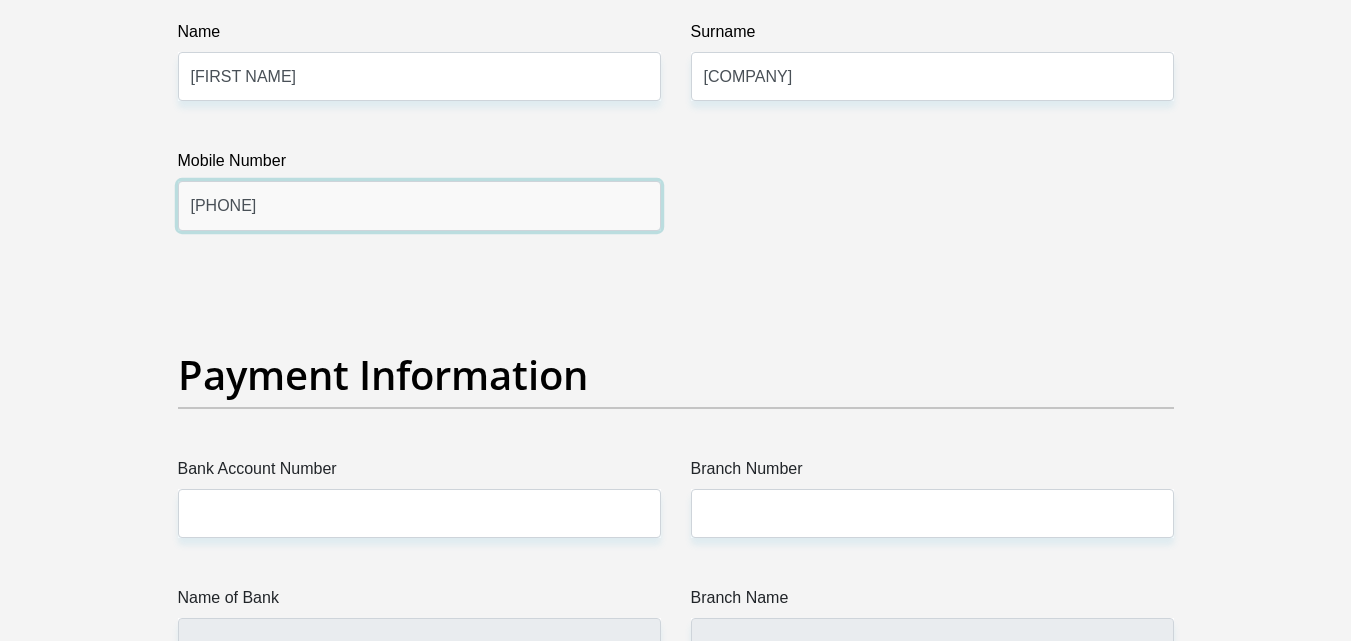 scroll, scrollTop: 4500, scrollLeft: 0, axis: vertical 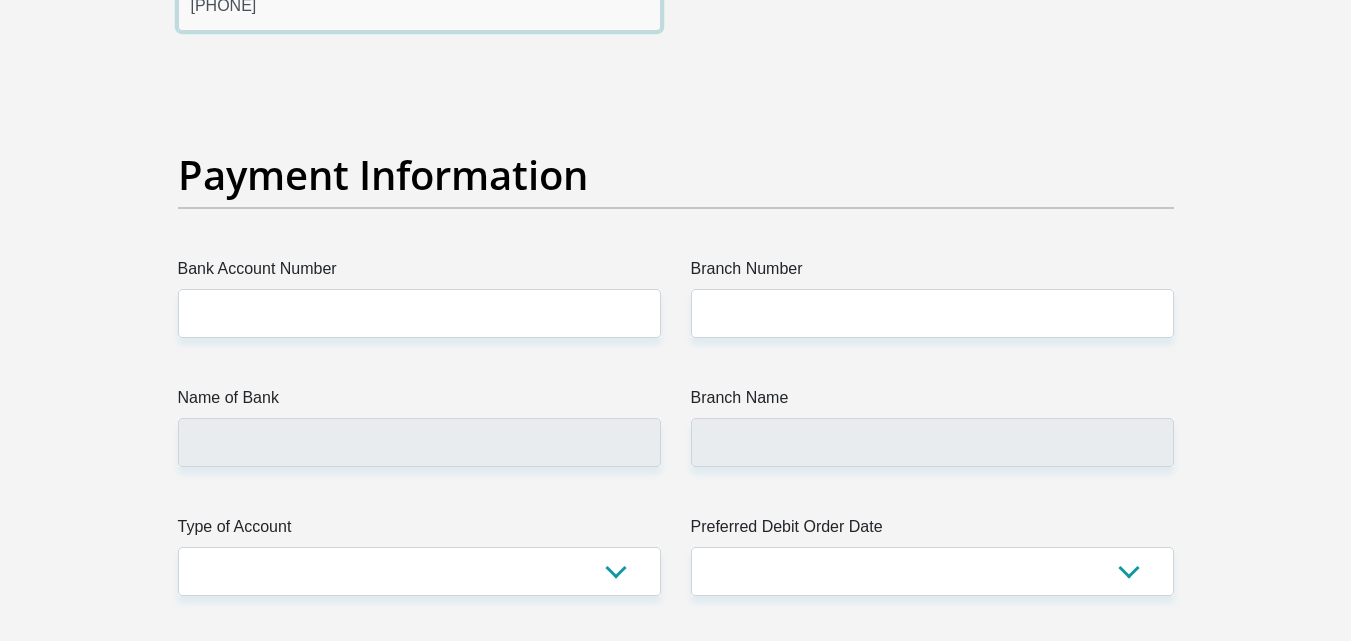 type on "[PHONE]" 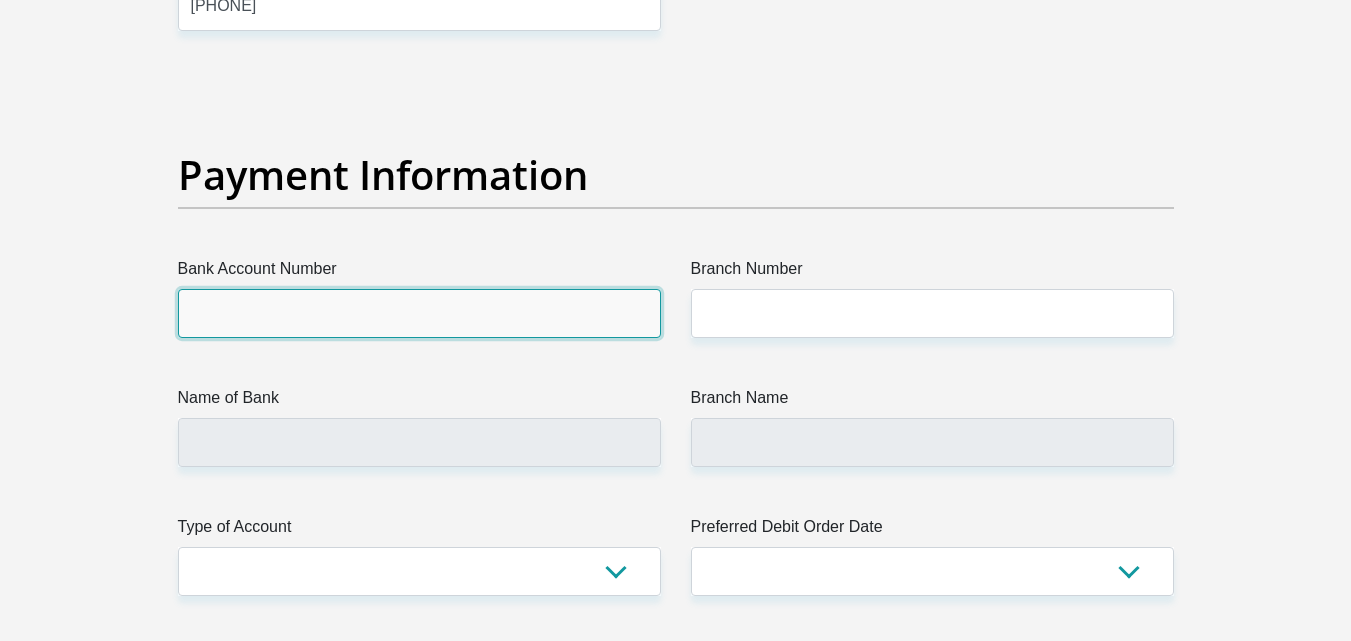 click on "Bank Account Number" at bounding box center (419, 313) 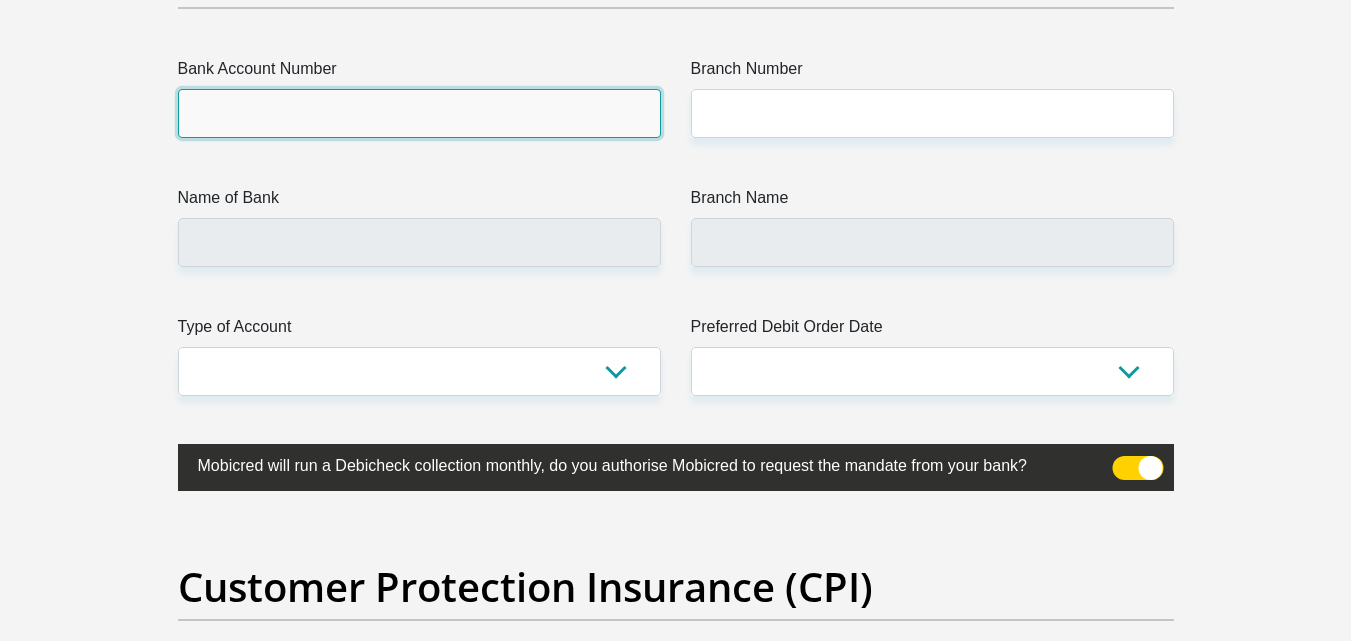 scroll, scrollTop: 4600, scrollLeft: 0, axis: vertical 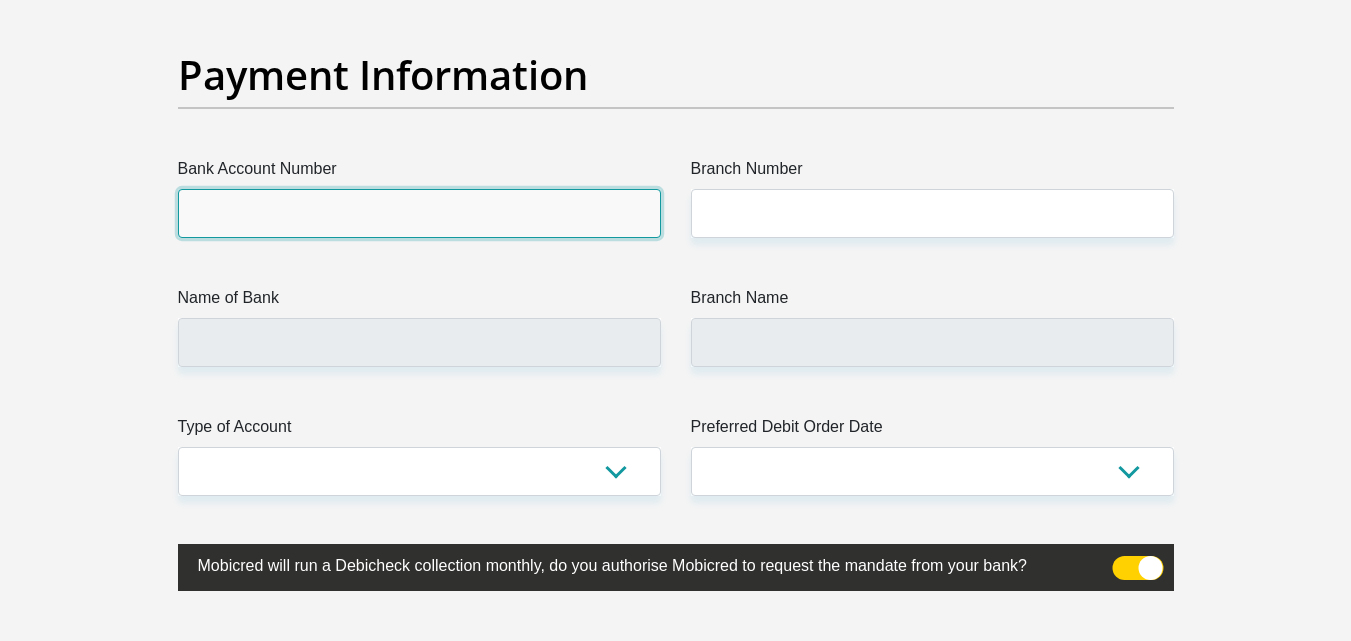 click on "Bank Account Number" at bounding box center (419, 213) 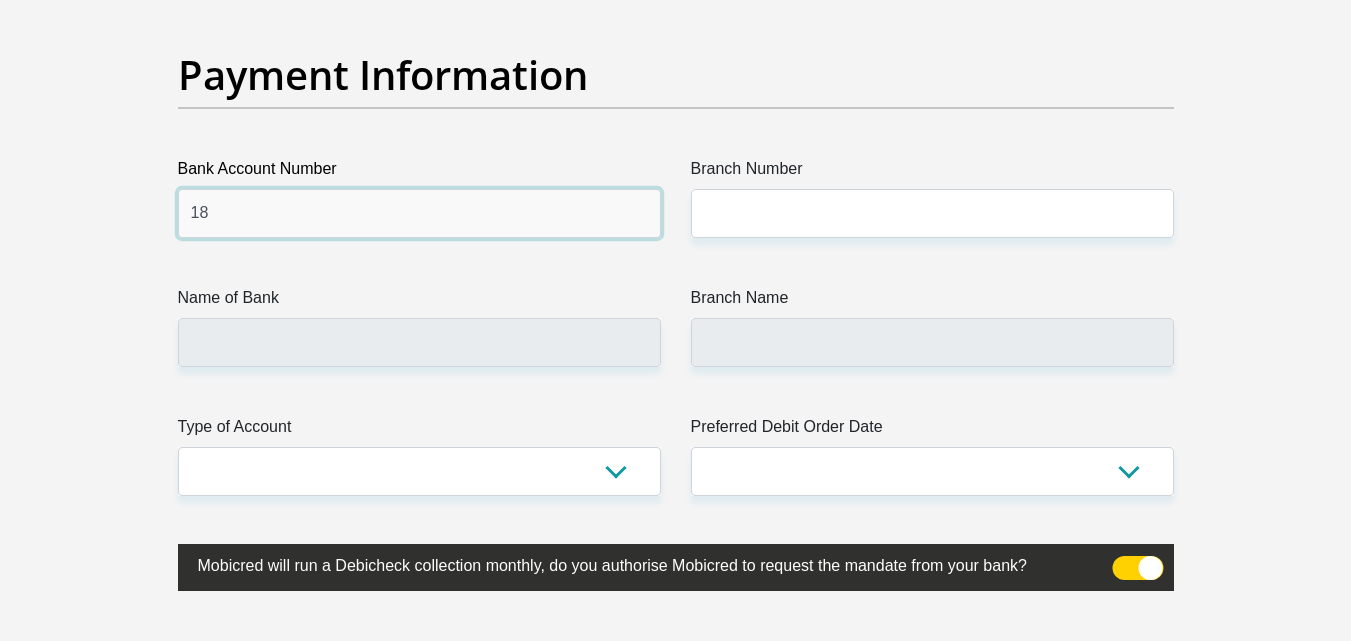 type on "1" 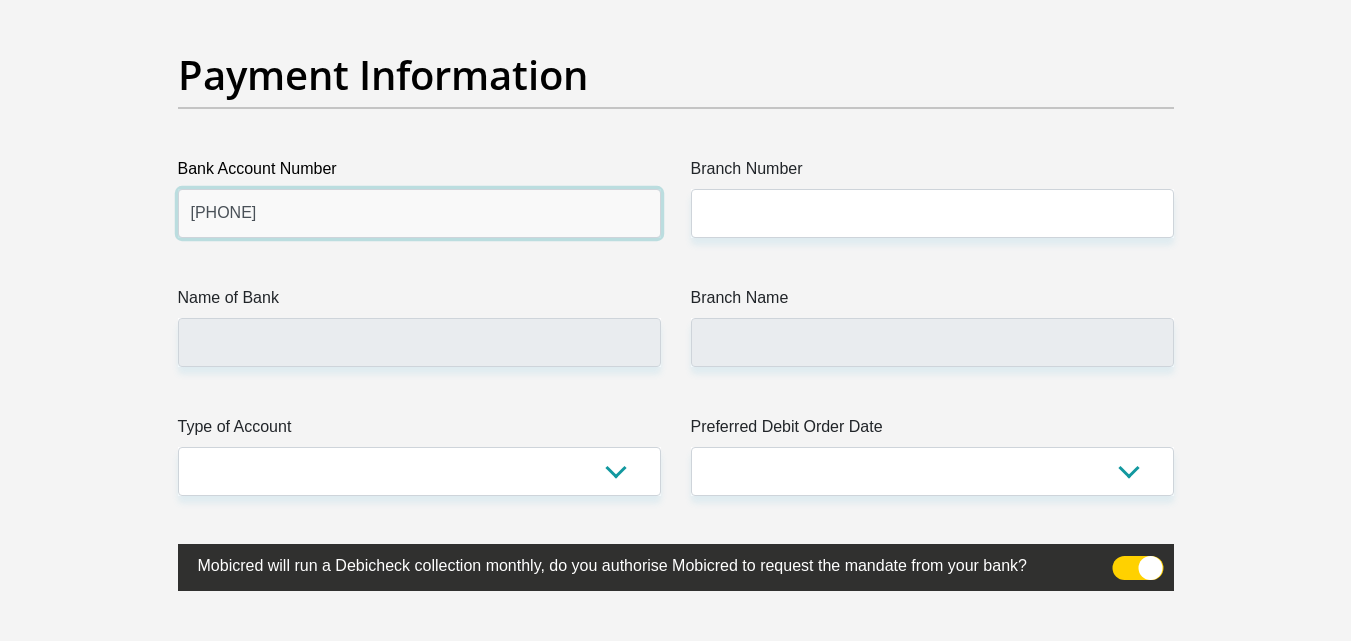 type on "[PHONE]" 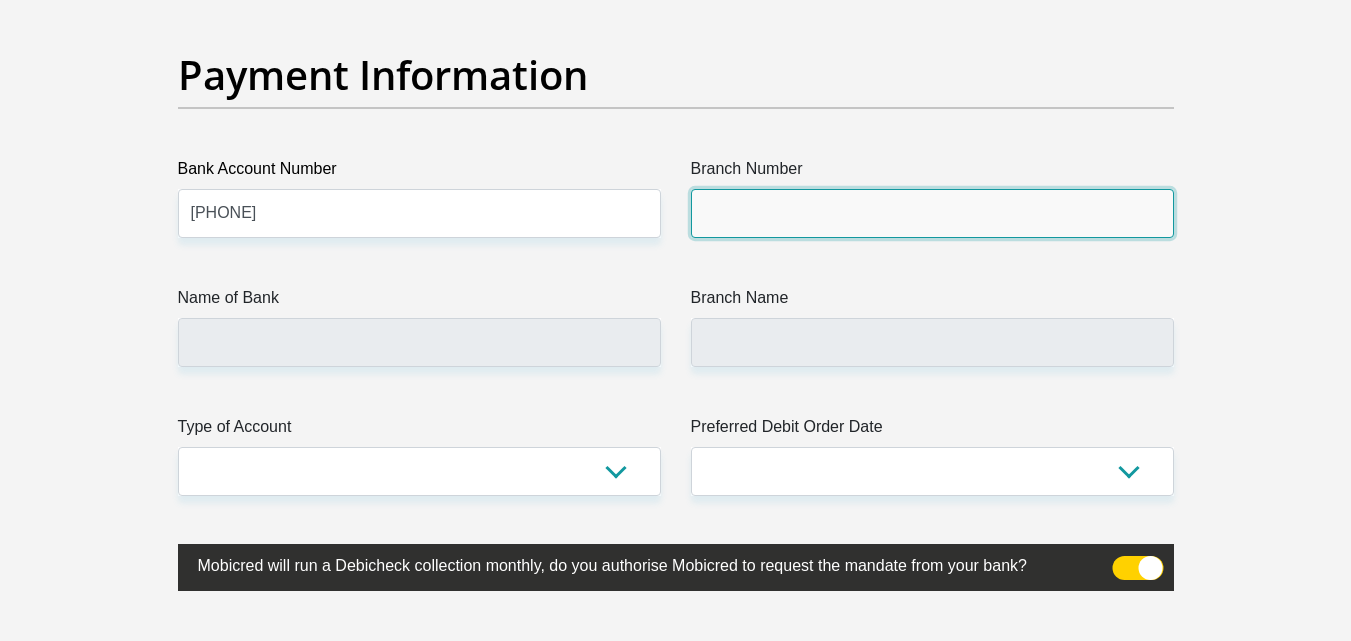 click on "Branch Number" at bounding box center (932, 213) 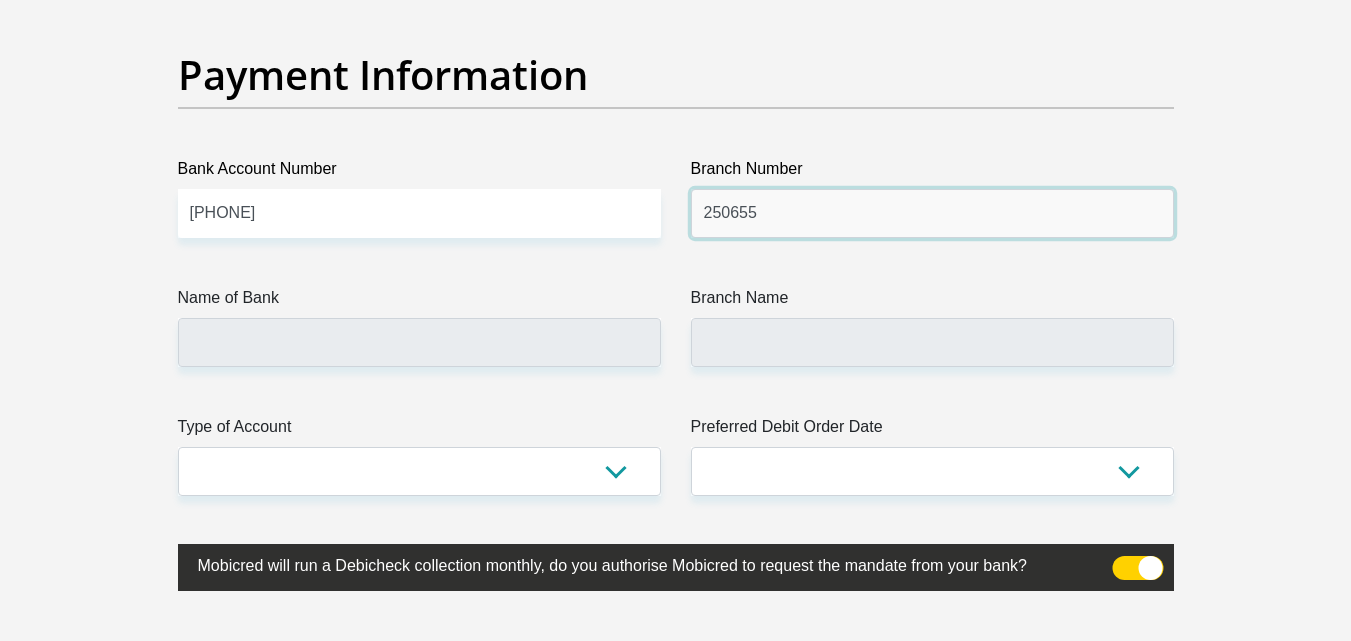 type on "250655" 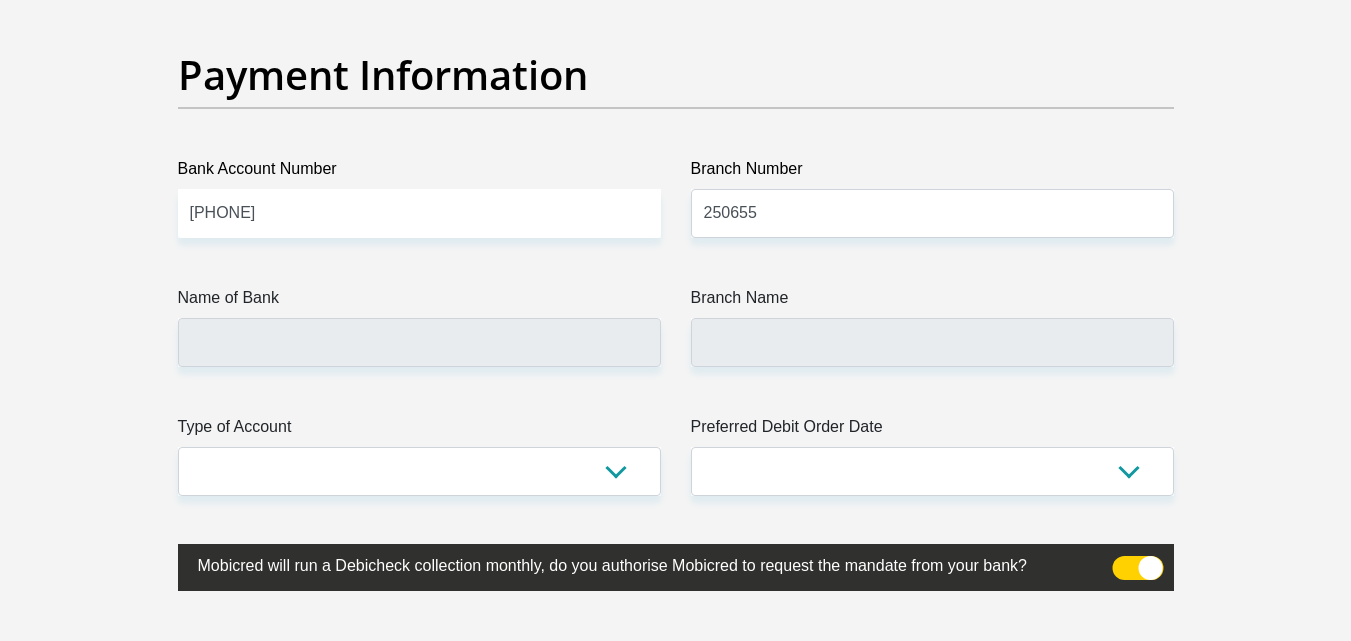 type on "FIRSTRAND BANK" 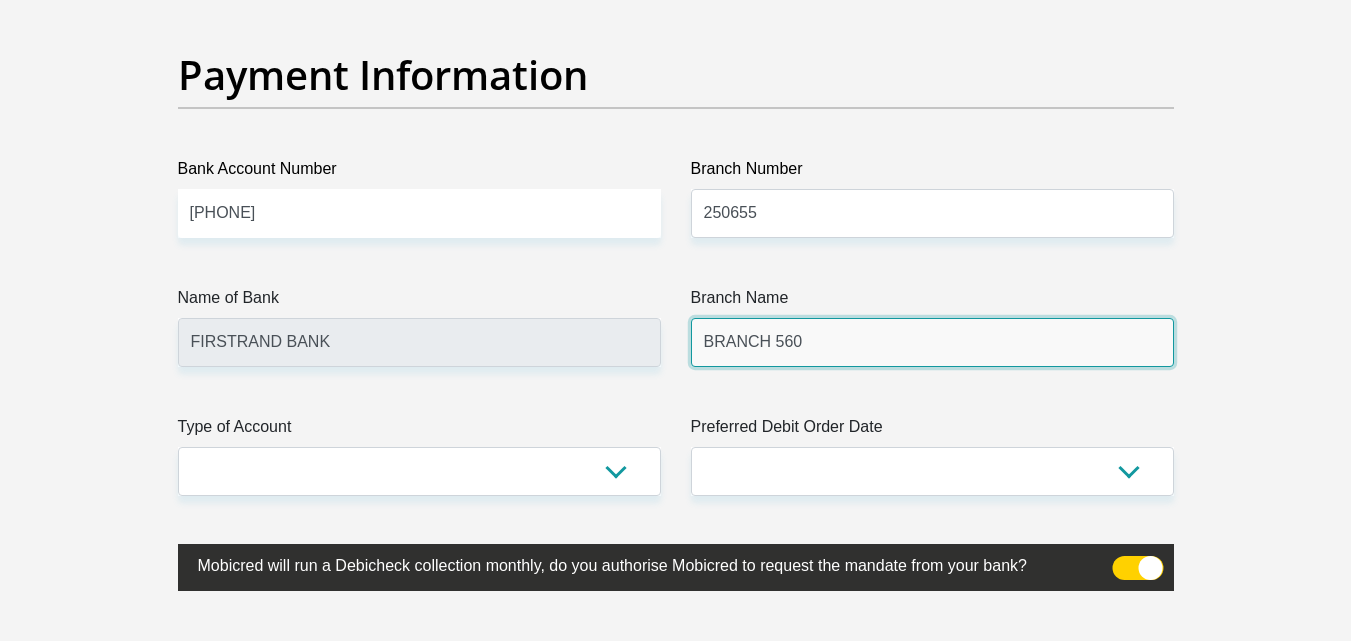 click on "BRANCH 560" at bounding box center (932, 342) 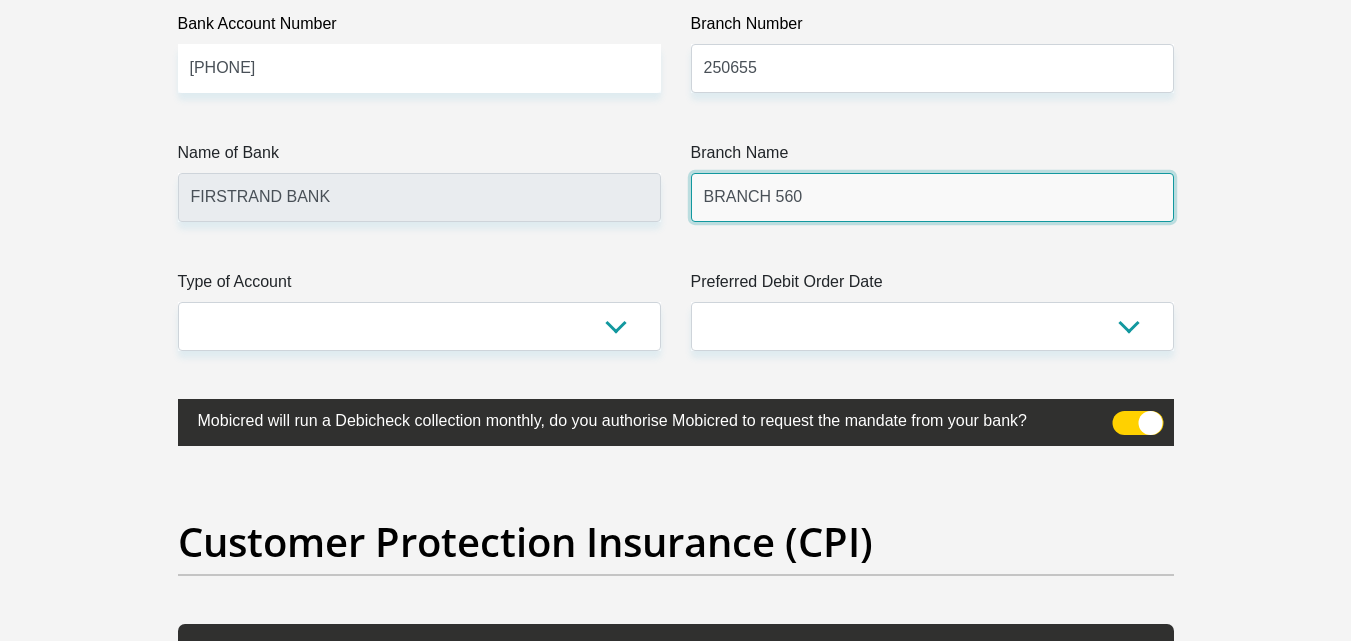 scroll, scrollTop: 4900, scrollLeft: 0, axis: vertical 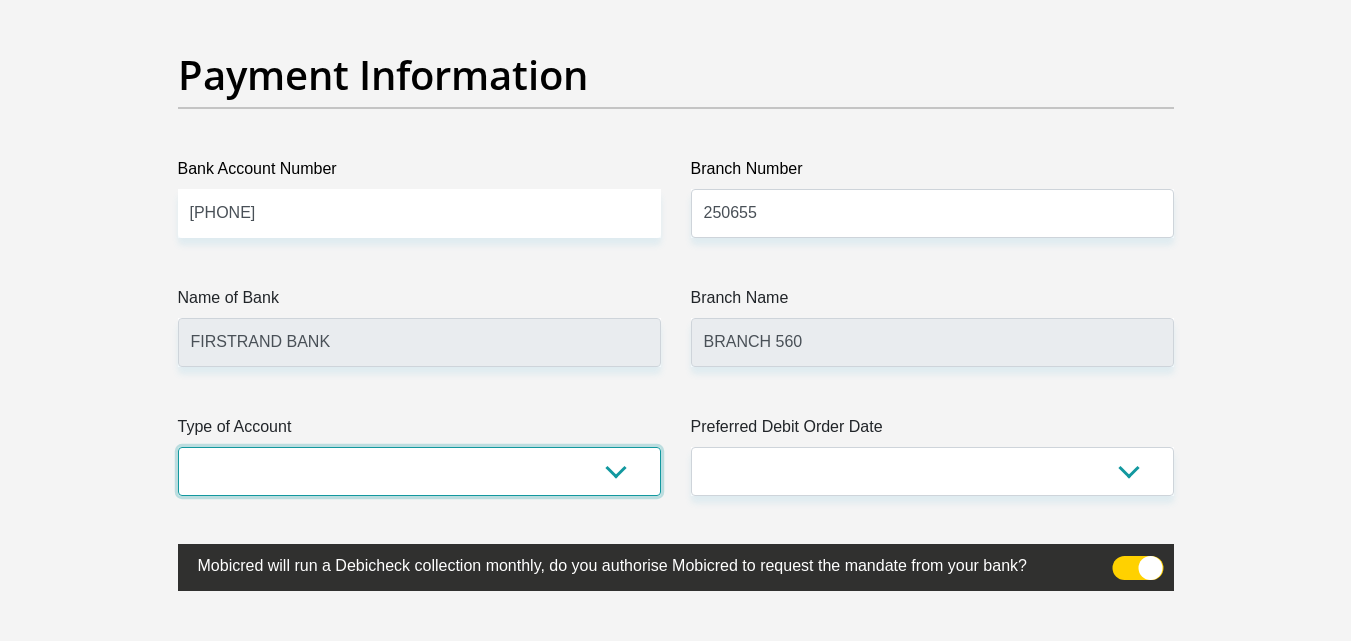 click on "Cheque
Savings" at bounding box center [419, 471] 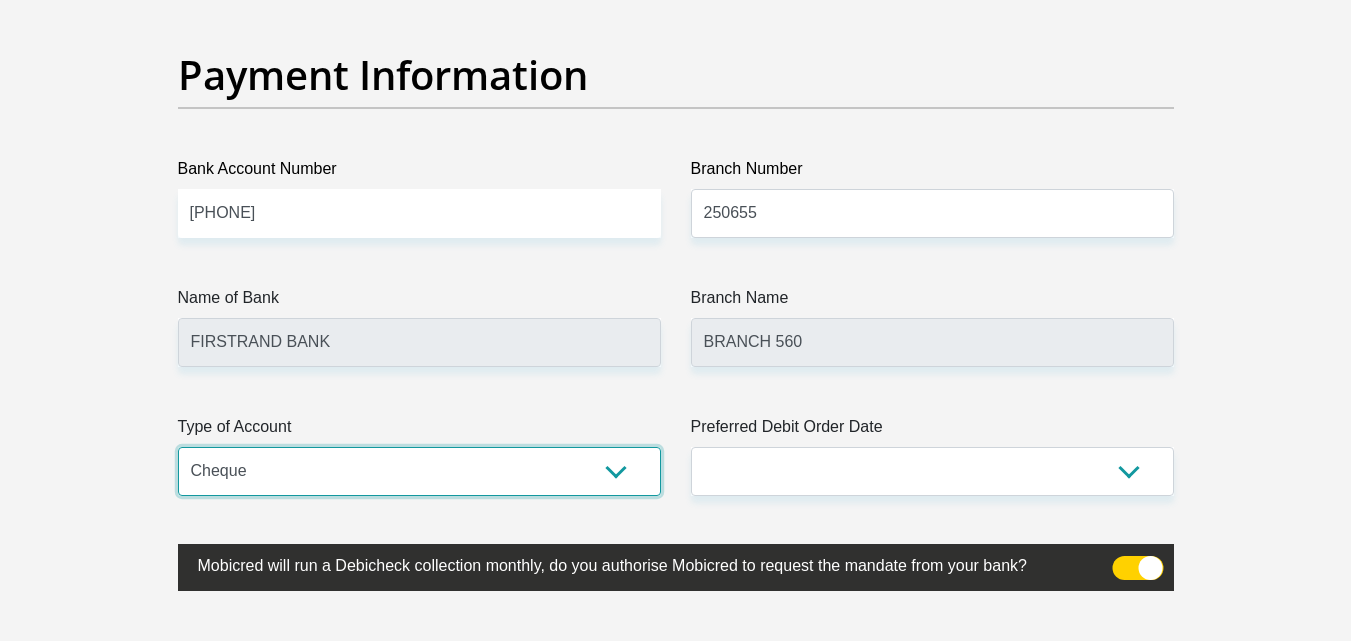 click on "Cheque
Savings" at bounding box center (419, 471) 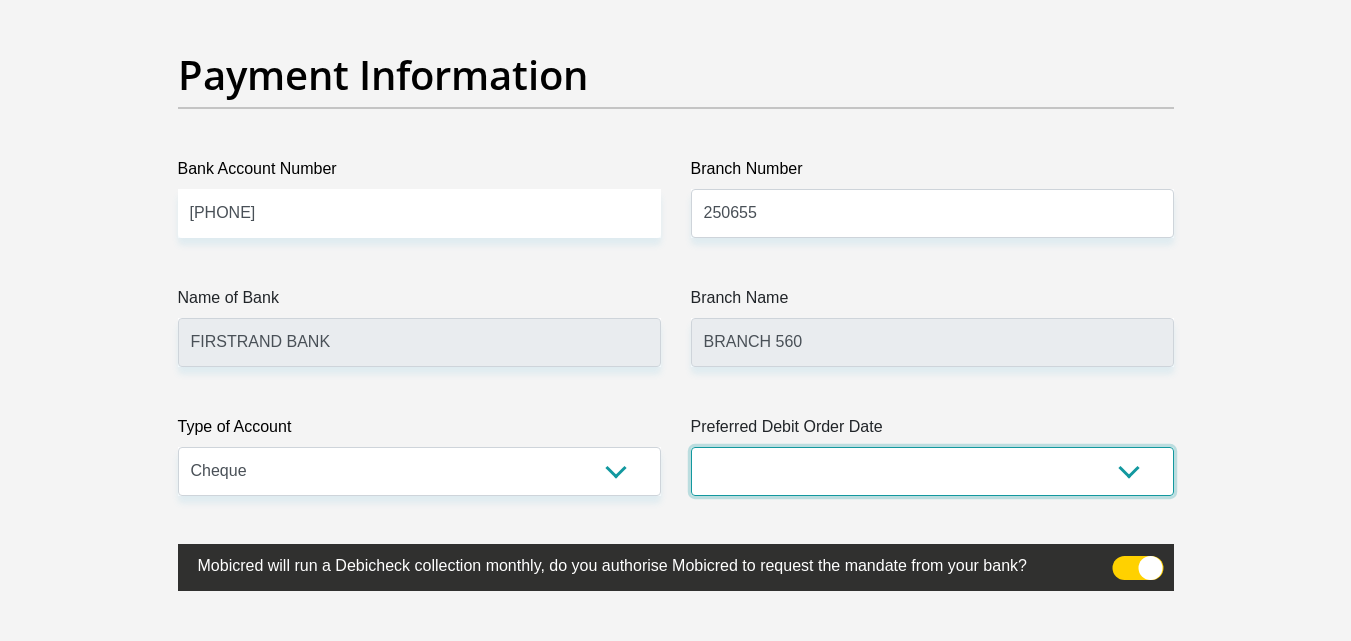click on "1st
2nd
3rd
4th
5th
7th
18th
19th
20th
21st
22nd
23rd
24th
25th
26th
27th
28th
29th
30th" at bounding box center [932, 471] 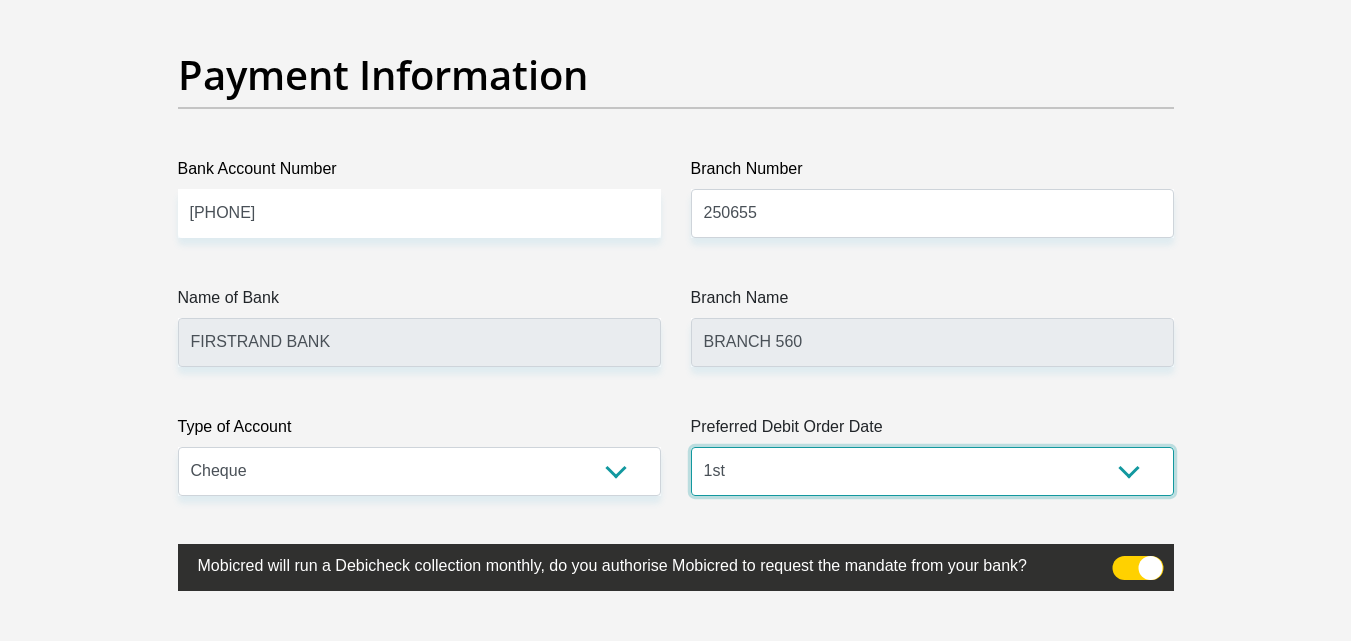 click on "1st
2nd
3rd
4th
5th
7th
18th
19th
20th
21st
22nd
23rd
24th
25th
26th
27th
28th
29th
30th" at bounding box center (932, 471) 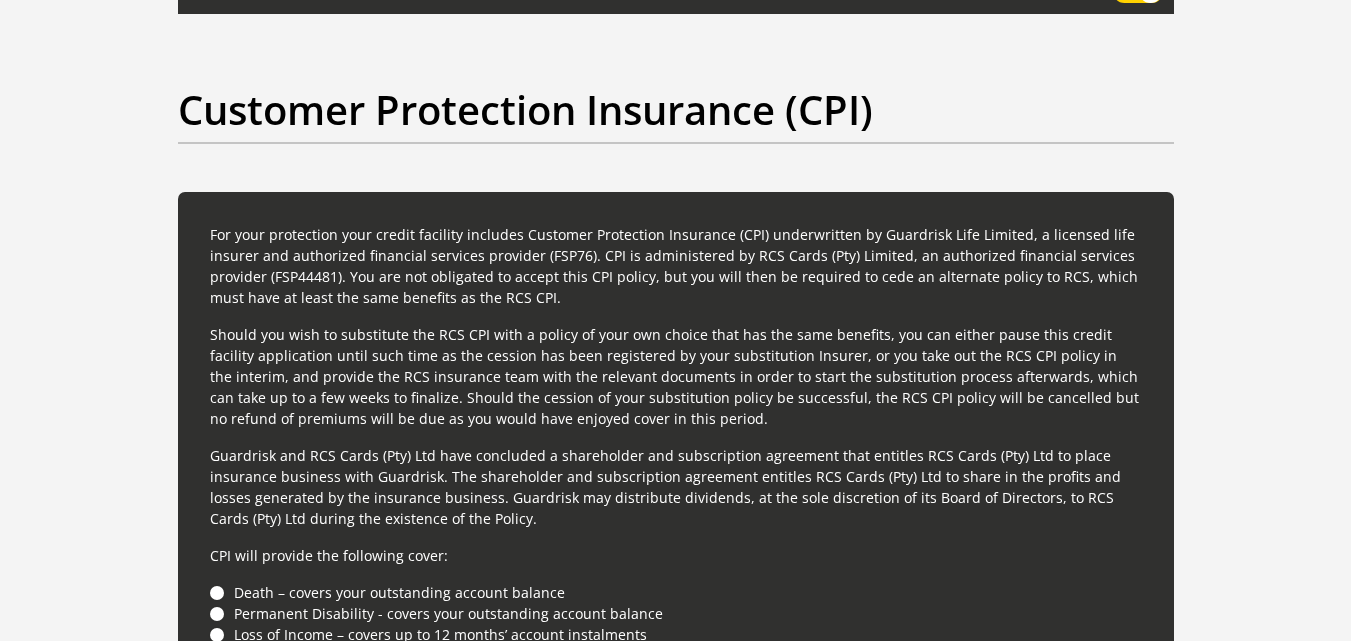 scroll, scrollTop: 5400, scrollLeft: 0, axis: vertical 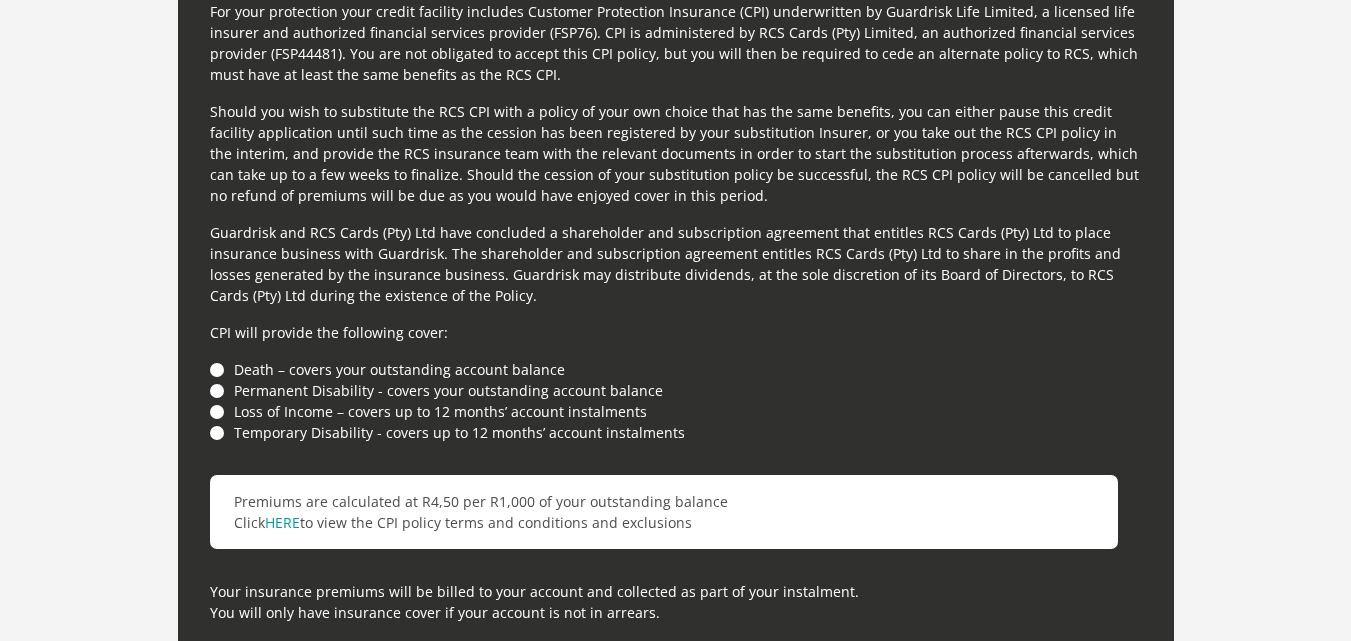 click on "Death – covers your outstanding account balance" at bounding box center [676, 369] 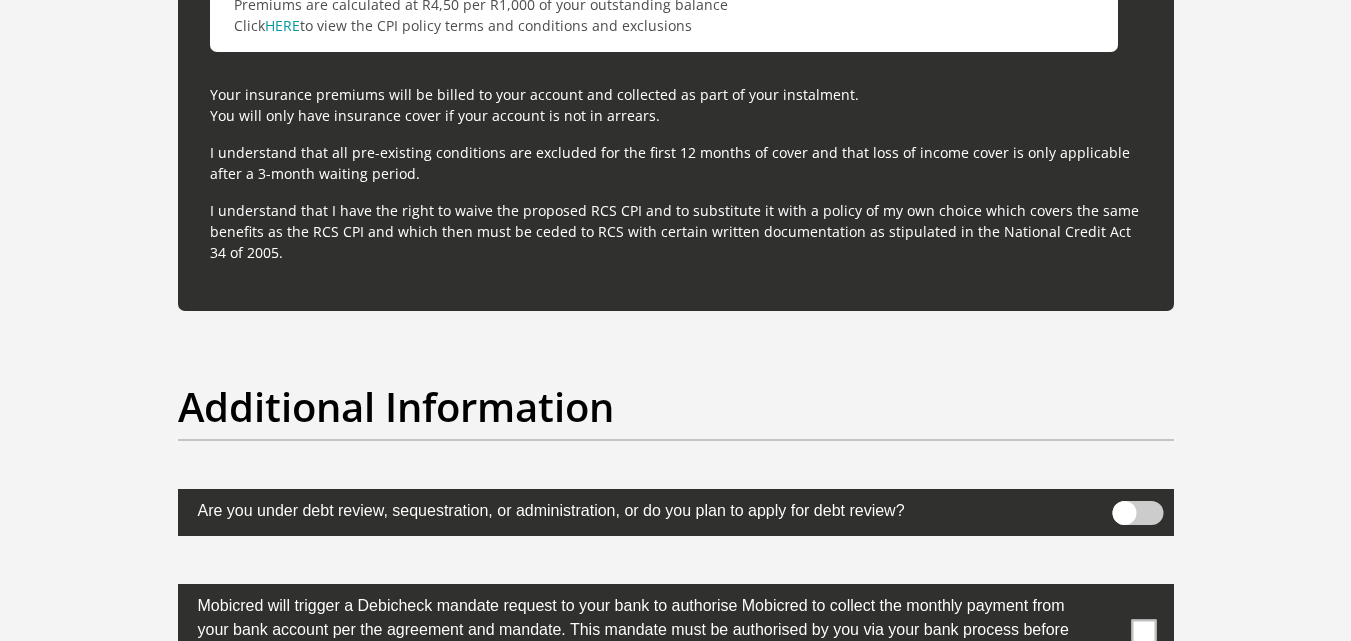 scroll, scrollTop: 6100, scrollLeft: 0, axis: vertical 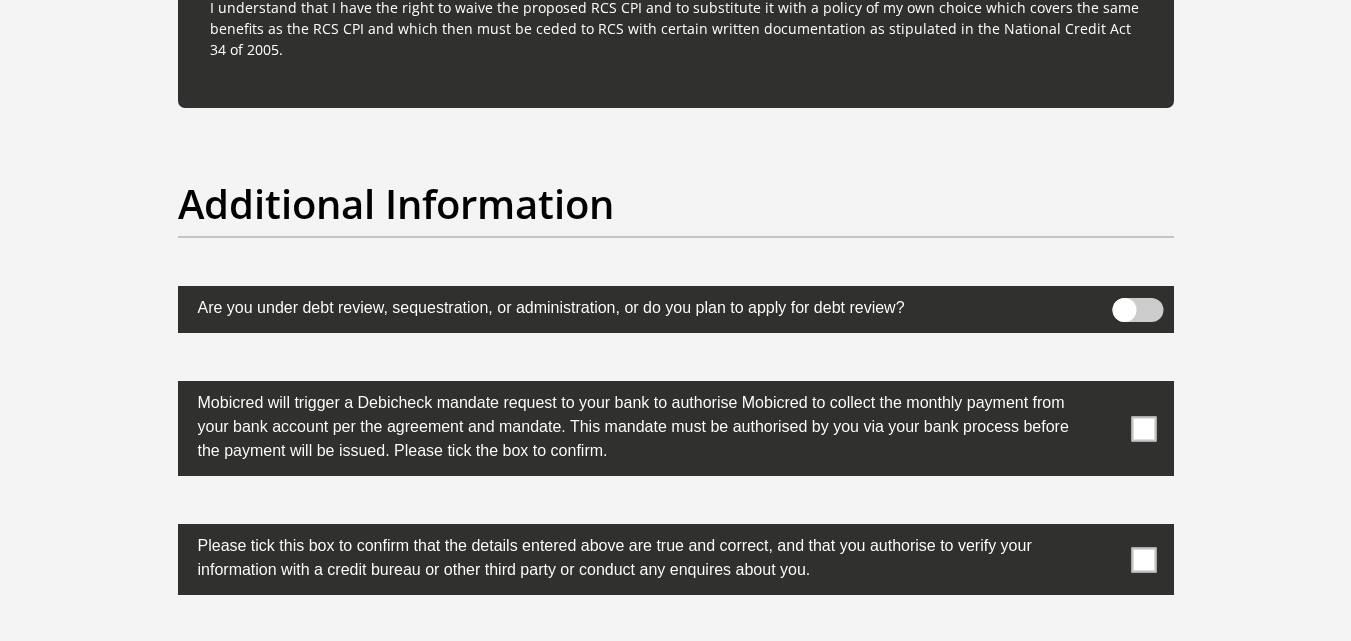 click at bounding box center (1137, 310) 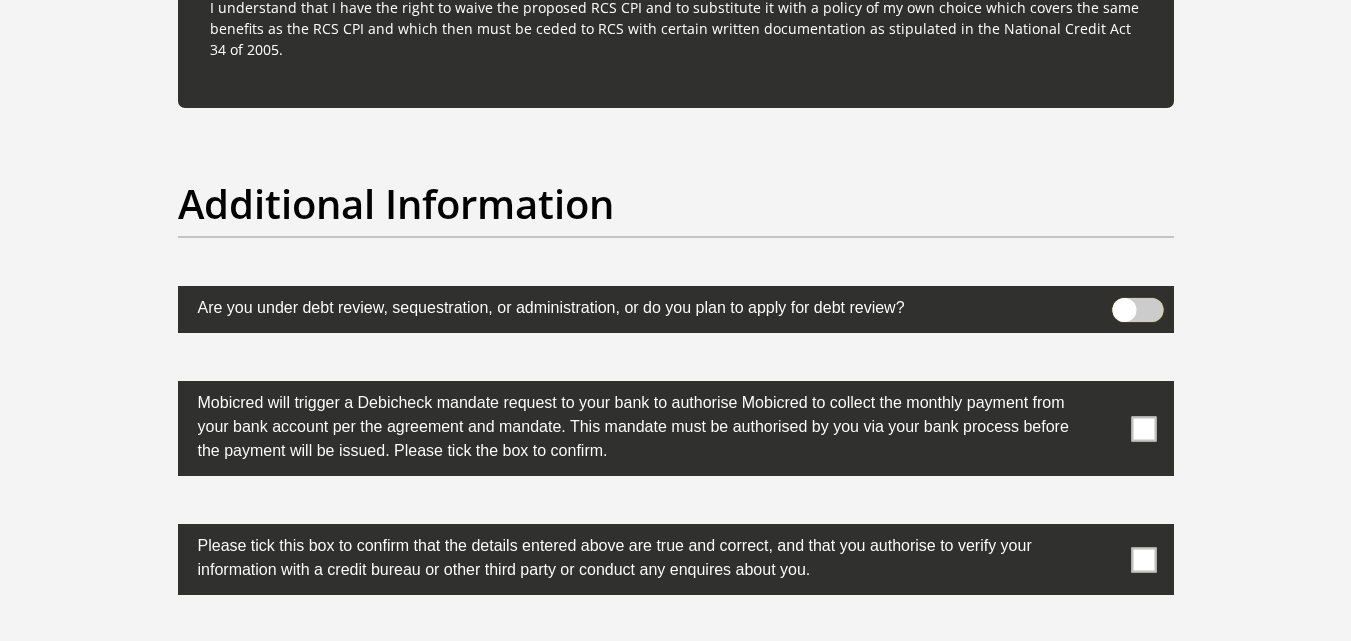 click at bounding box center [1124, 303] 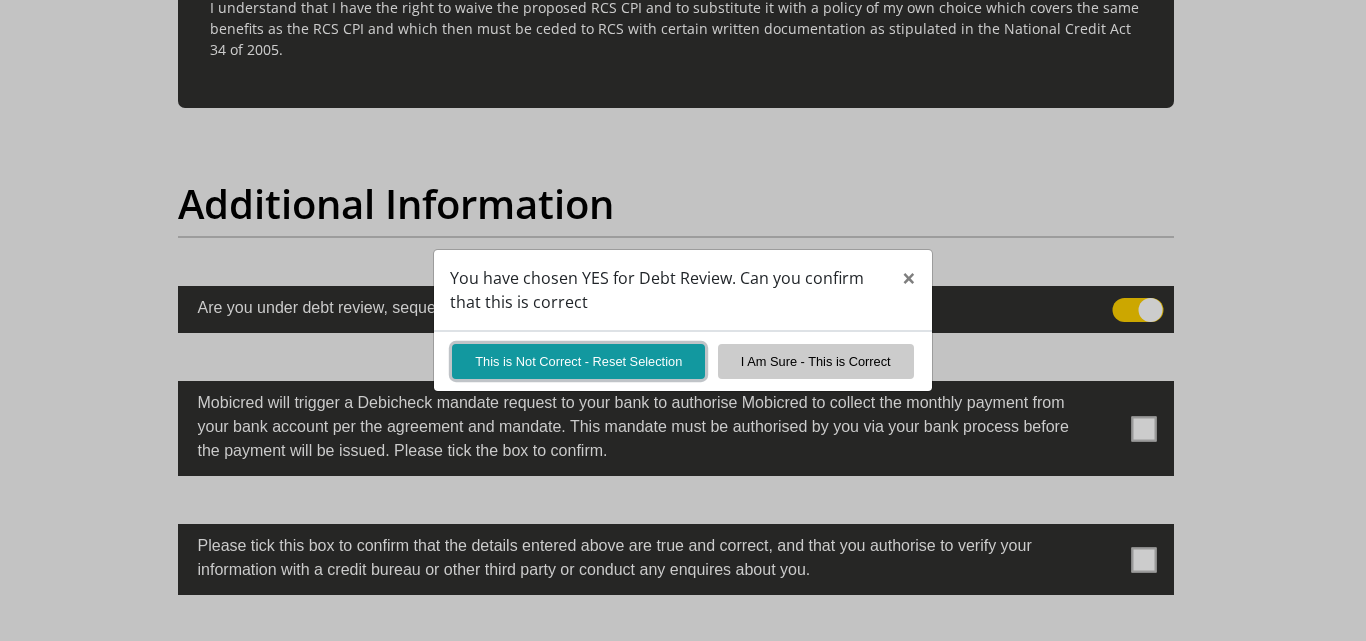 click on "This is Not Correct - Reset Selection" at bounding box center [578, 361] 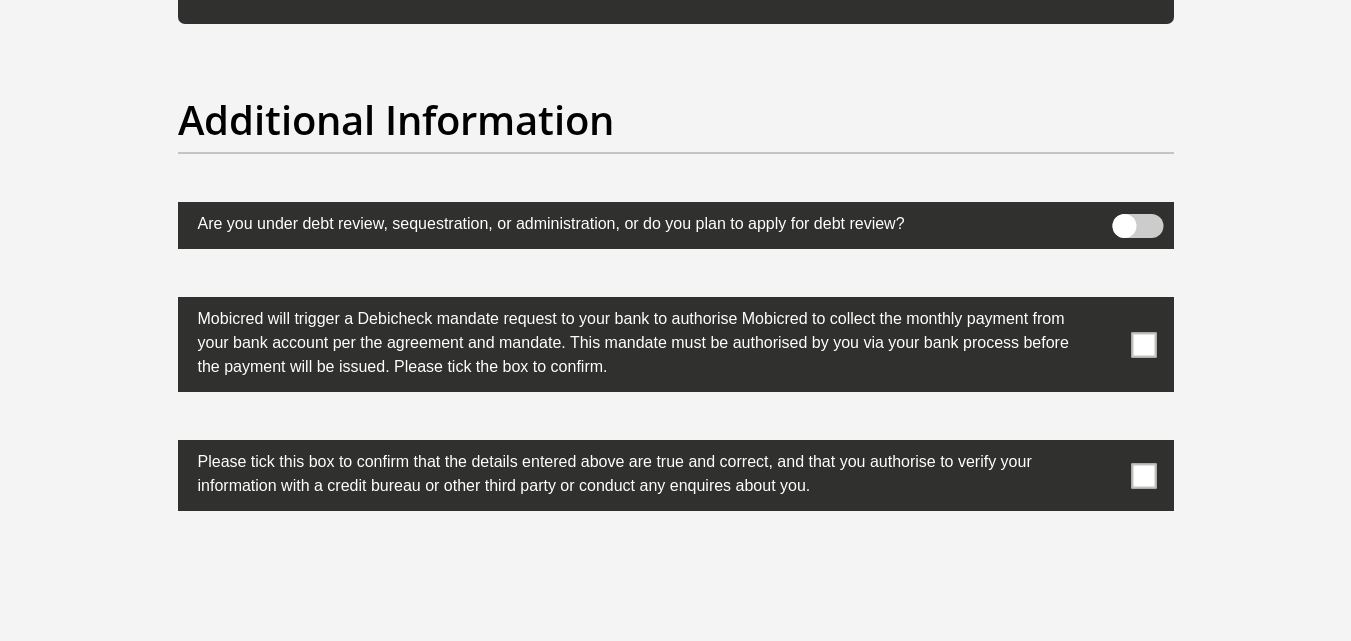 scroll, scrollTop: 6300, scrollLeft: 0, axis: vertical 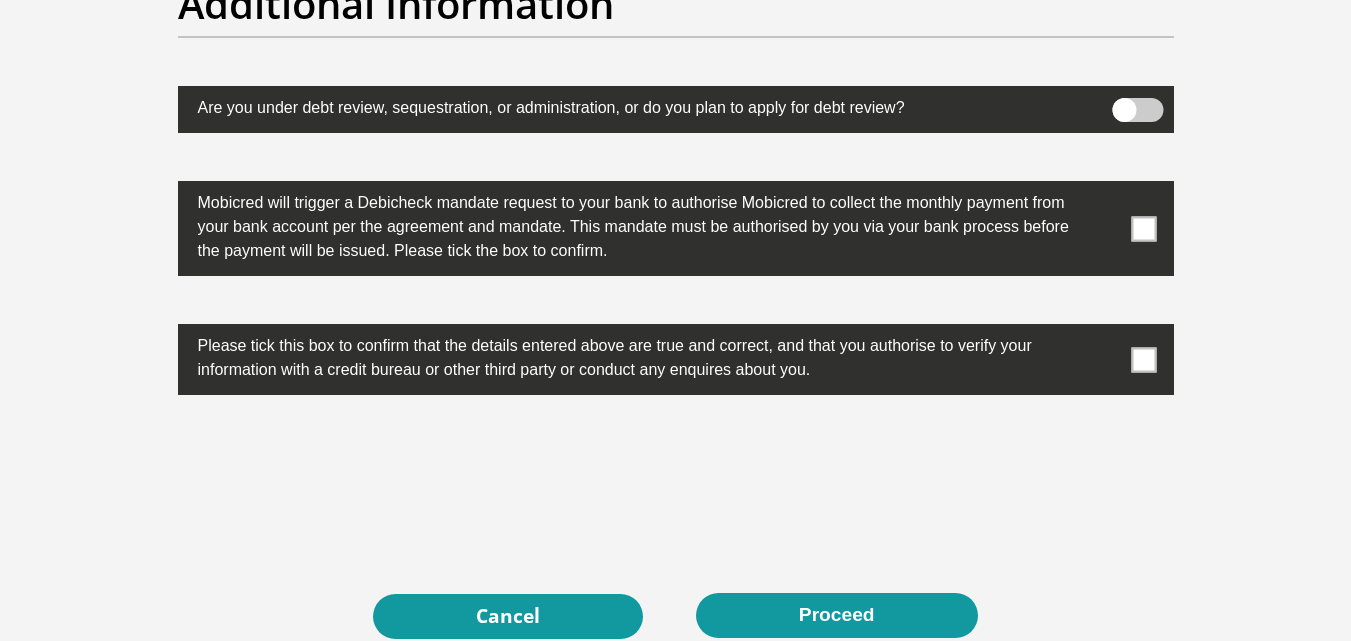 click at bounding box center (1143, 228) 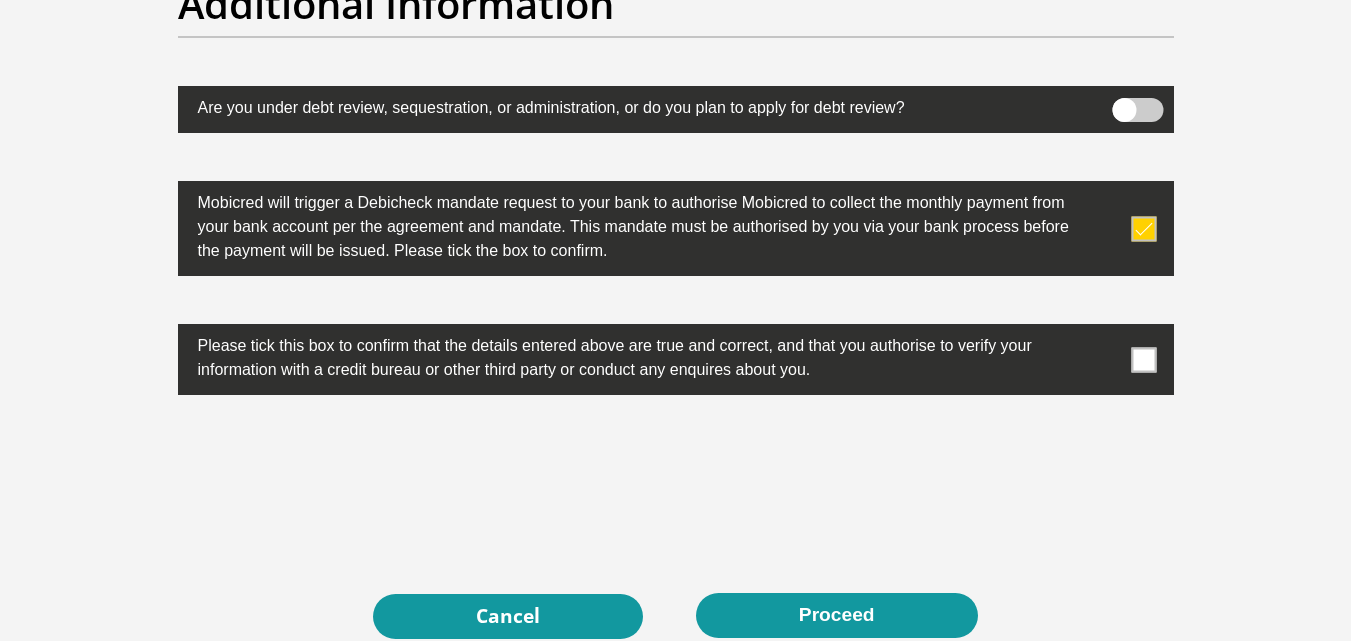 click at bounding box center (1143, 359) 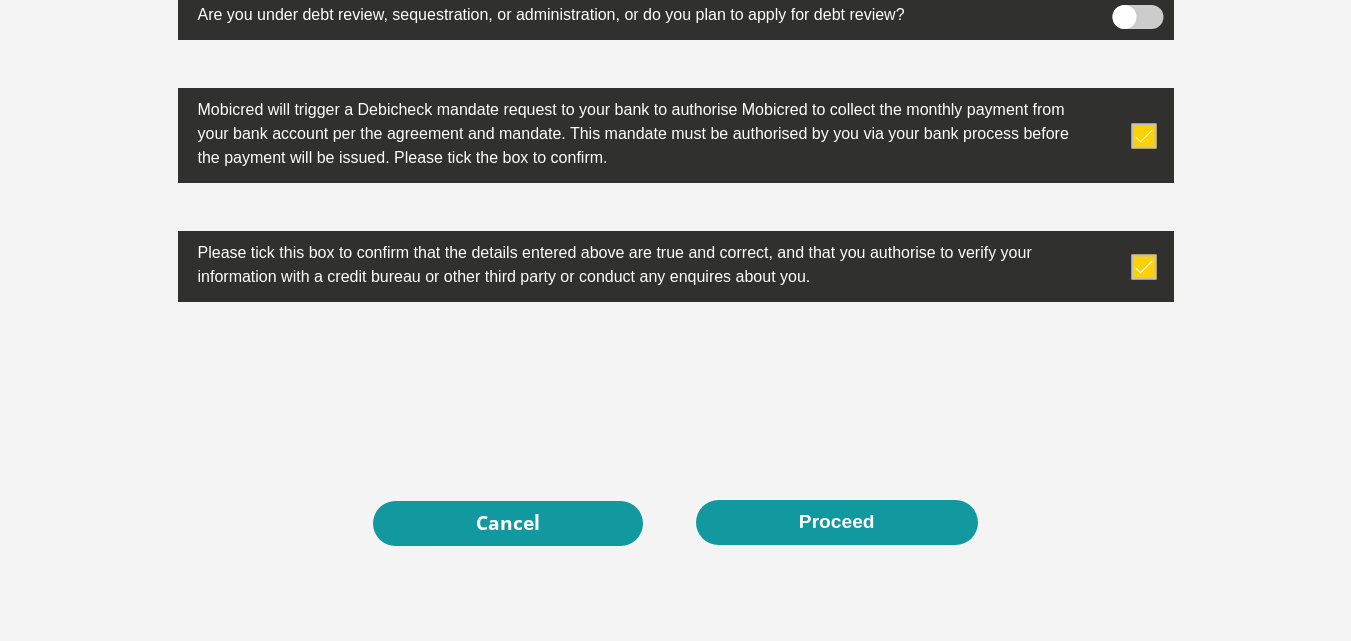 scroll, scrollTop: 6500, scrollLeft: 0, axis: vertical 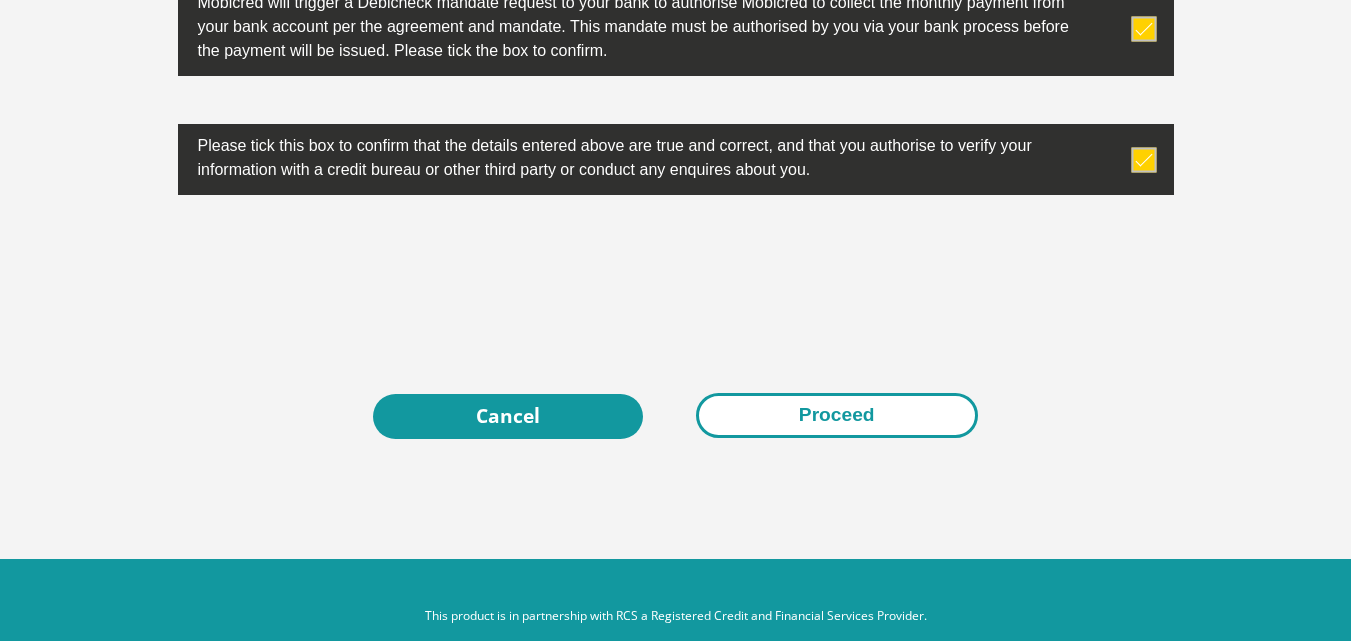 click on "Proceed" at bounding box center (837, 415) 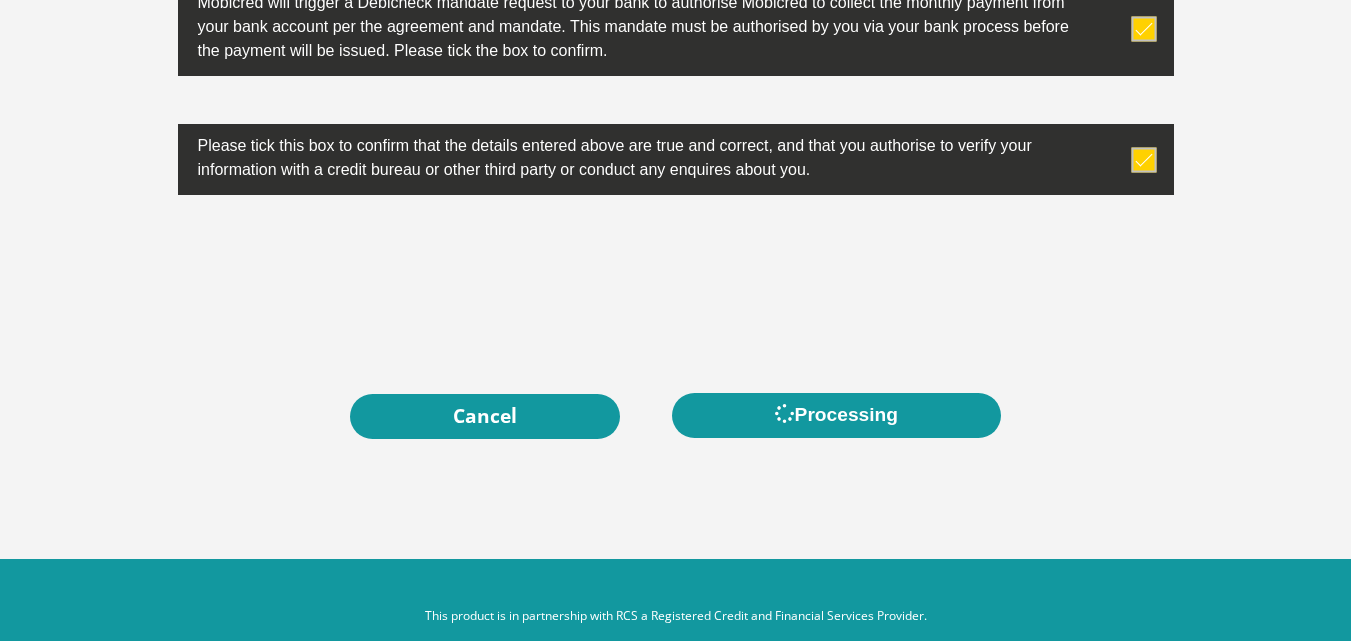 scroll, scrollTop: 0, scrollLeft: 0, axis: both 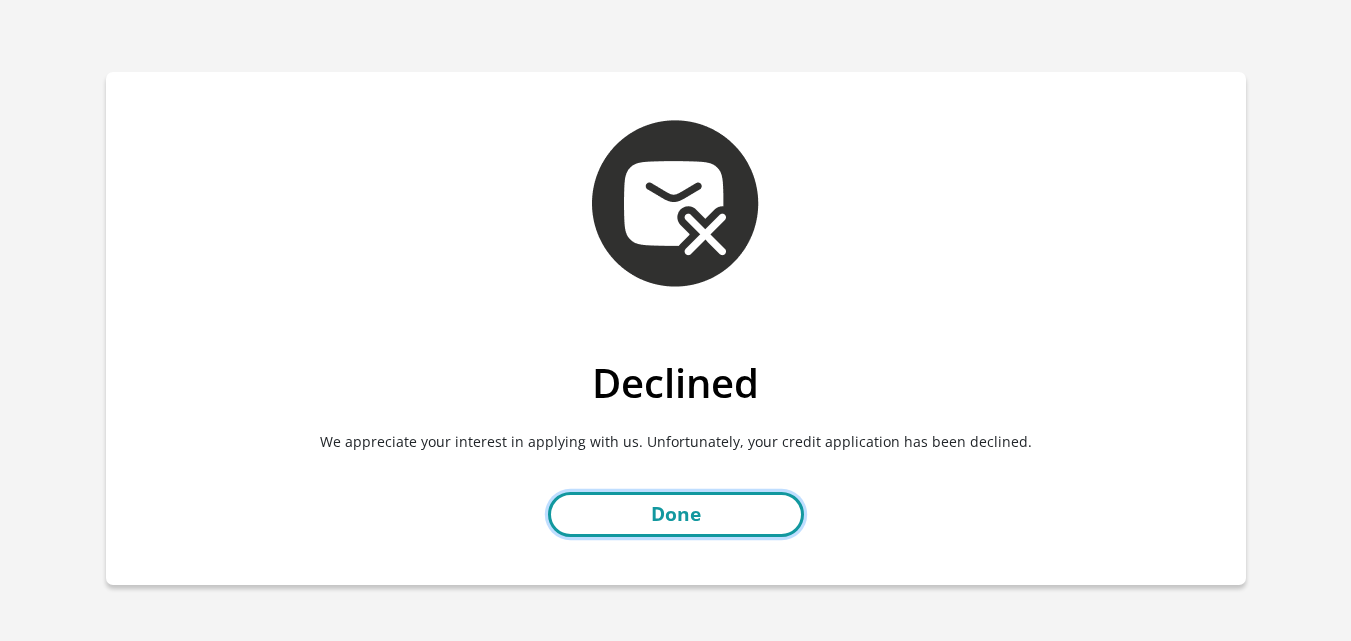 click on "Done" at bounding box center [676, 514] 